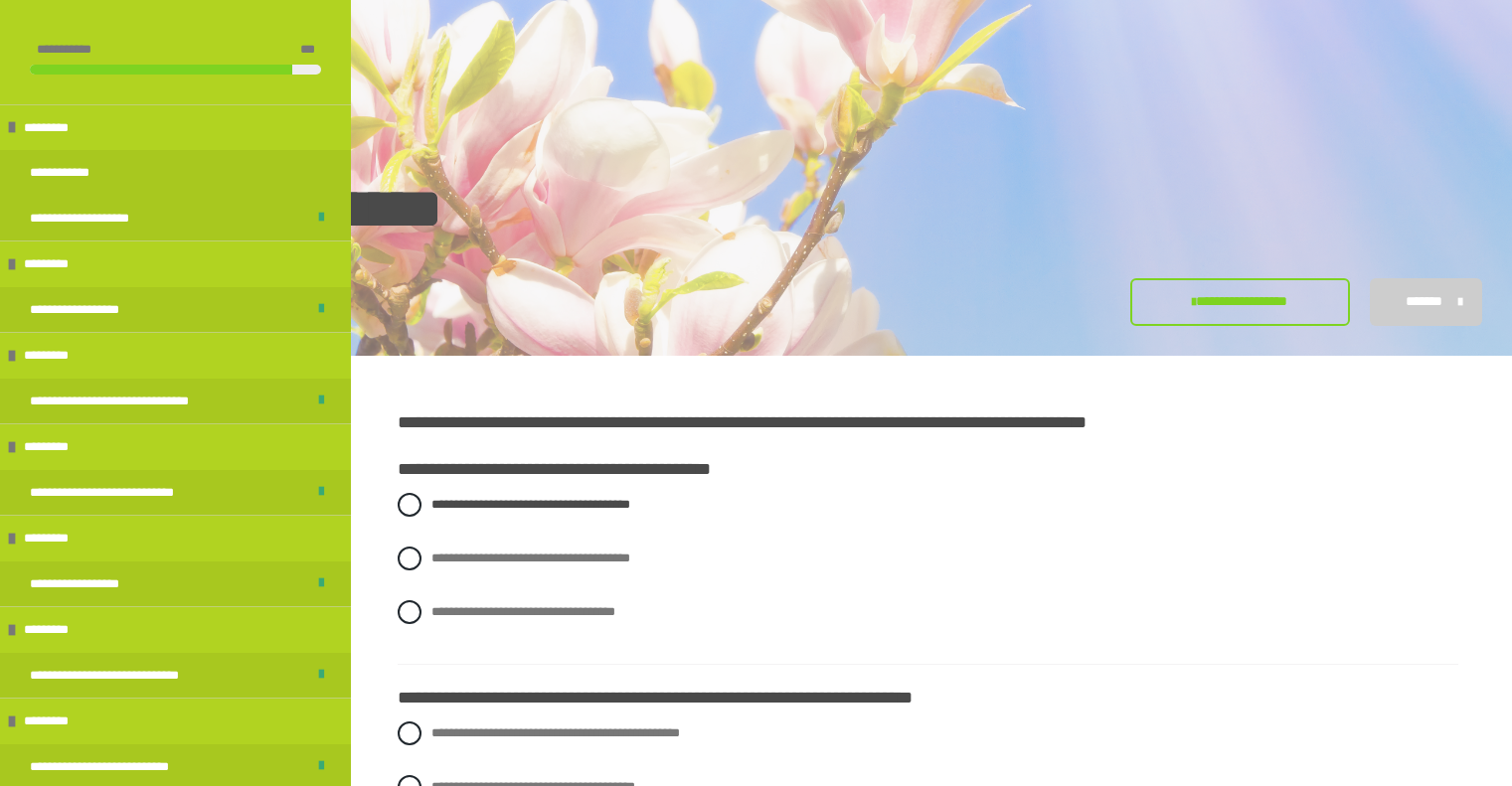 scroll, scrollTop: 345, scrollLeft: 0, axis: vertical 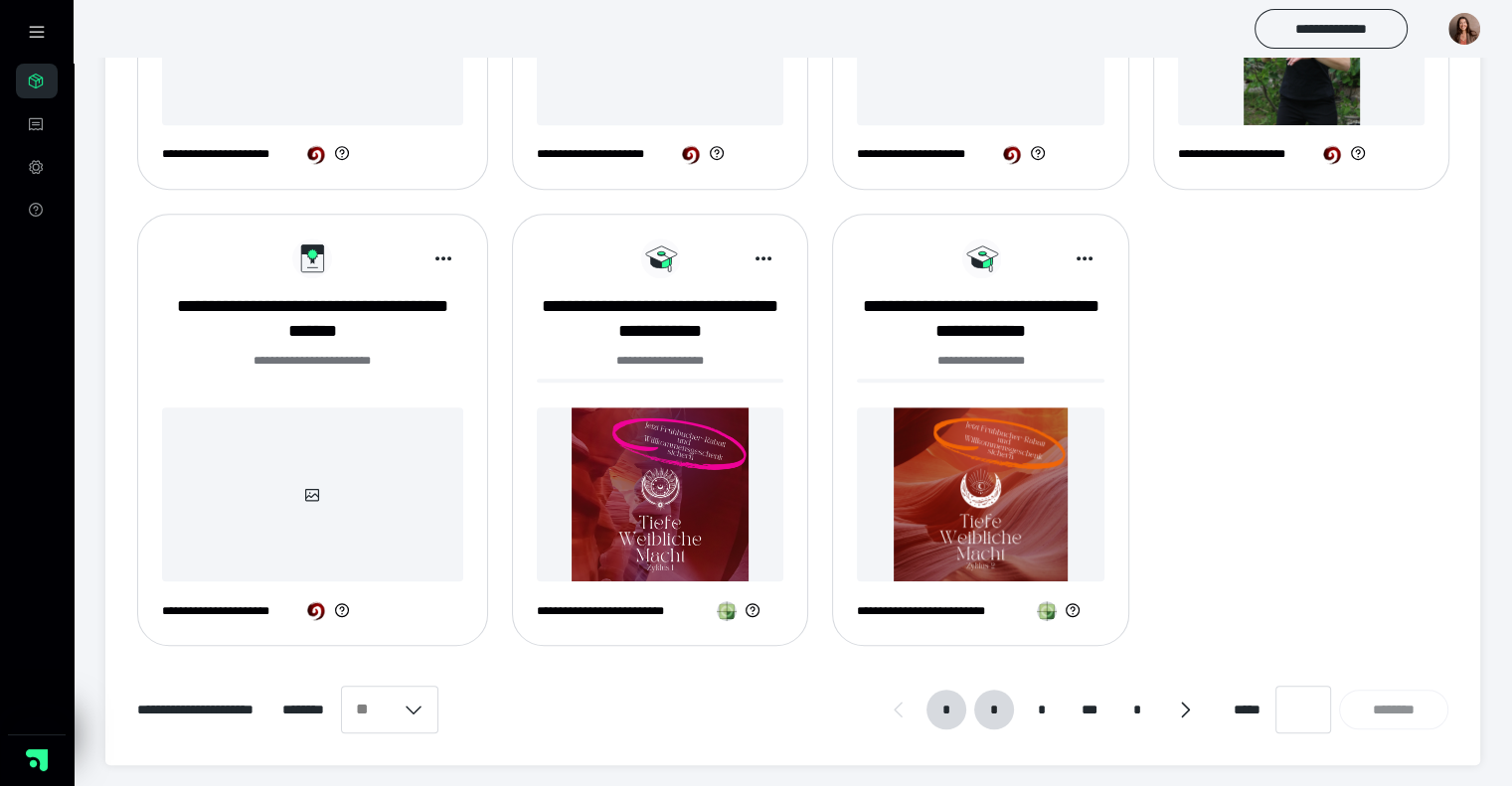 click on "*" at bounding box center [994, 709] 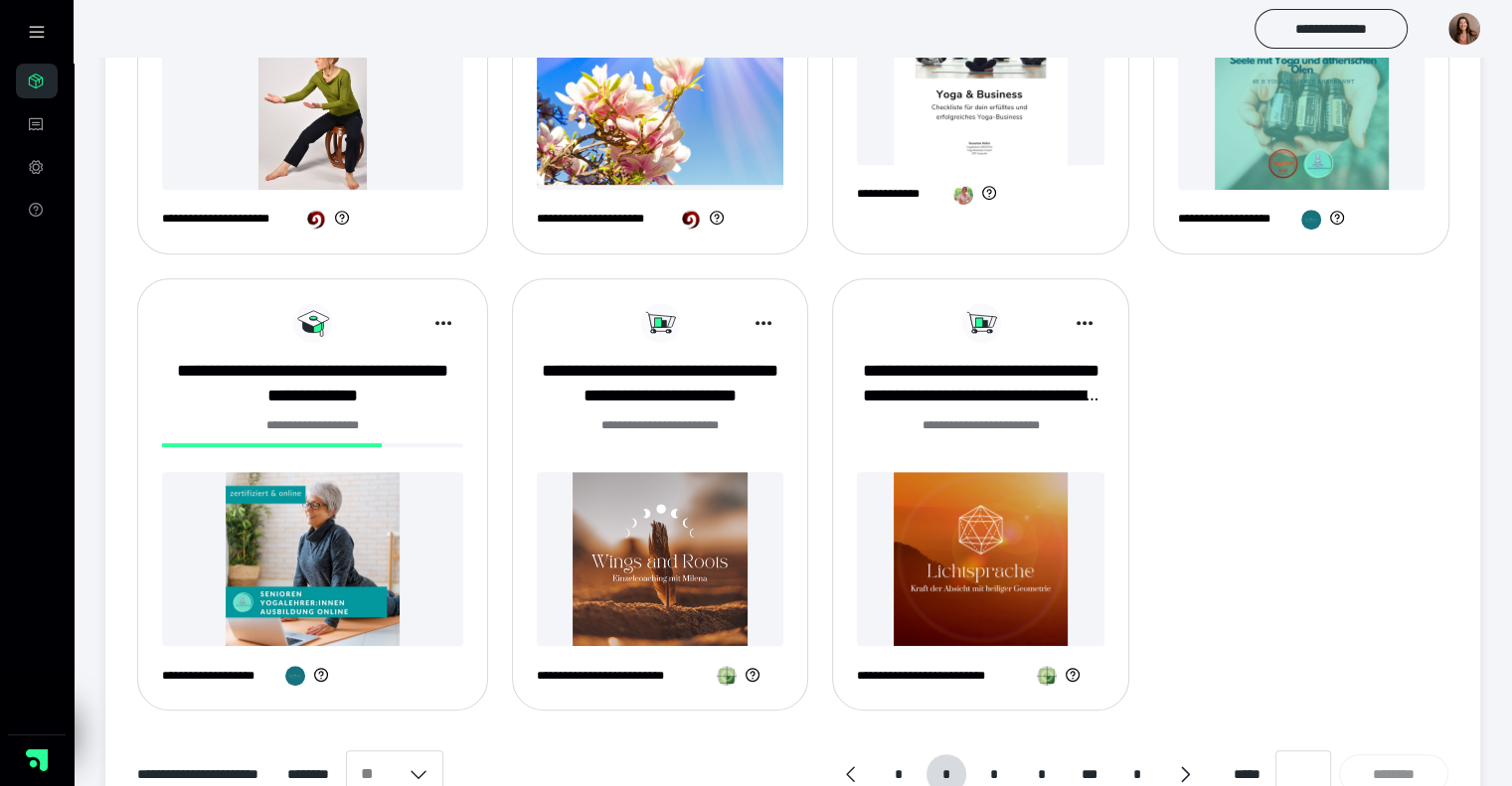scroll, scrollTop: 1036, scrollLeft: 0, axis: vertical 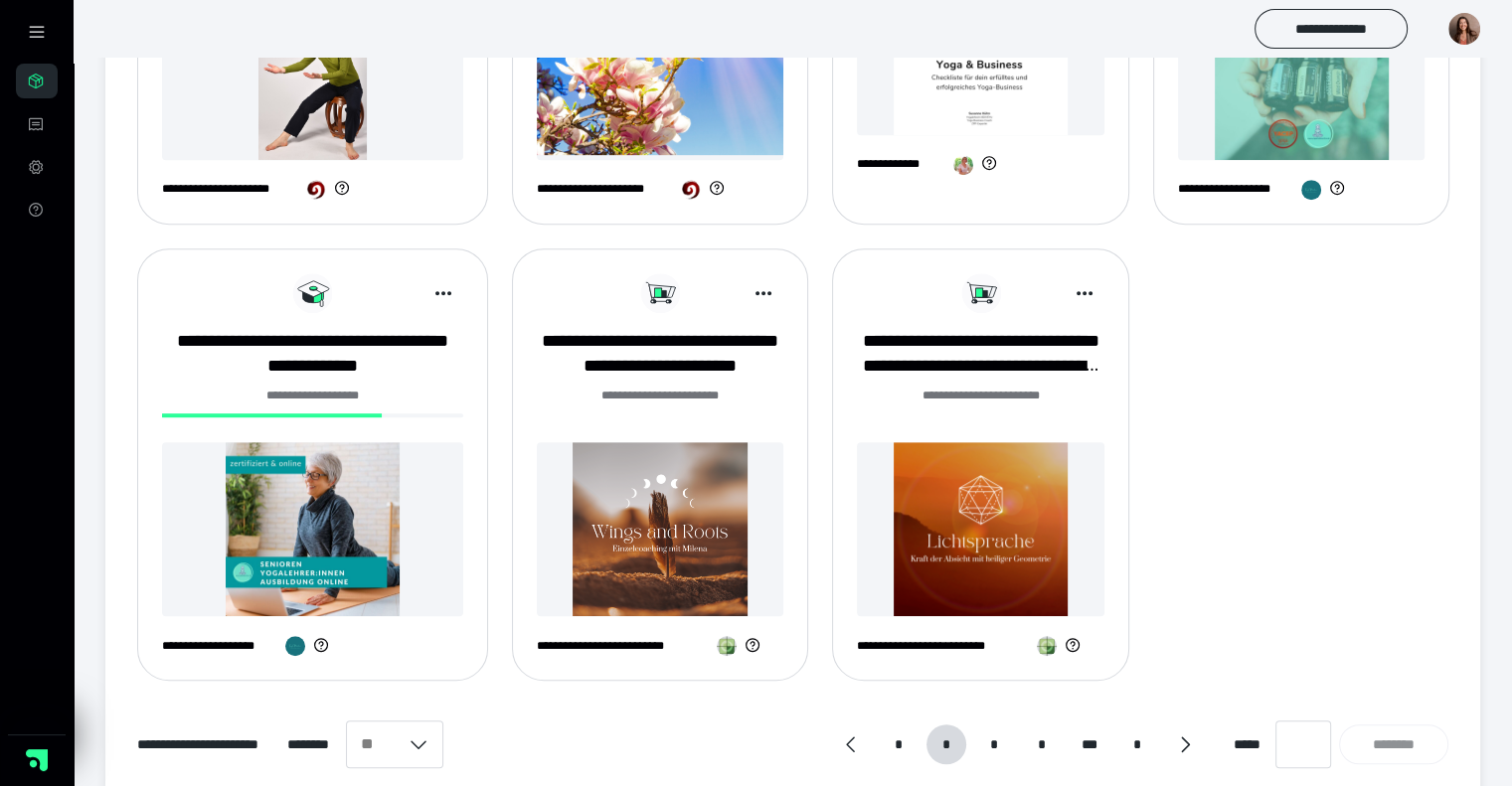 click on "**********" at bounding box center [312, 472] 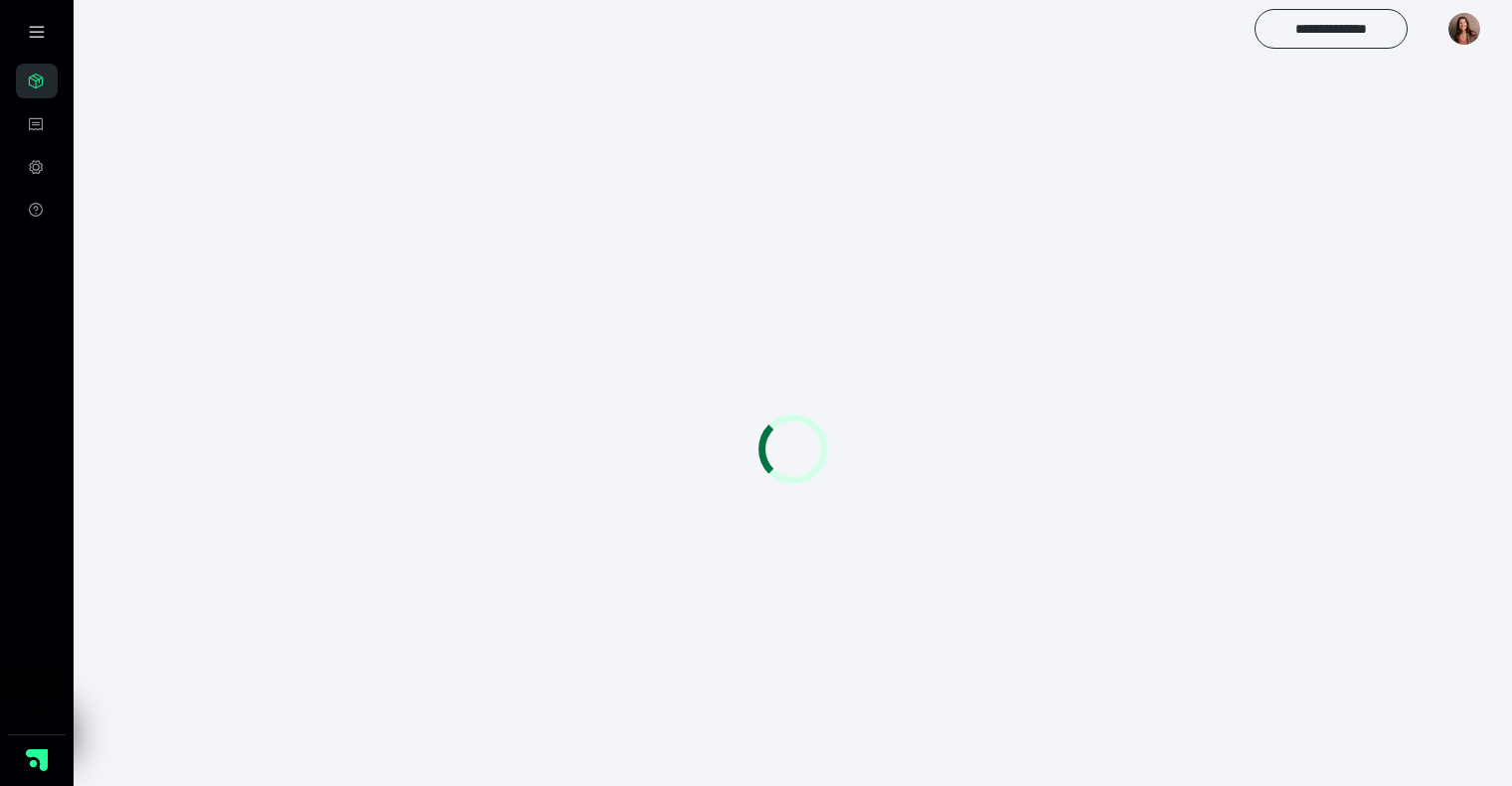 scroll, scrollTop: 0, scrollLeft: 0, axis: both 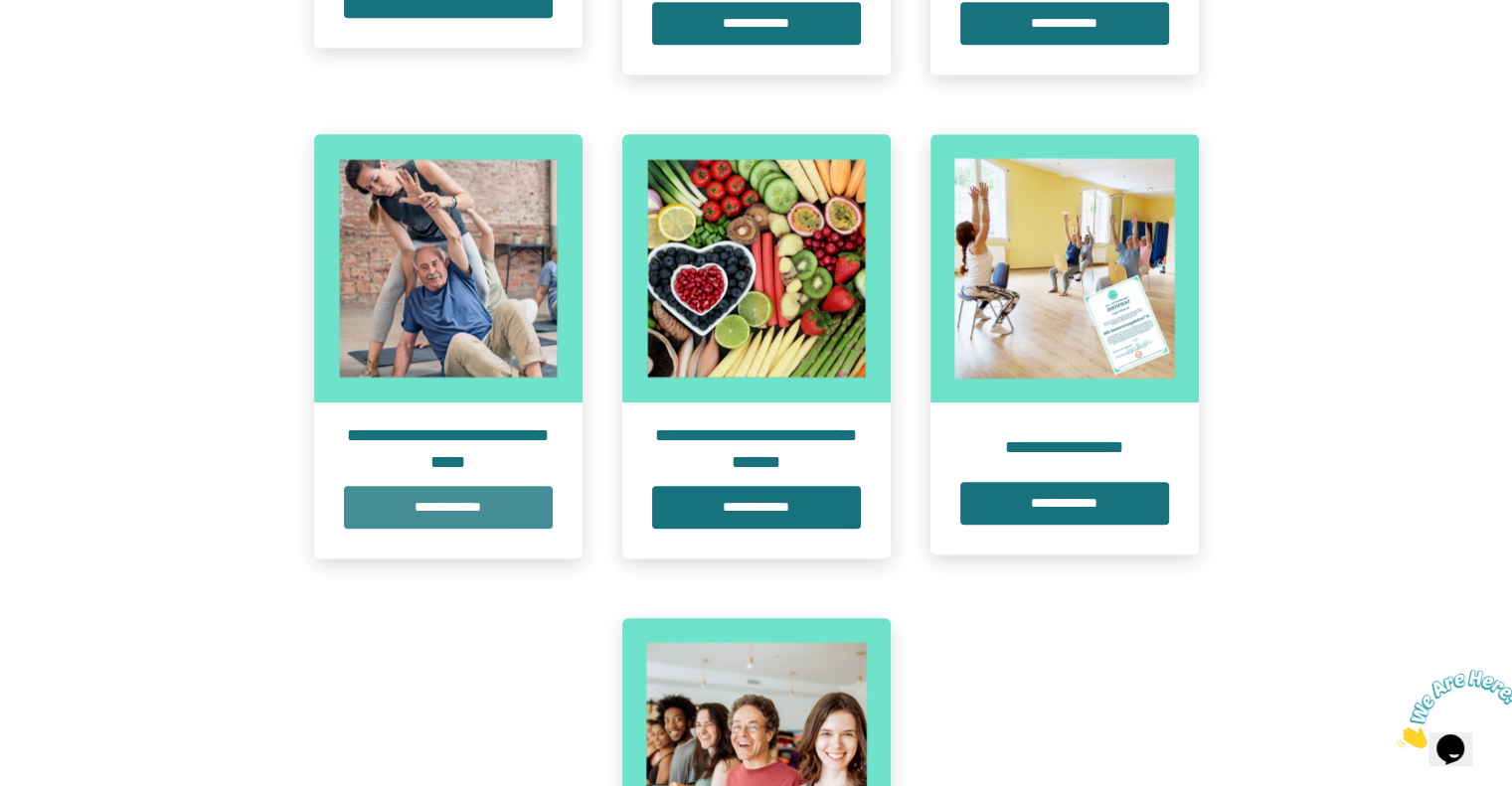 click on "**********" at bounding box center [448, 507] 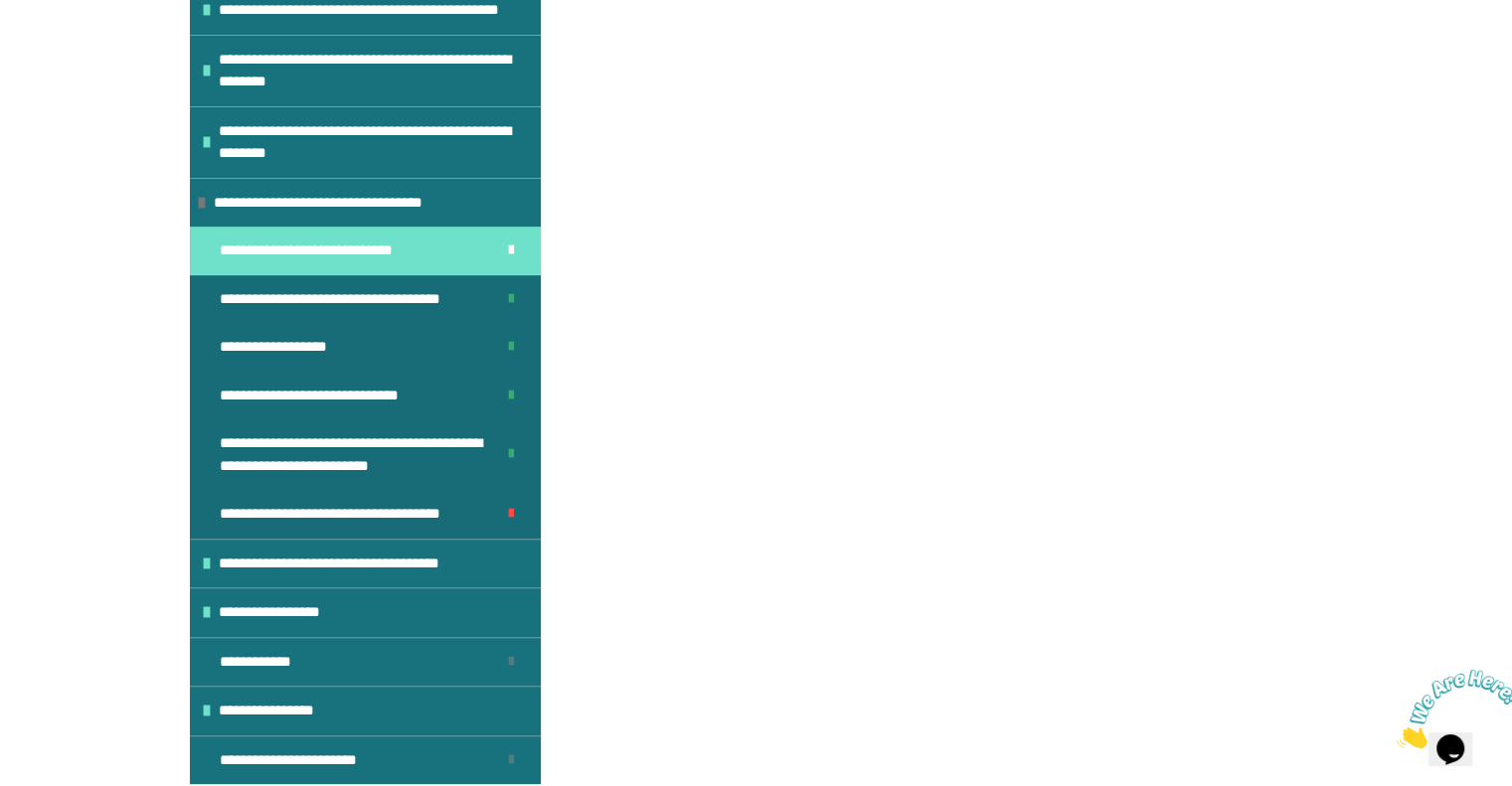 scroll, scrollTop: 0, scrollLeft: 0, axis: both 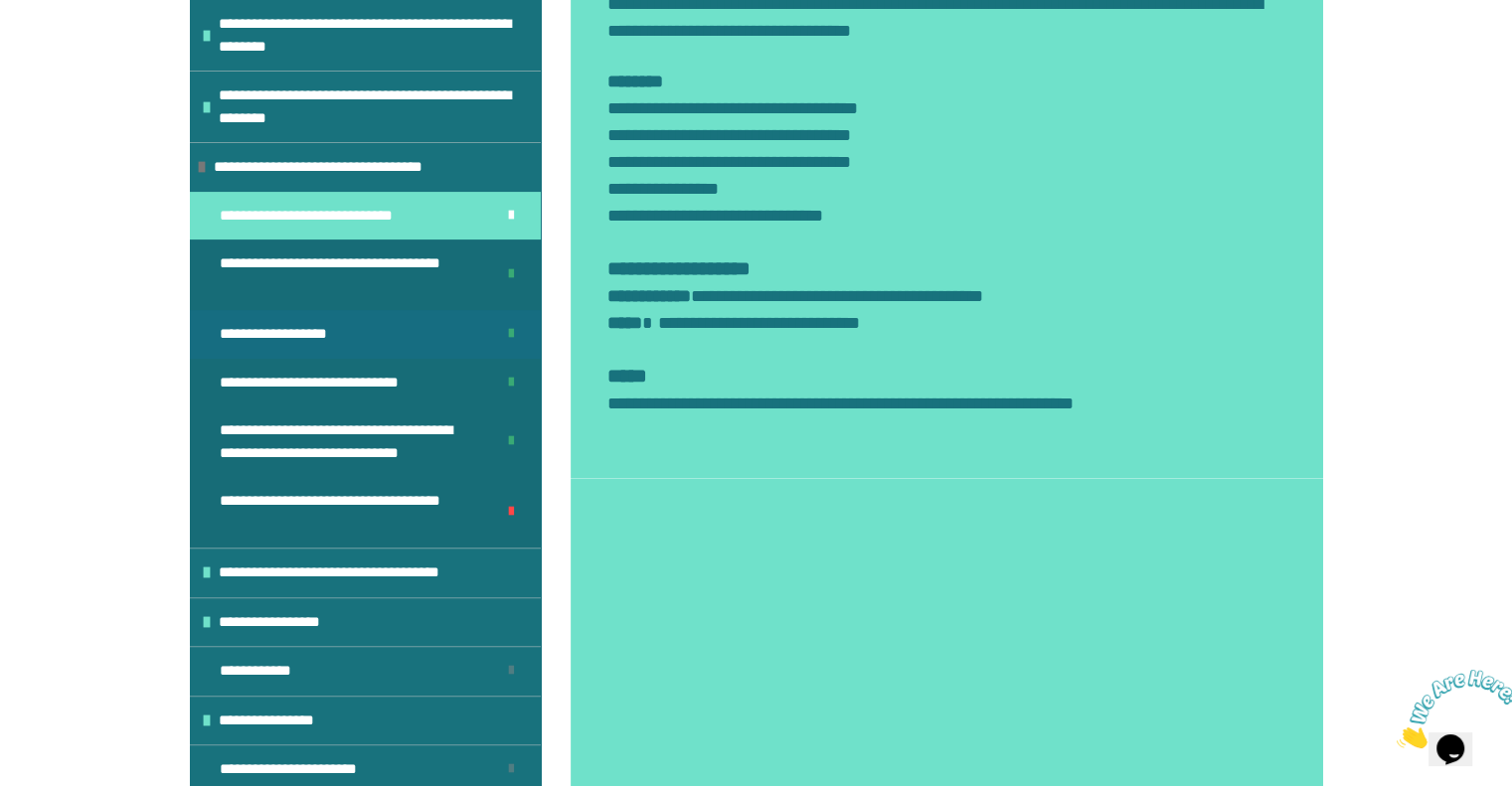 click on "**********" at bounding box center (280, 334) 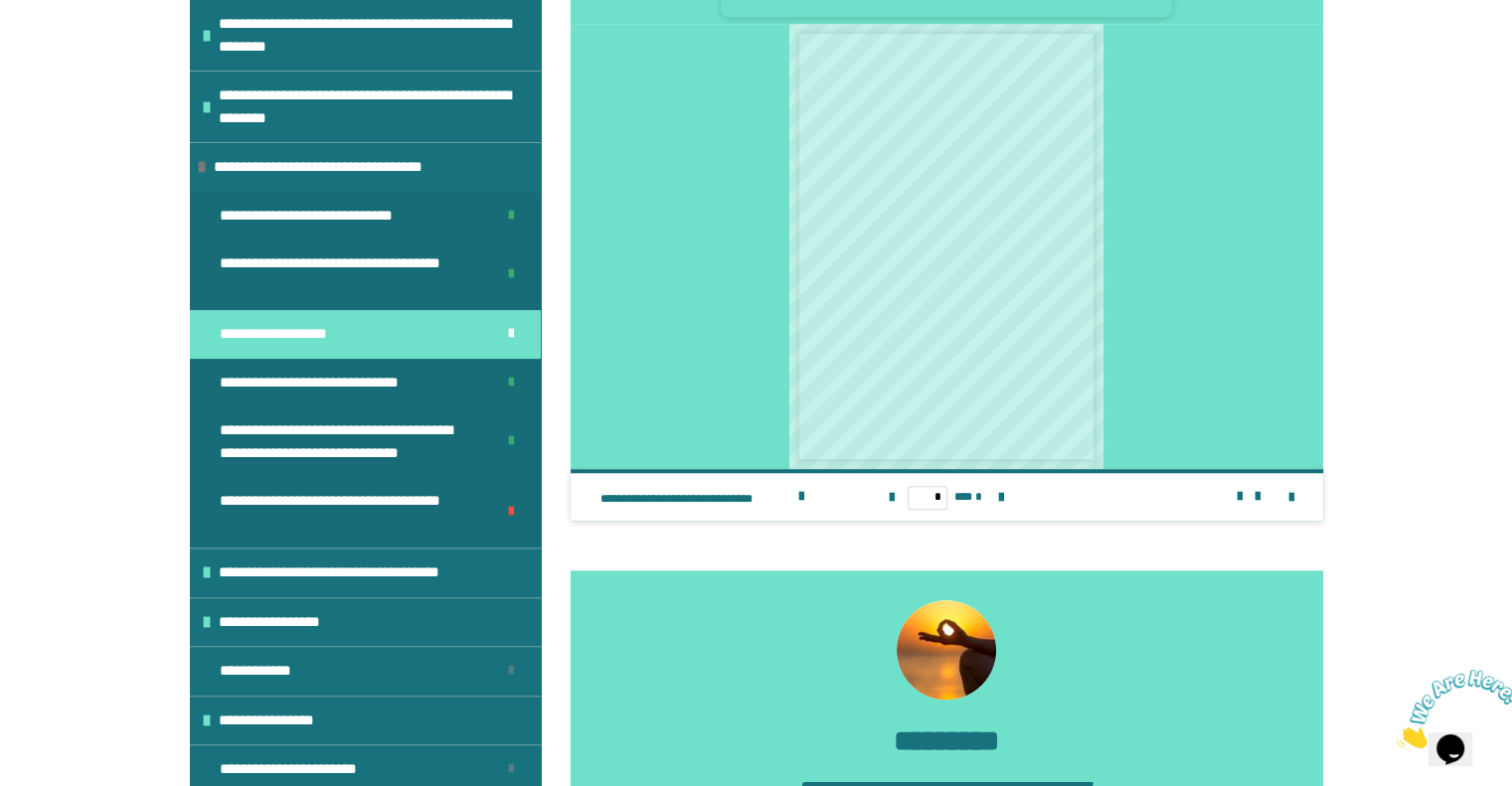 scroll, scrollTop: 1346, scrollLeft: 0, axis: vertical 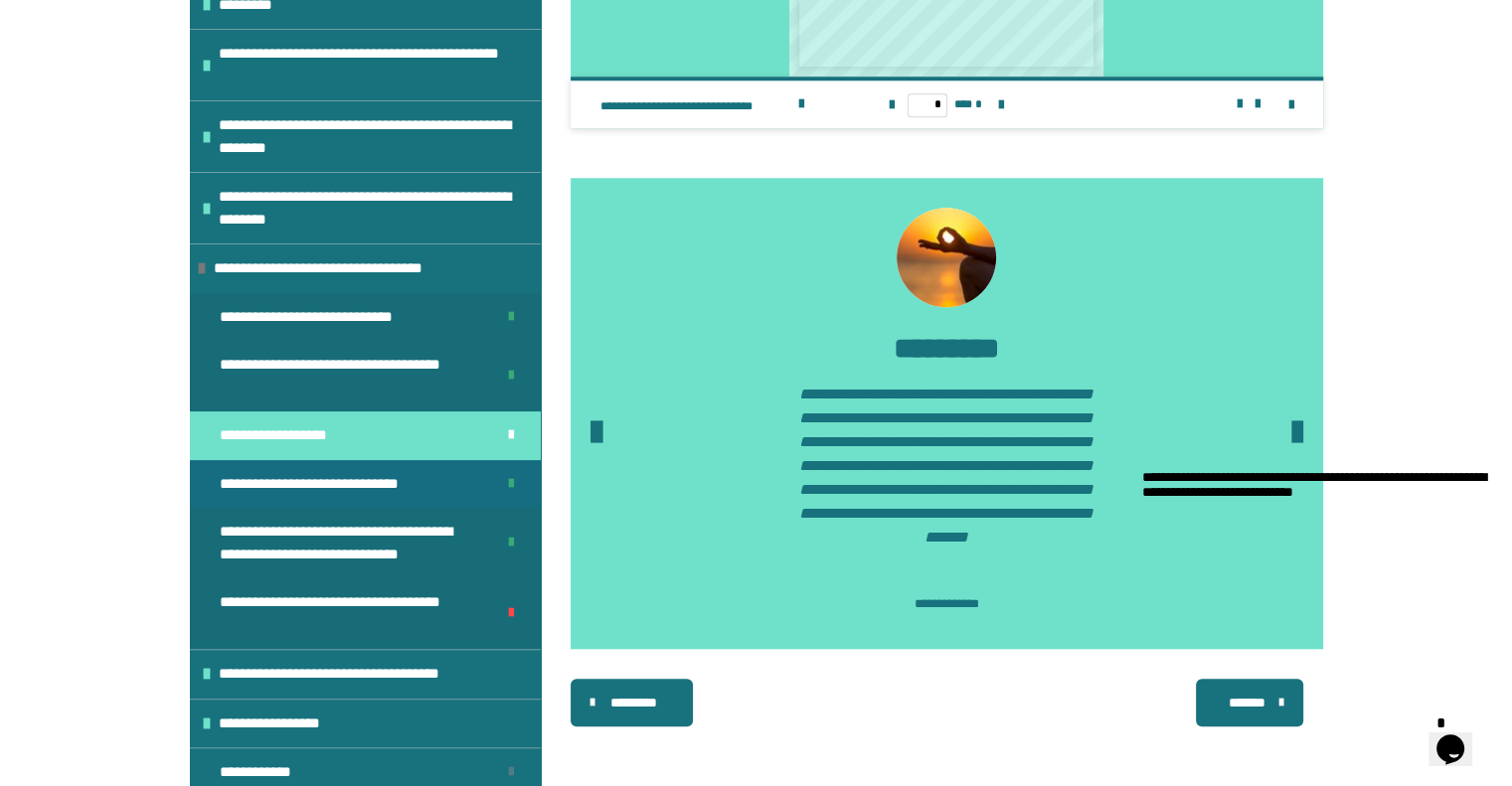 click on "**********" at bounding box center (323, 484) 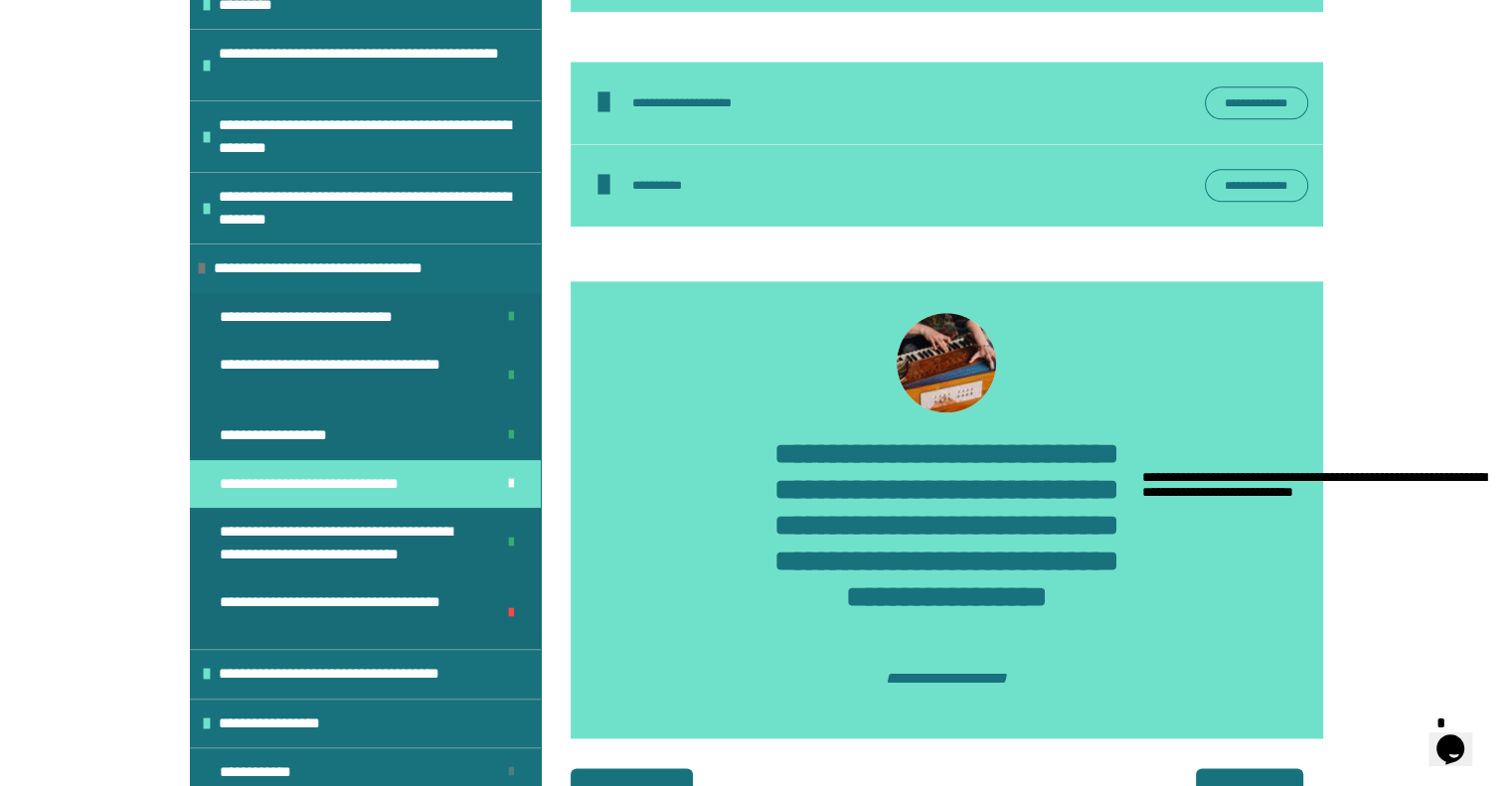 scroll, scrollTop: 2417, scrollLeft: 0, axis: vertical 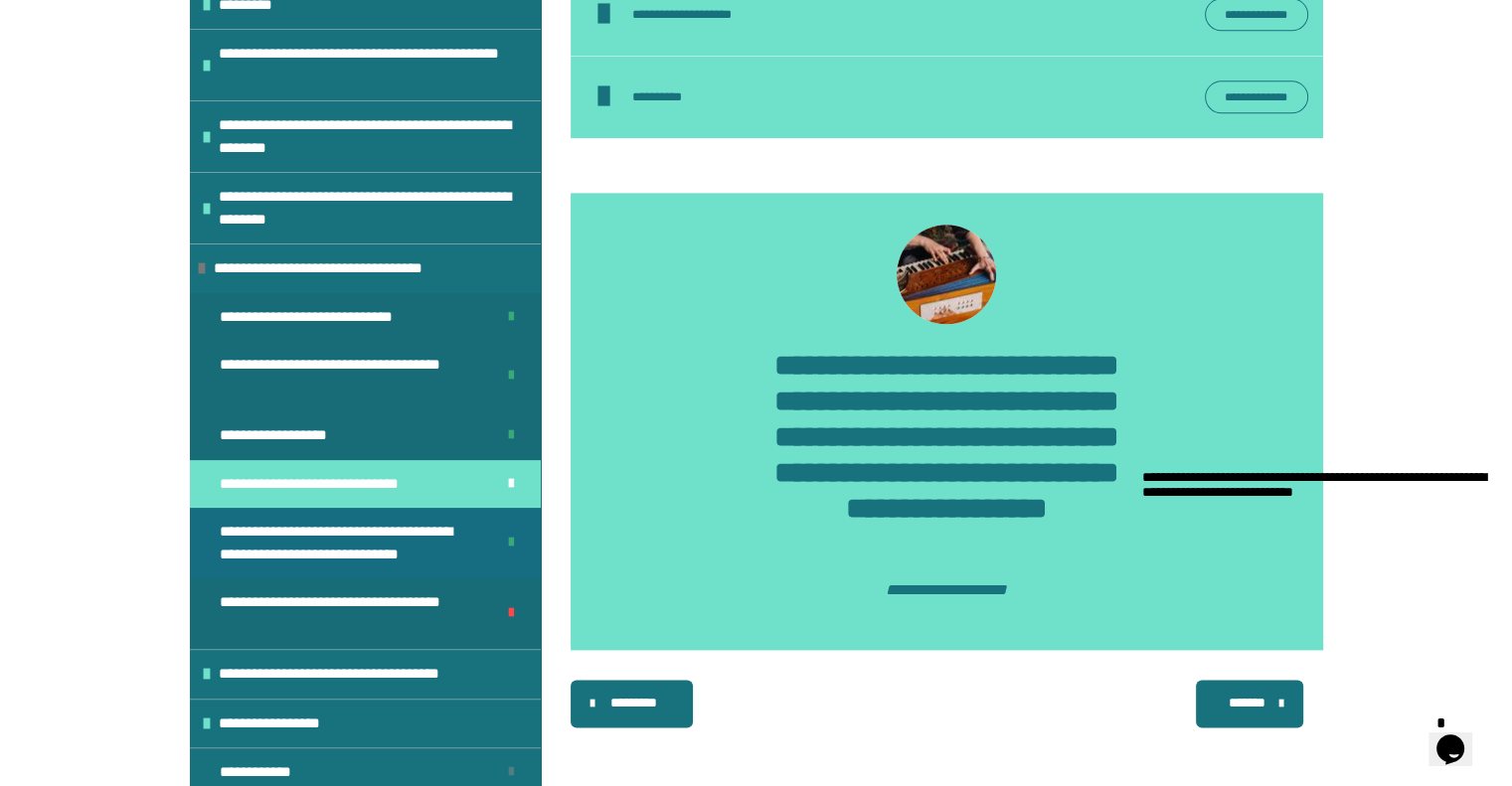 click on "**********" at bounding box center [342, 543] 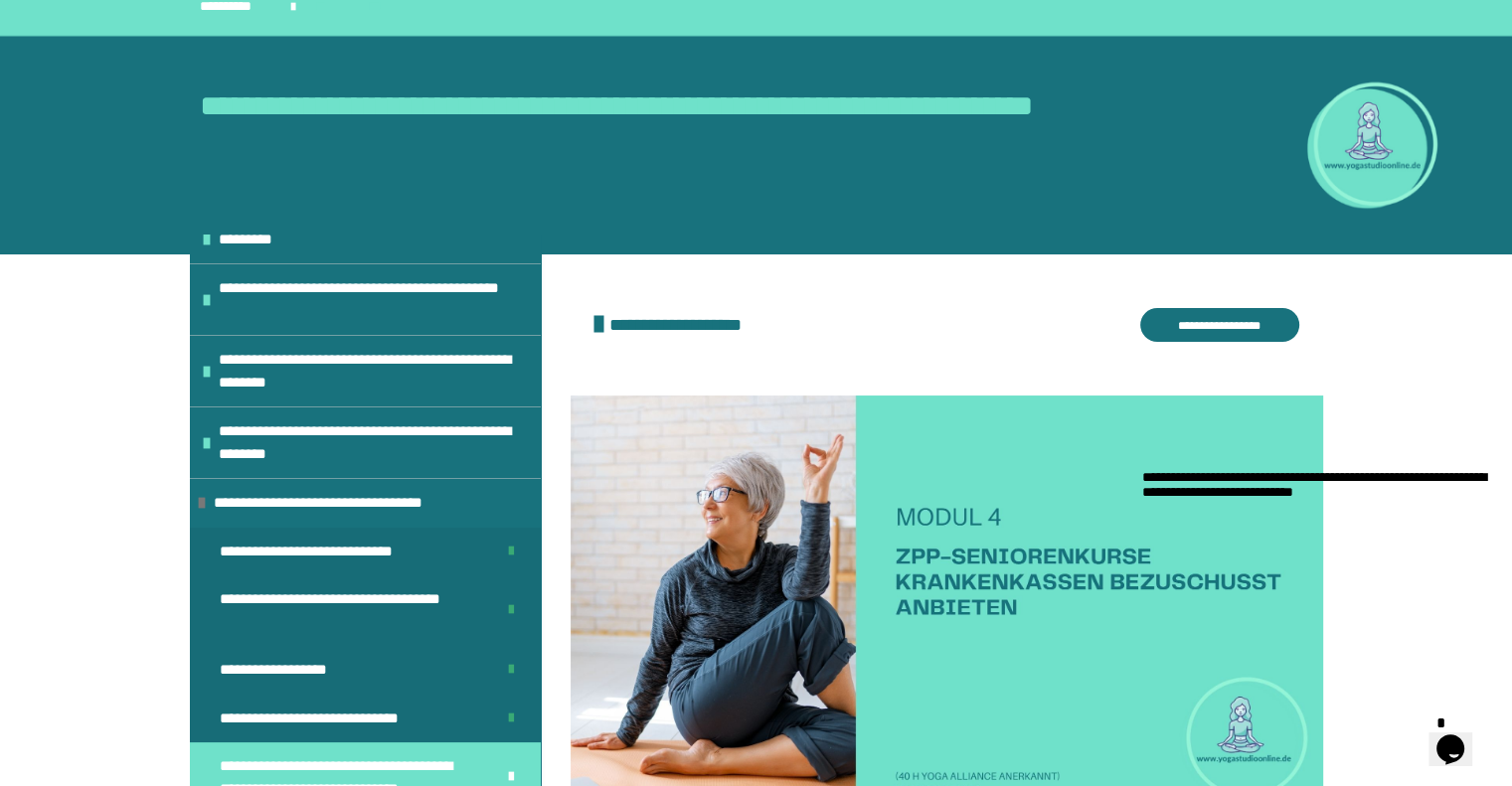 scroll, scrollTop: 4, scrollLeft: 0, axis: vertical 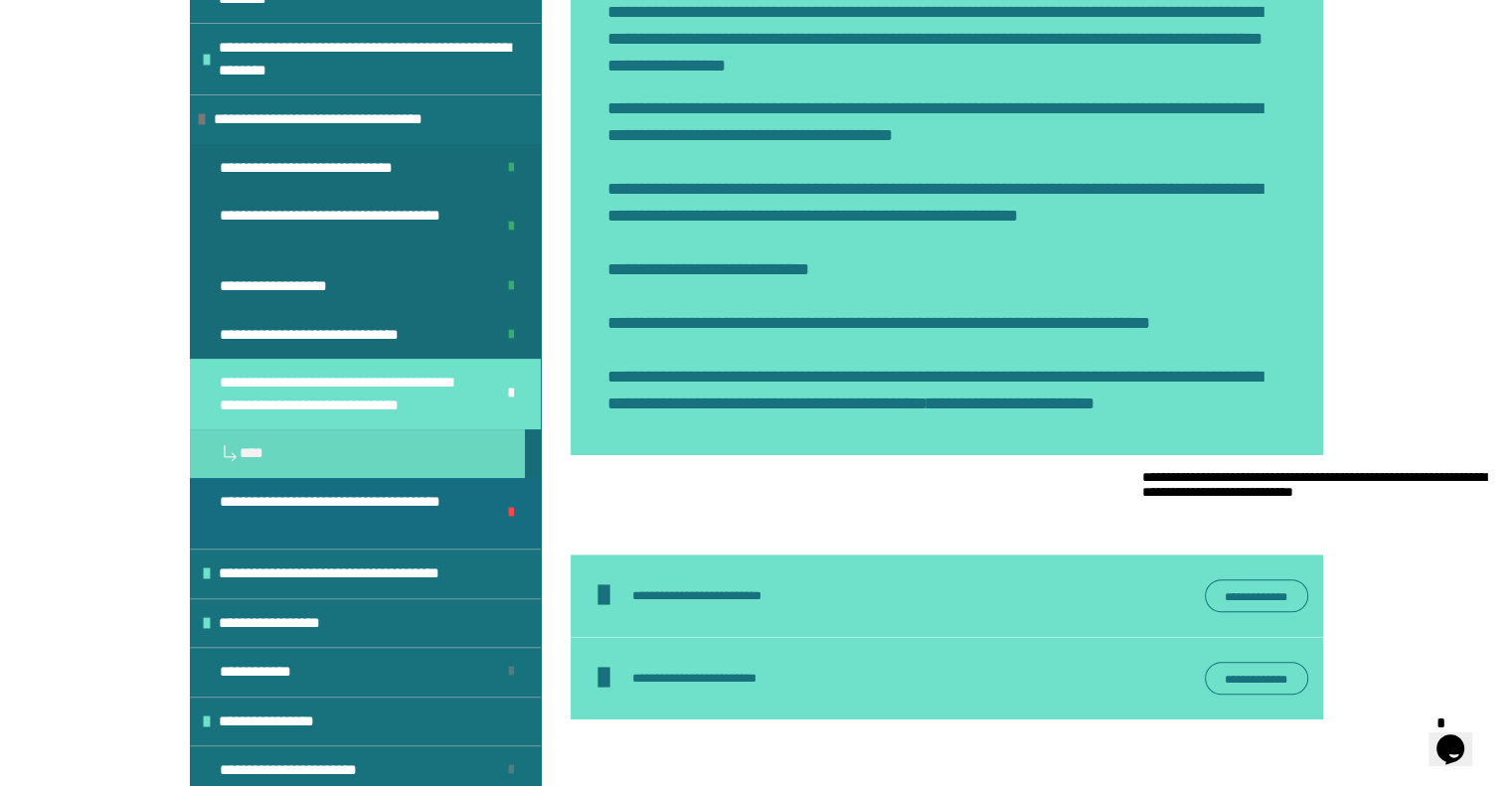 click on "**********" at bounding box center (342, 513) 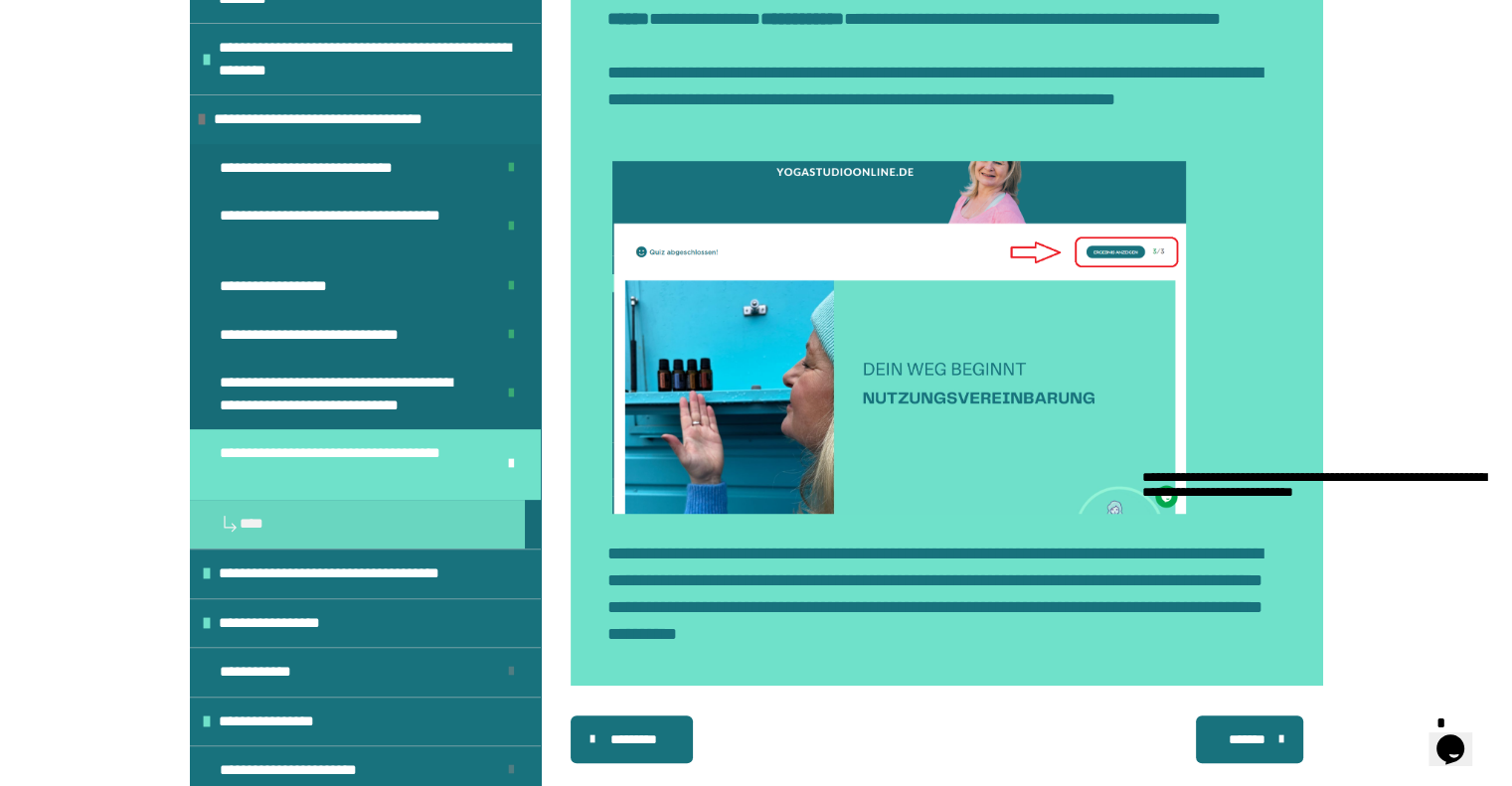 scroll, scrollTop: 1332, scrollLeft: 0, axis: vertical 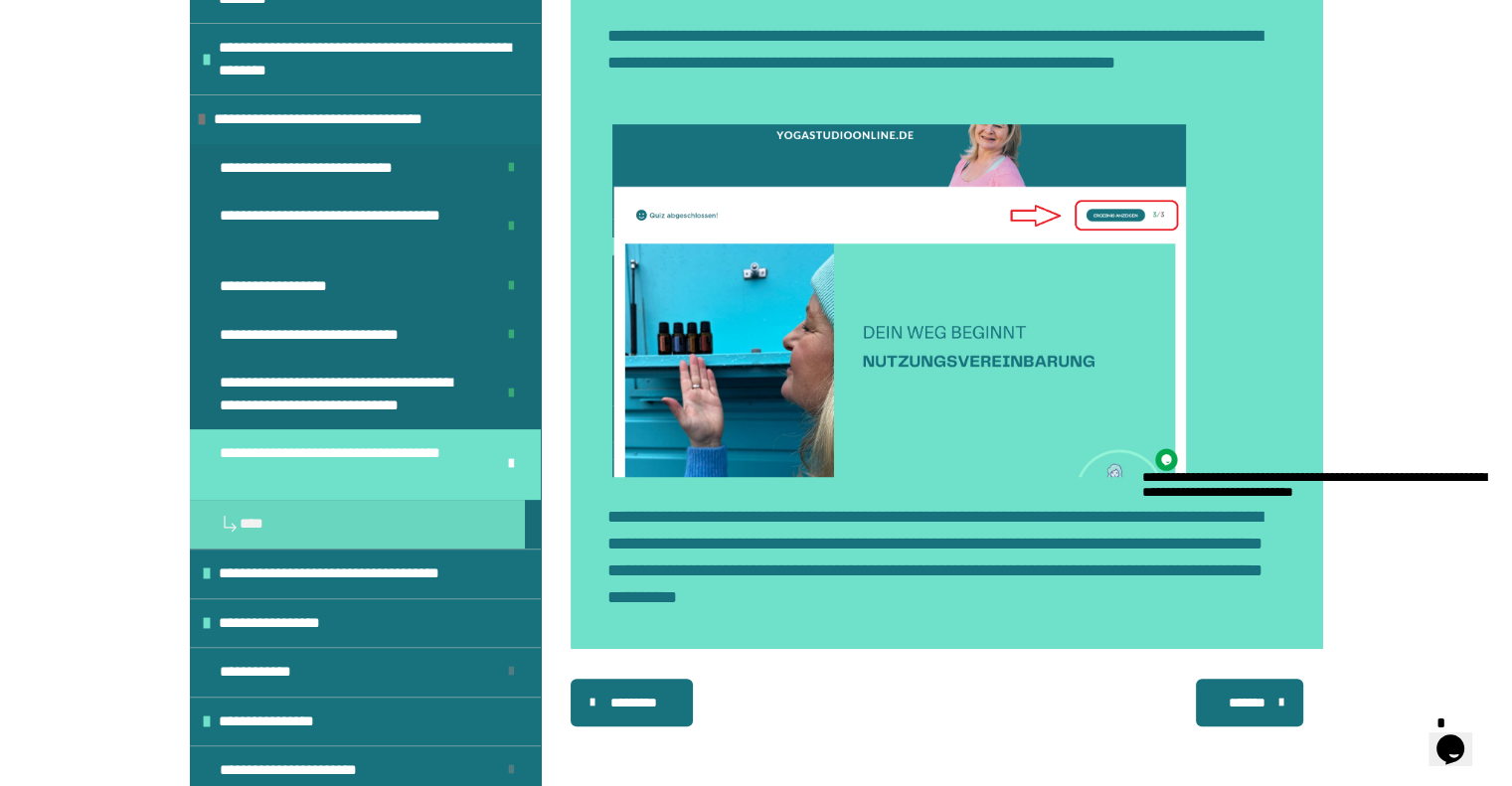 click at bounding box center (1142, 470) 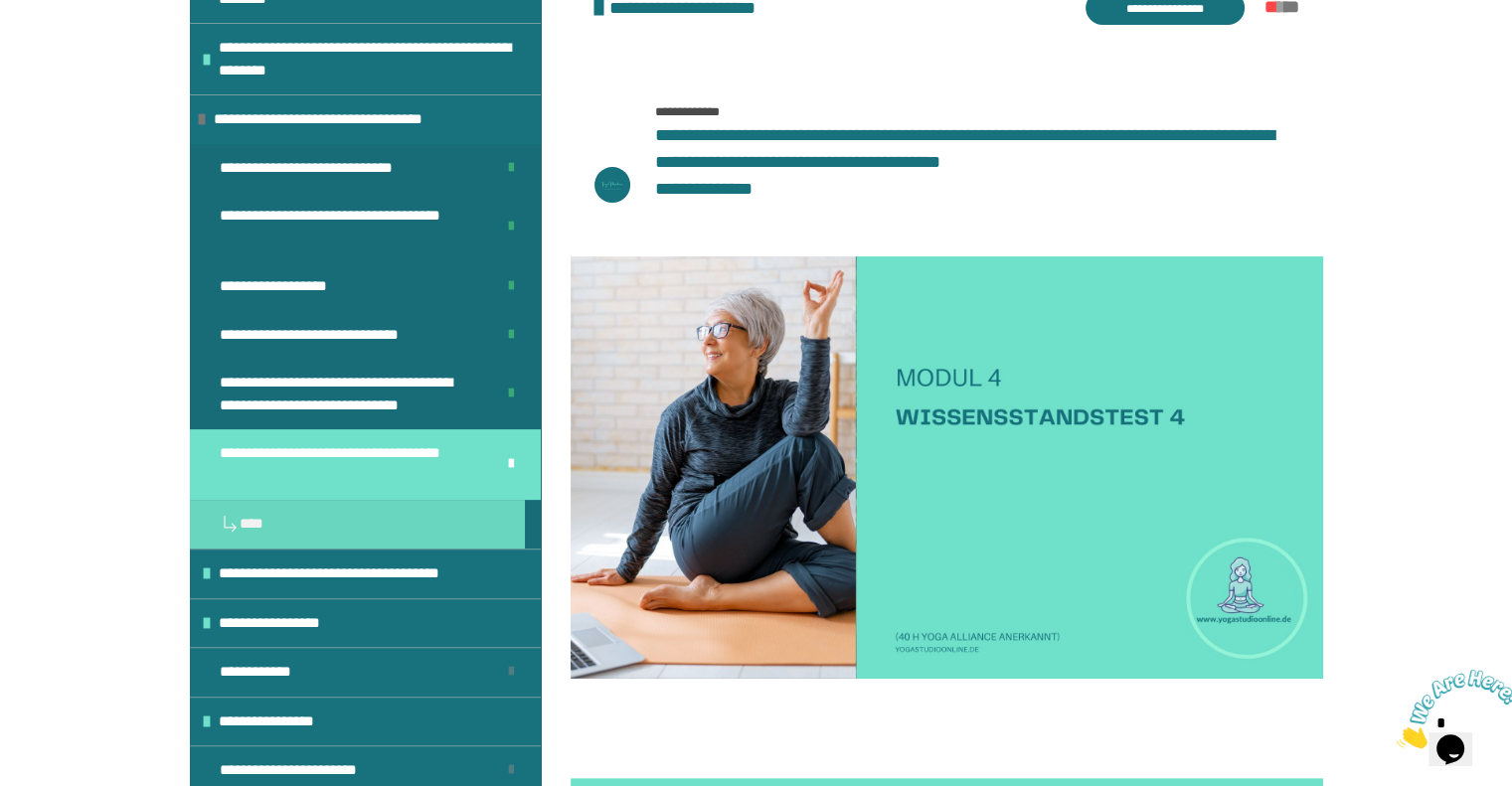 scroll, scrollTop: 411, scrollLeft: 0, axis: vertical 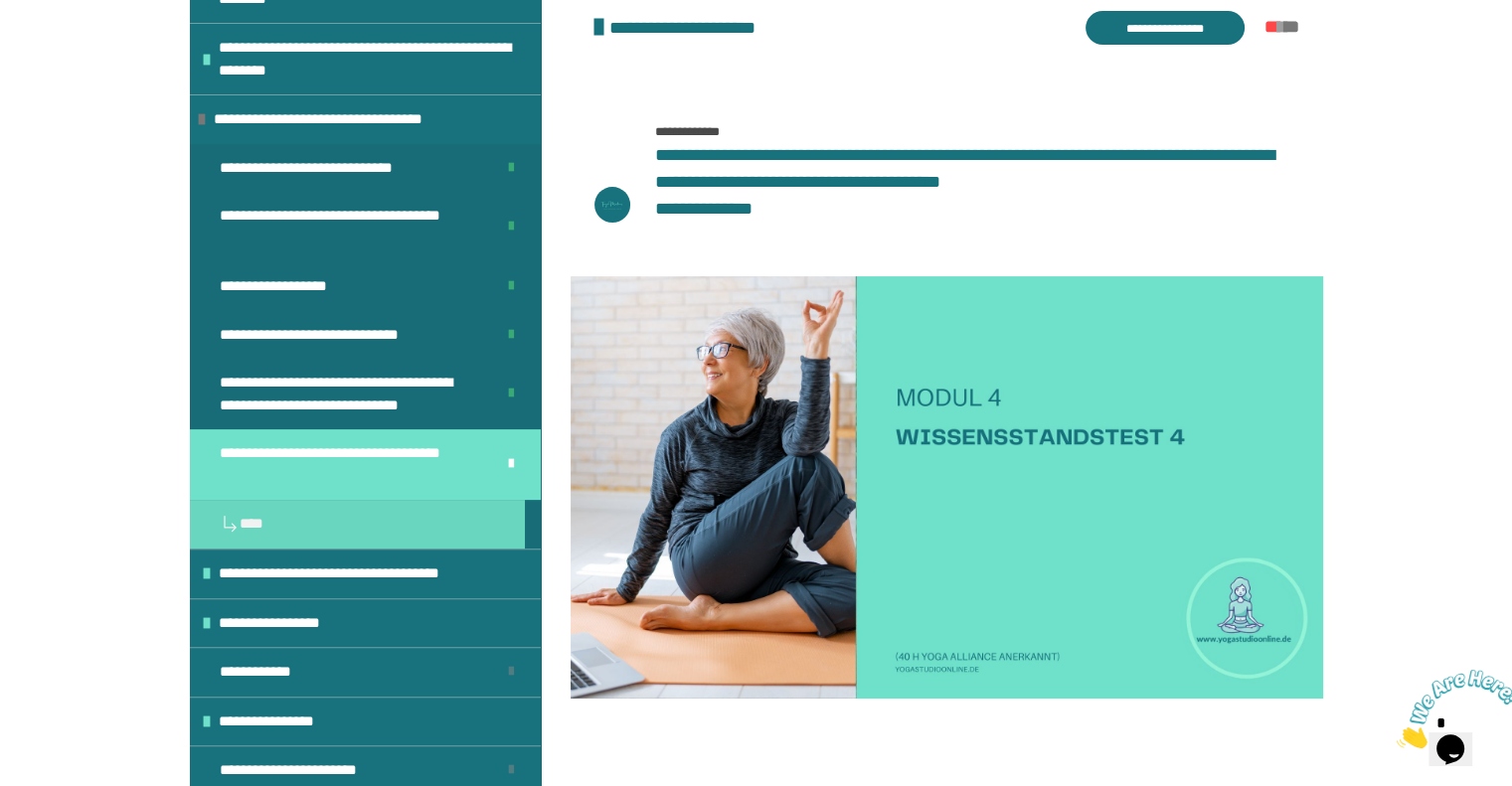 click on "**********" at bounding box center [1164, 28] 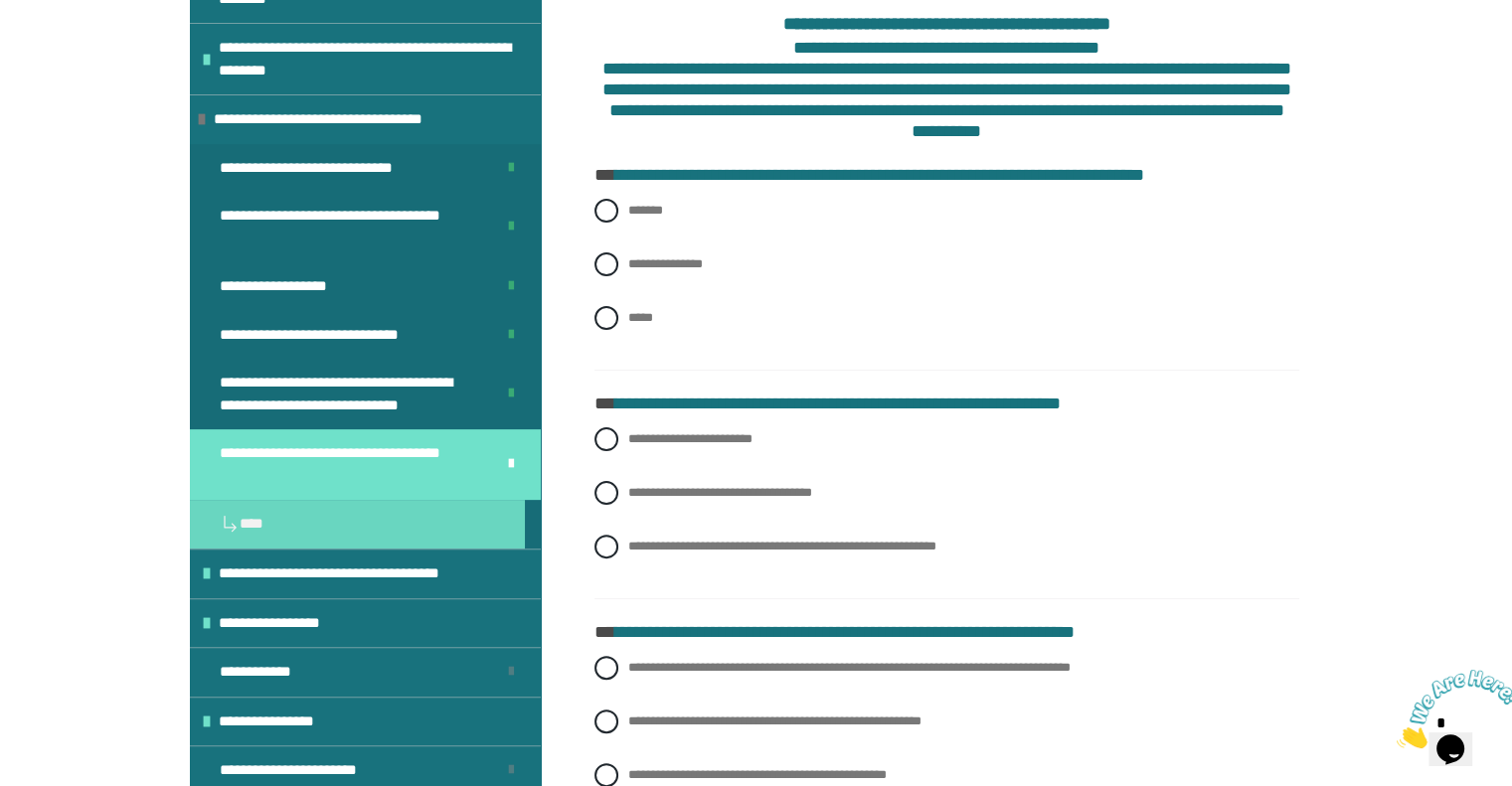 scroll, scrollTop: 2419, scrollLeft: 0, axis: vertical 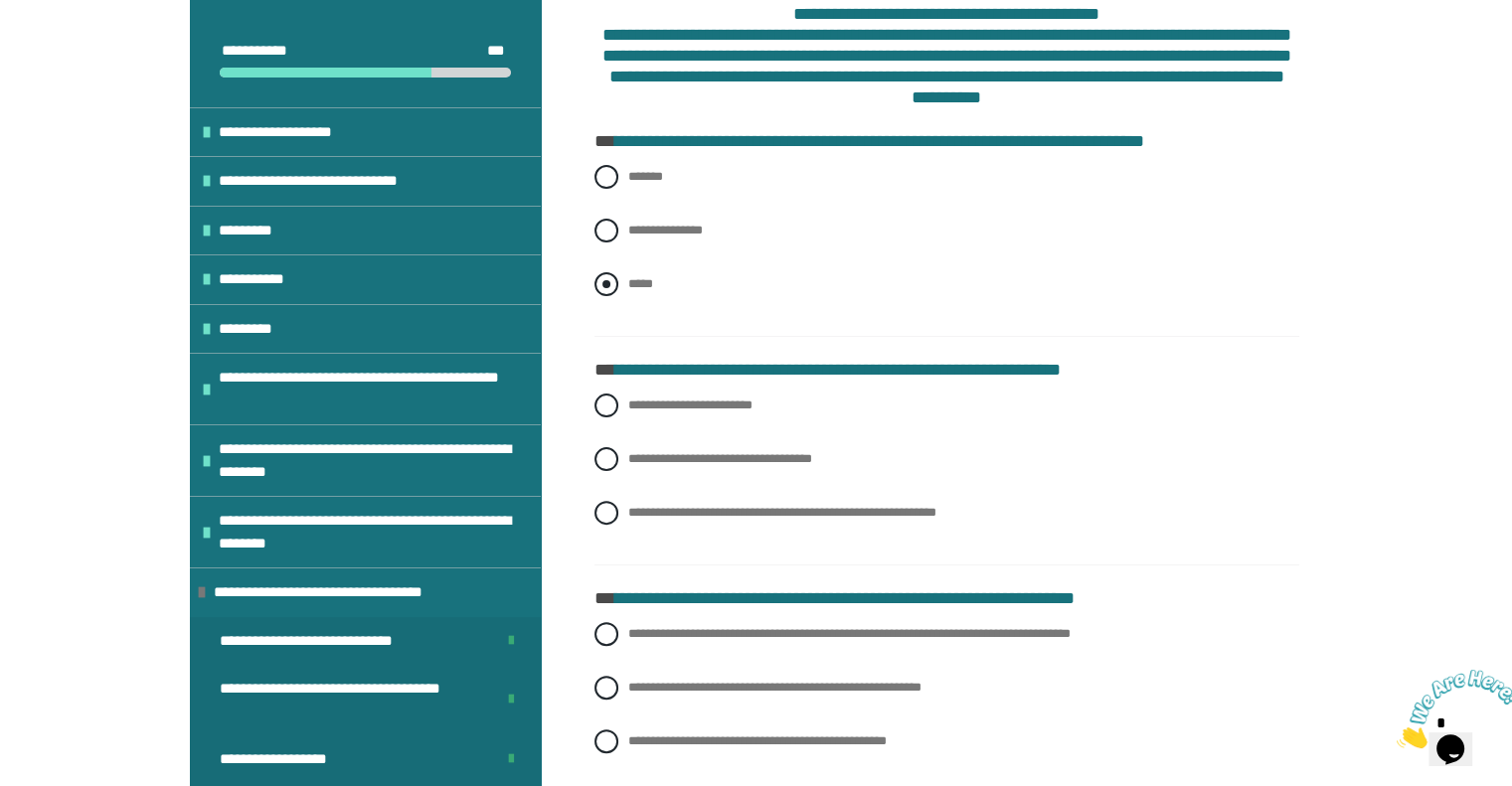 click at bounding box center (606, 284) 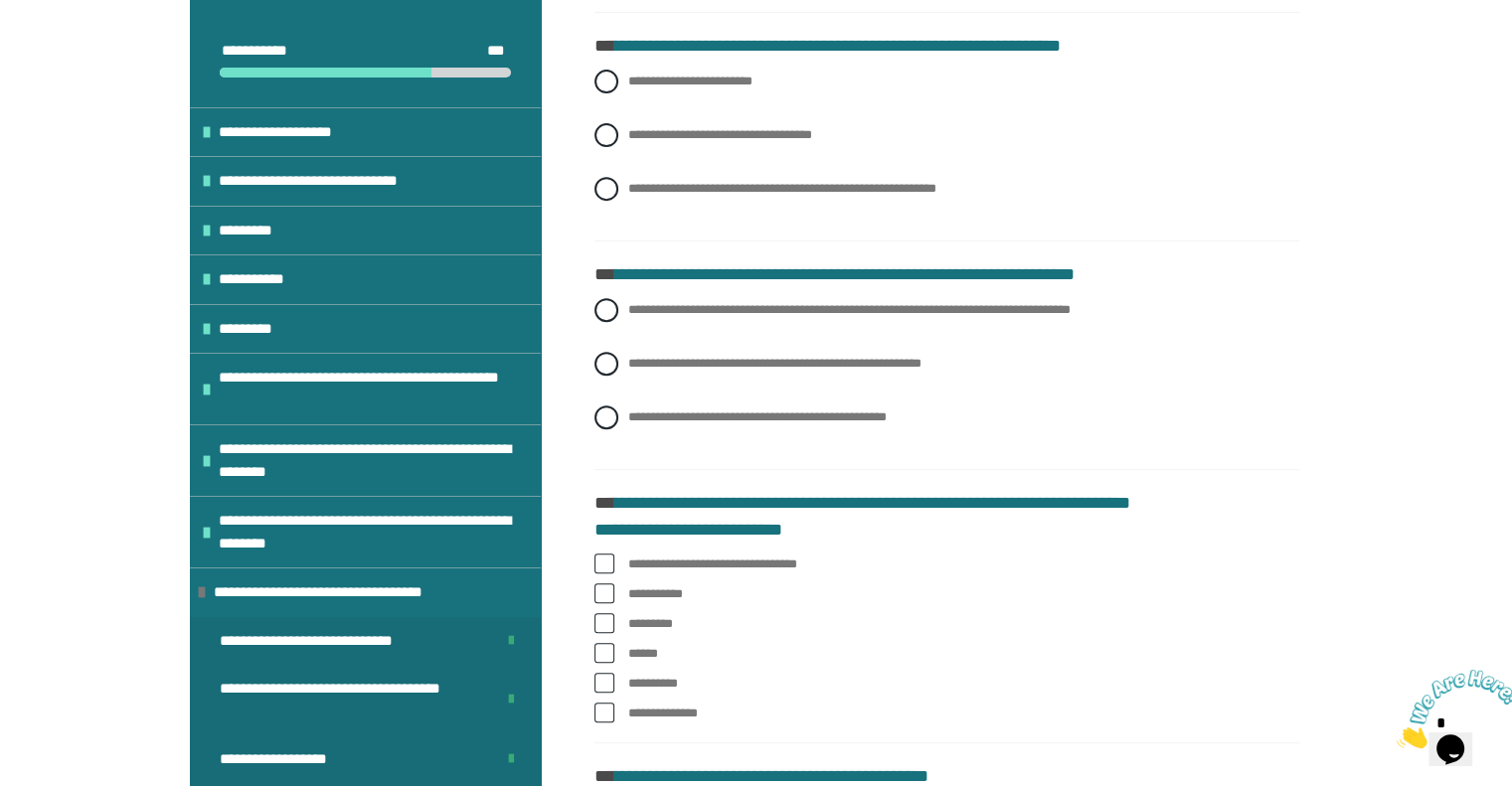 scroll, scrollTop: 772, scrollLeft: 0, axis: vertical 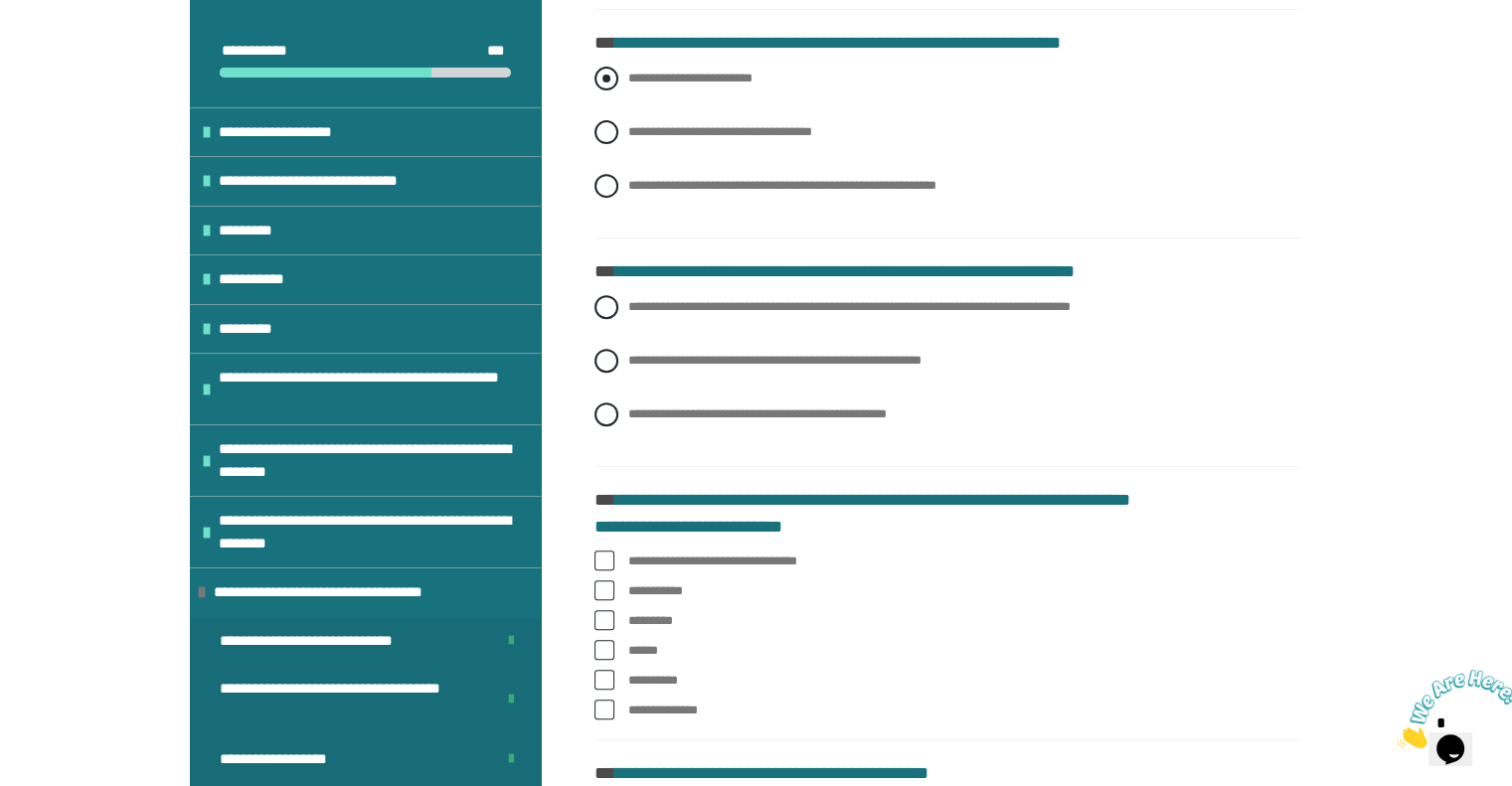 click at bounding box center [606, 79] 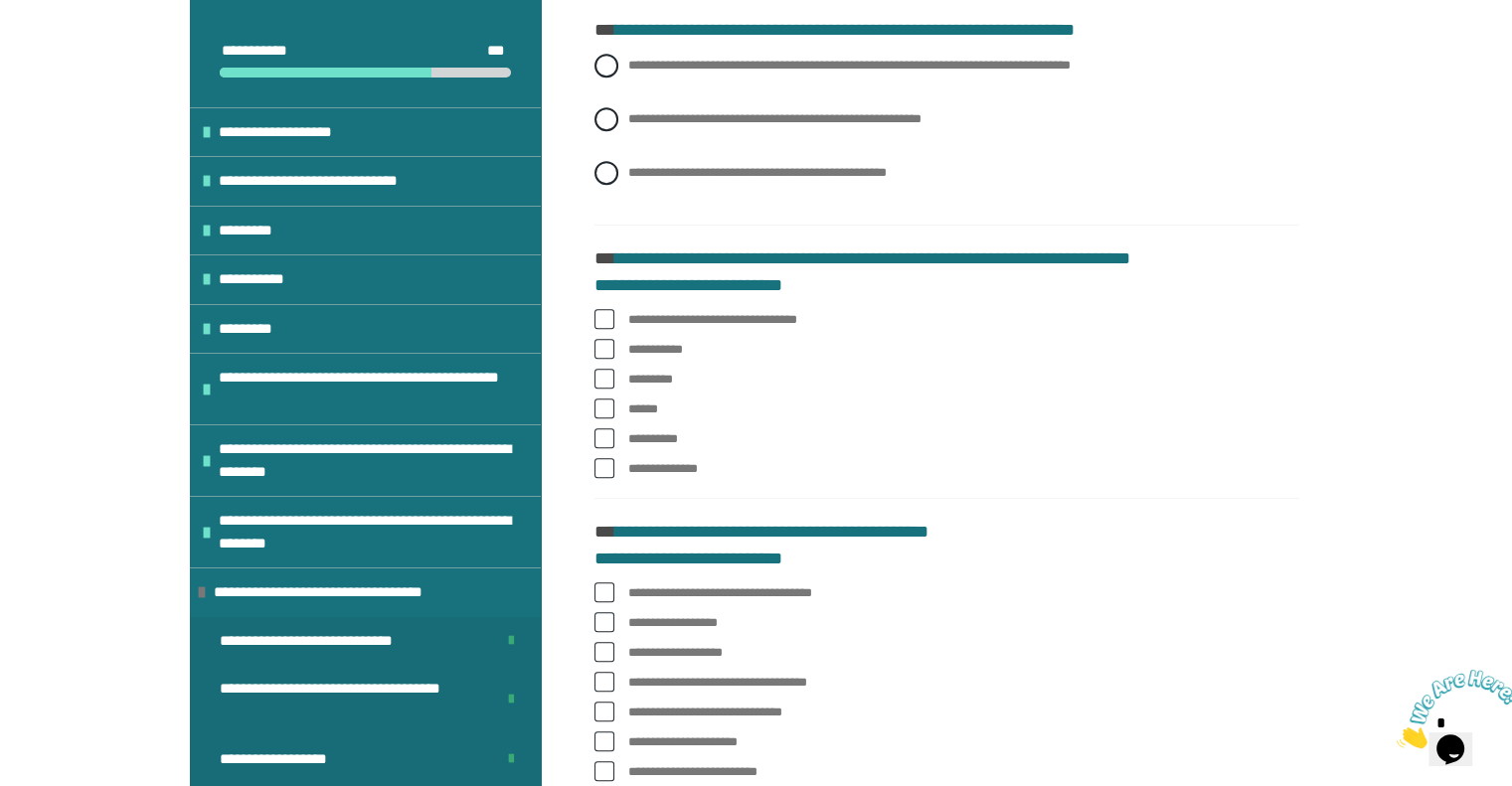 scroll, scrollTop: 1022, scrollLeft: 0, axis: vertical 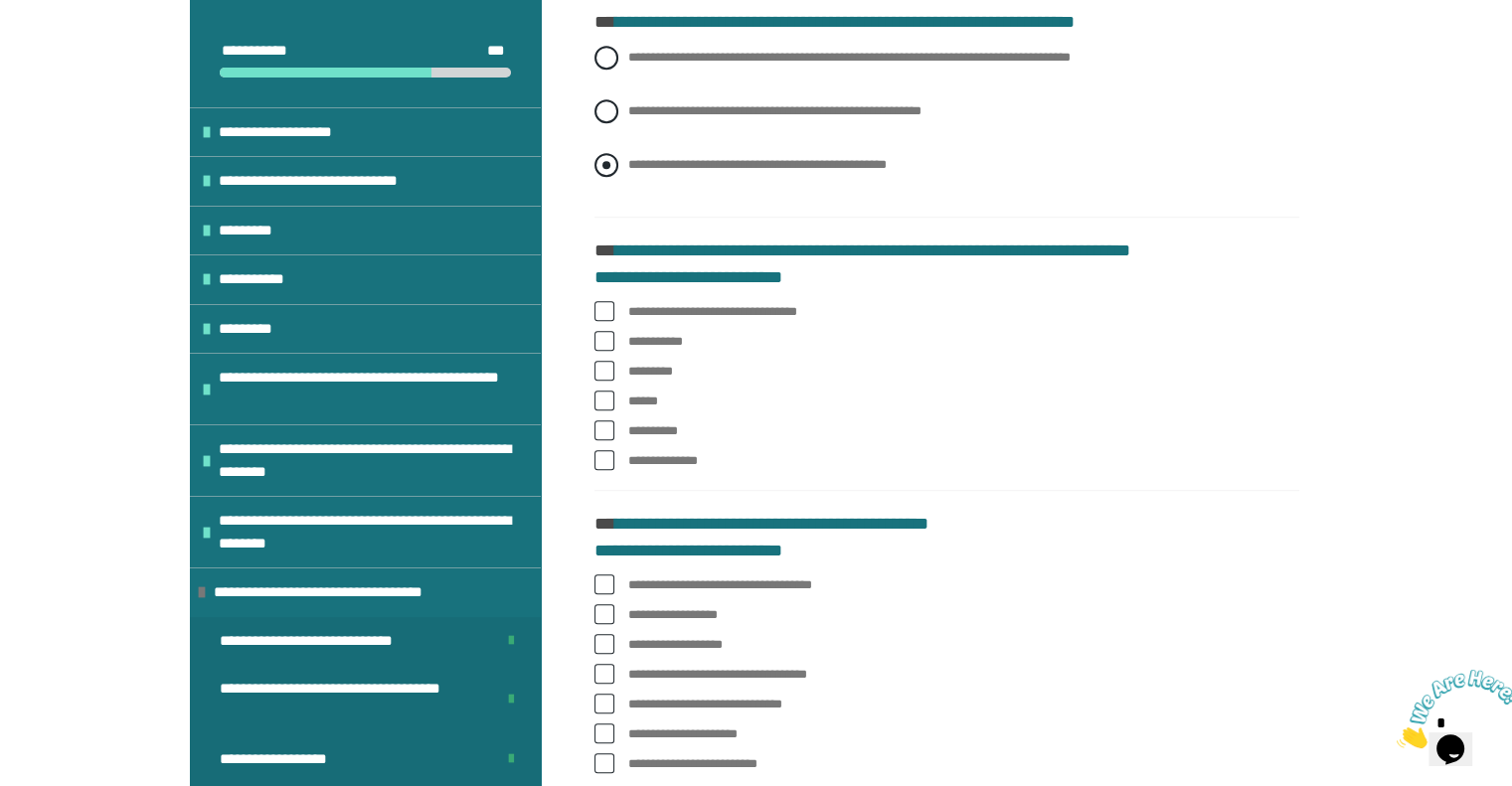 click at bounding box center (606, 165) 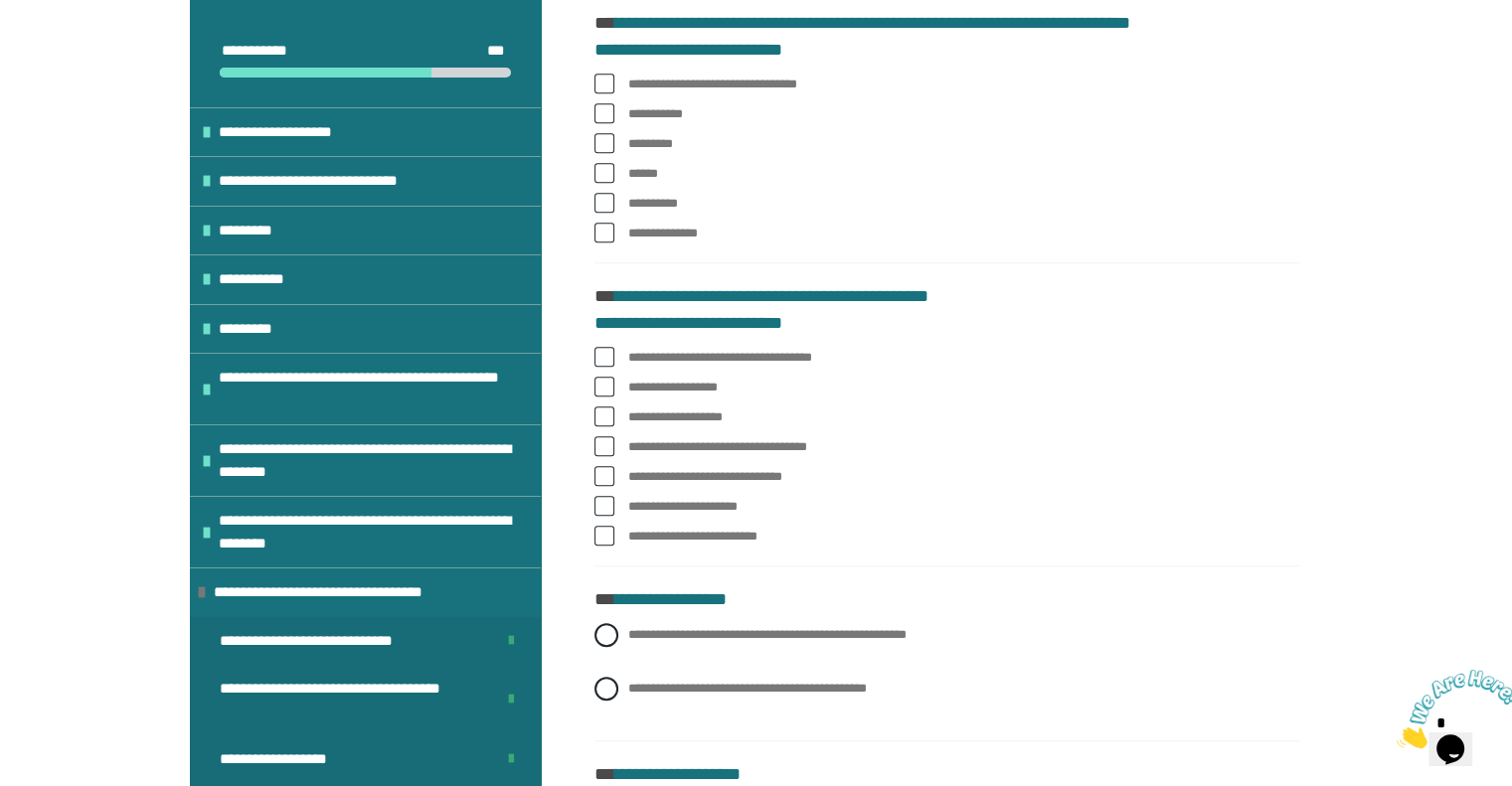 scroll, scrollTop: 1253, scrollLeft: 0, axis: vertical 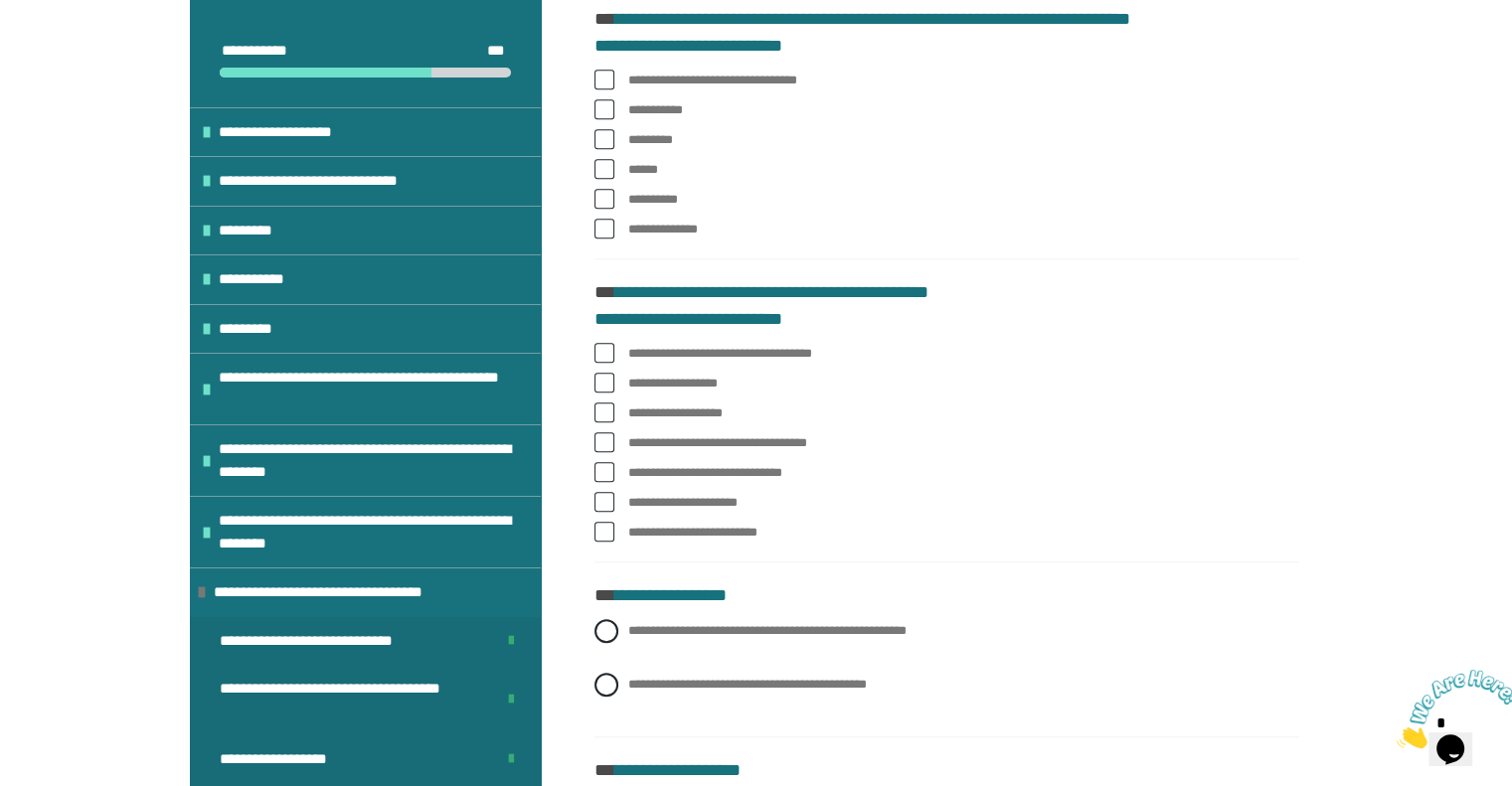 click at bounding box center [604, 79] 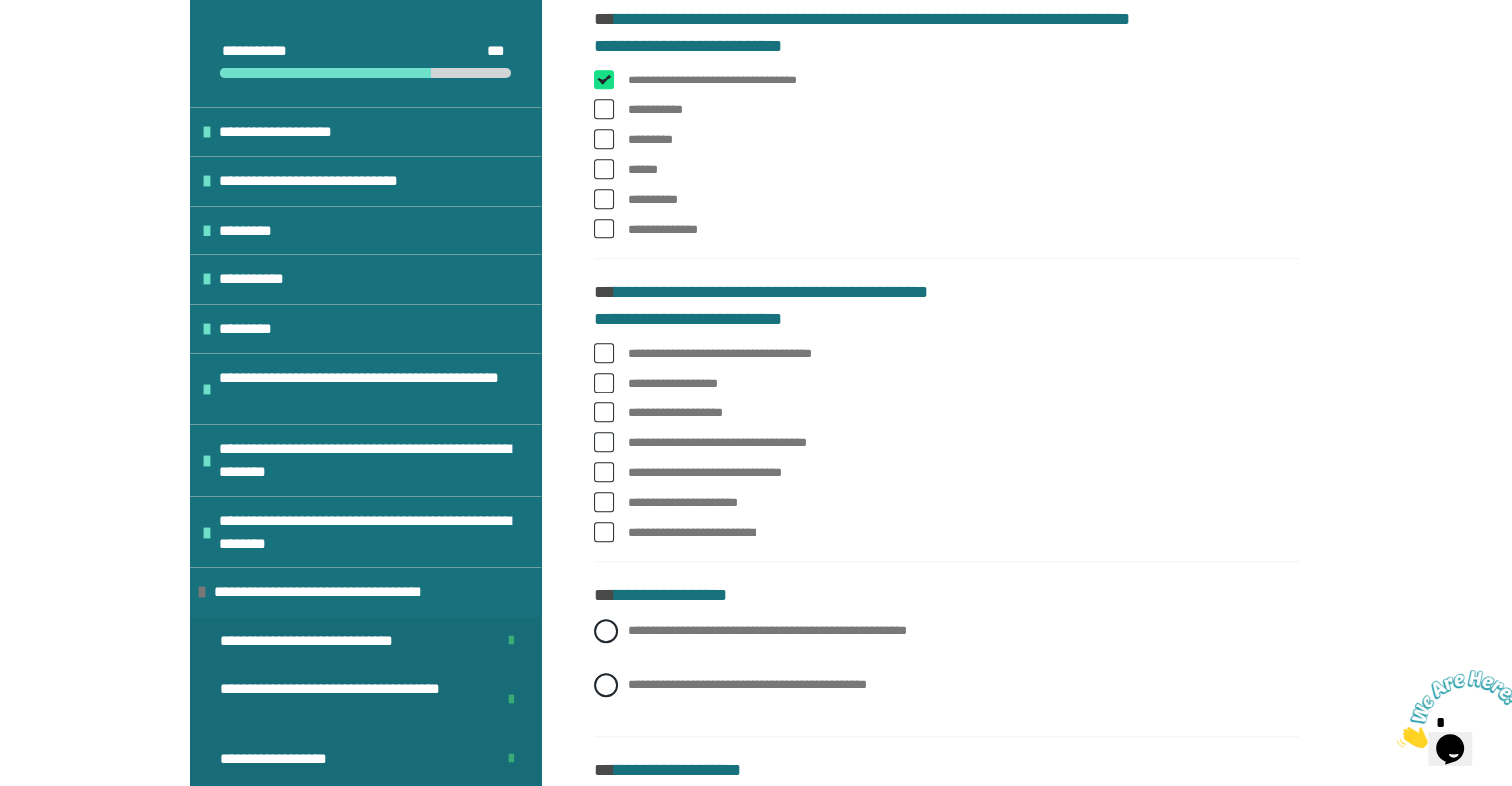 checkbox on "****" 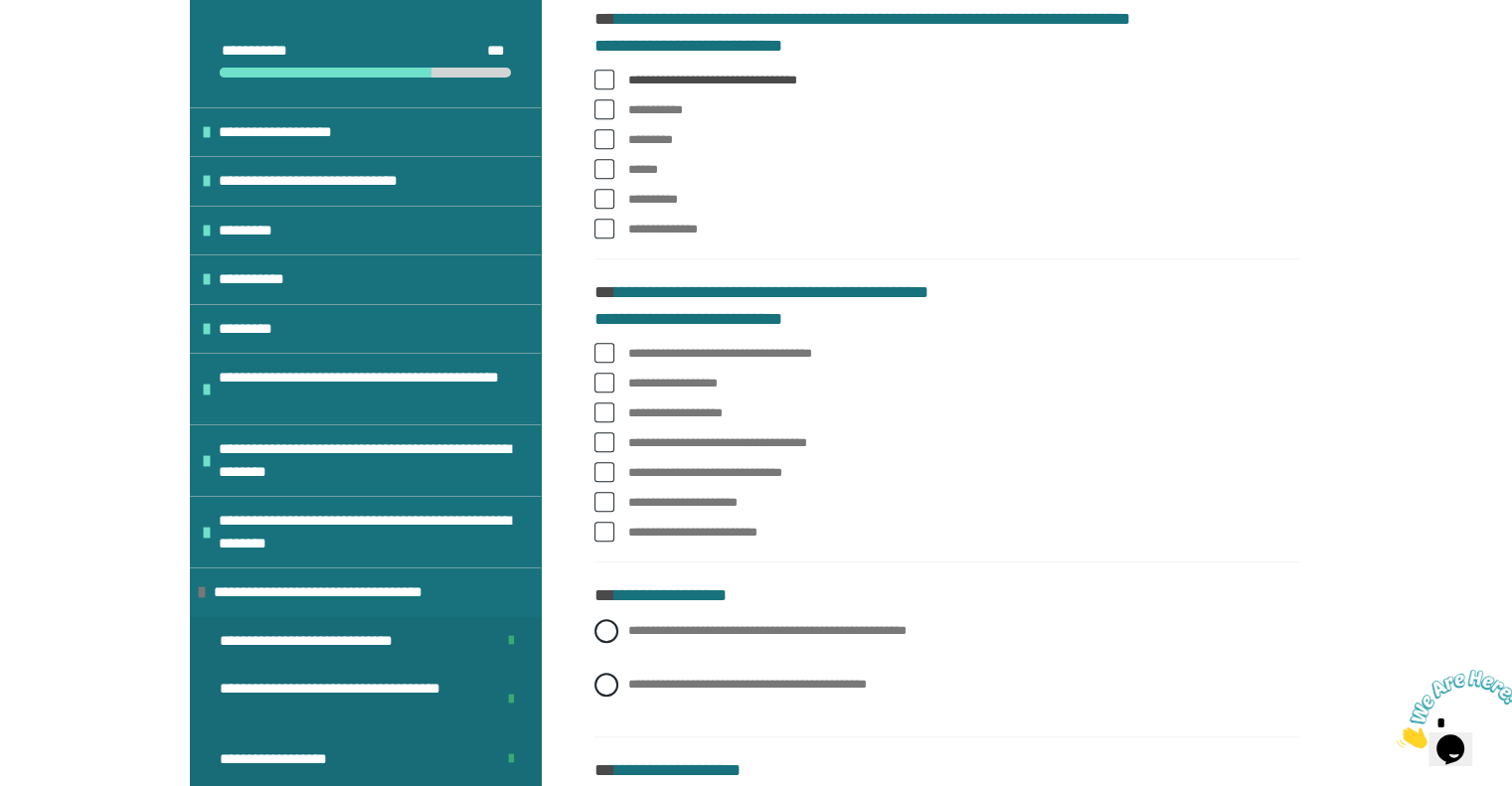 click at bounding box center (604, 139) 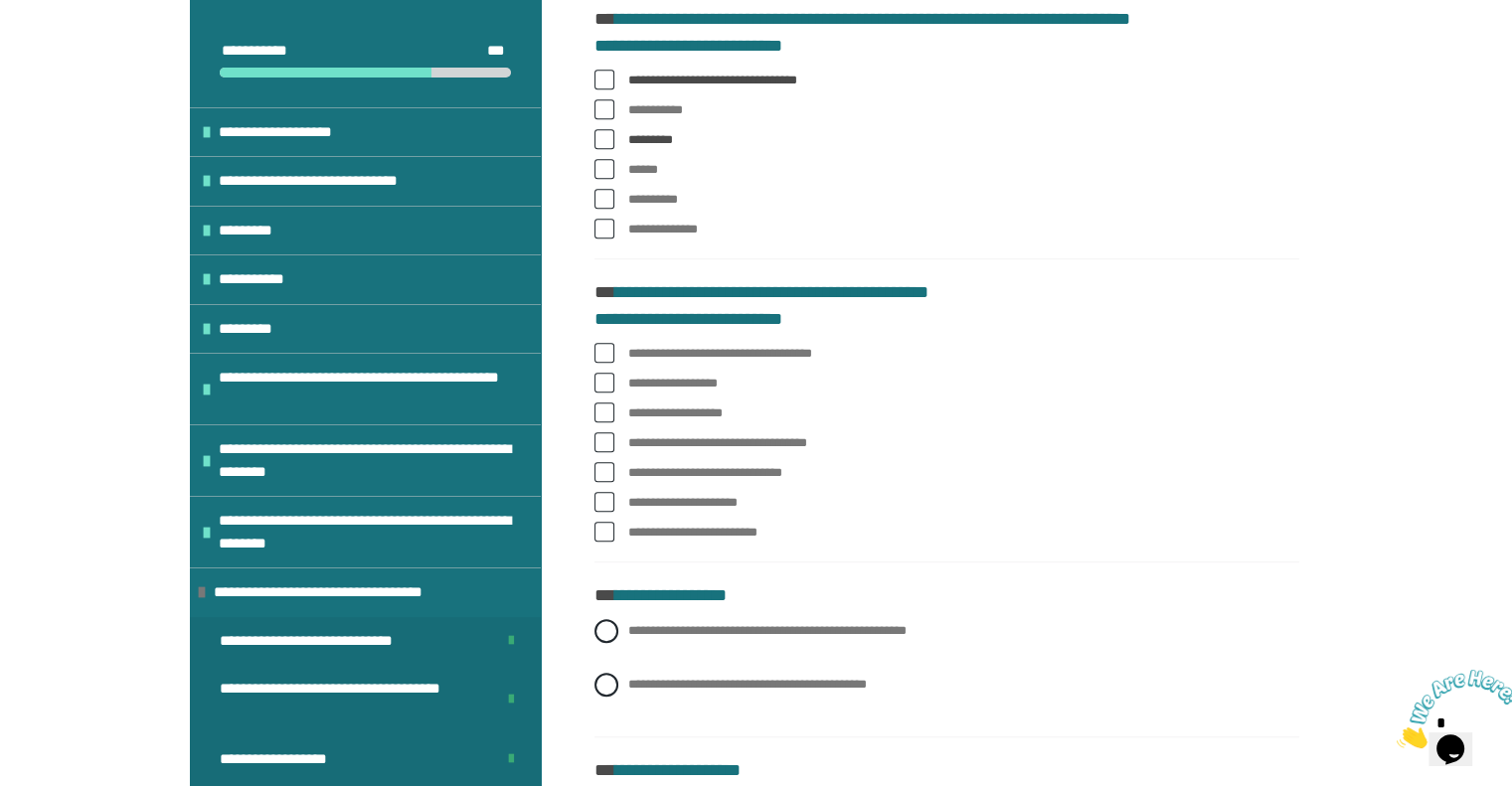 click at bounding box center (604, 169) 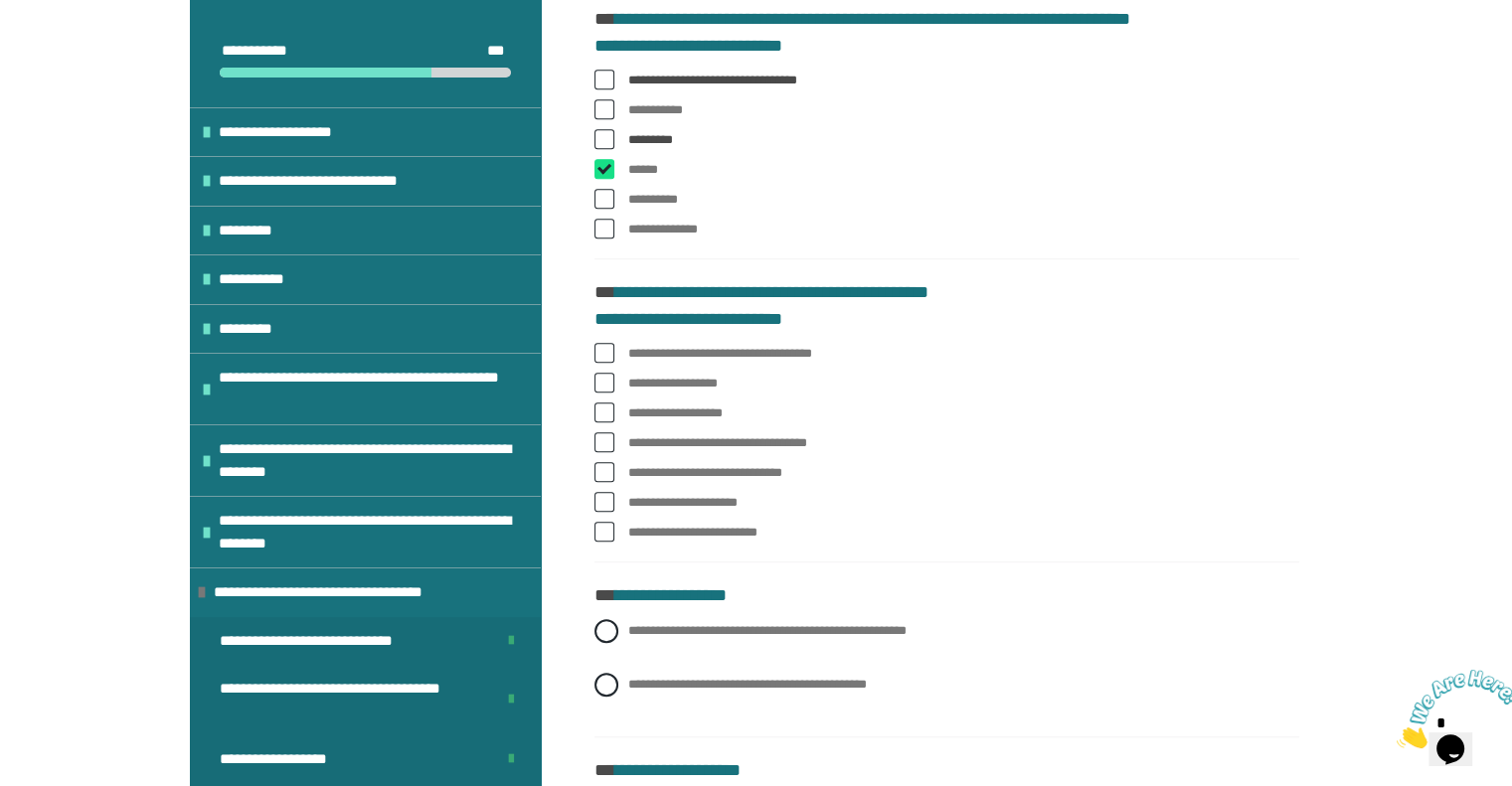 checkbox on "****" 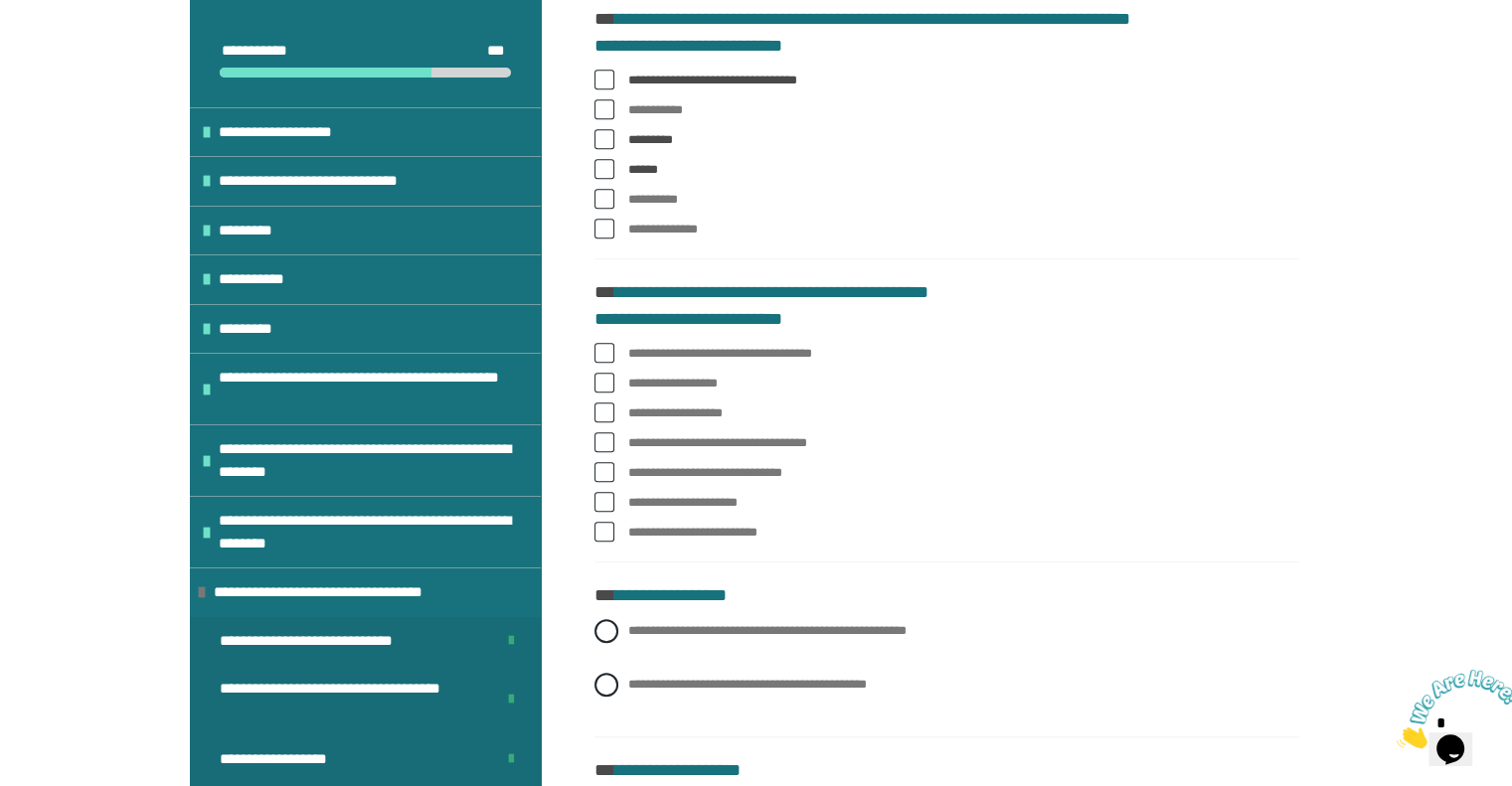 click at bounding box center (604, 199) 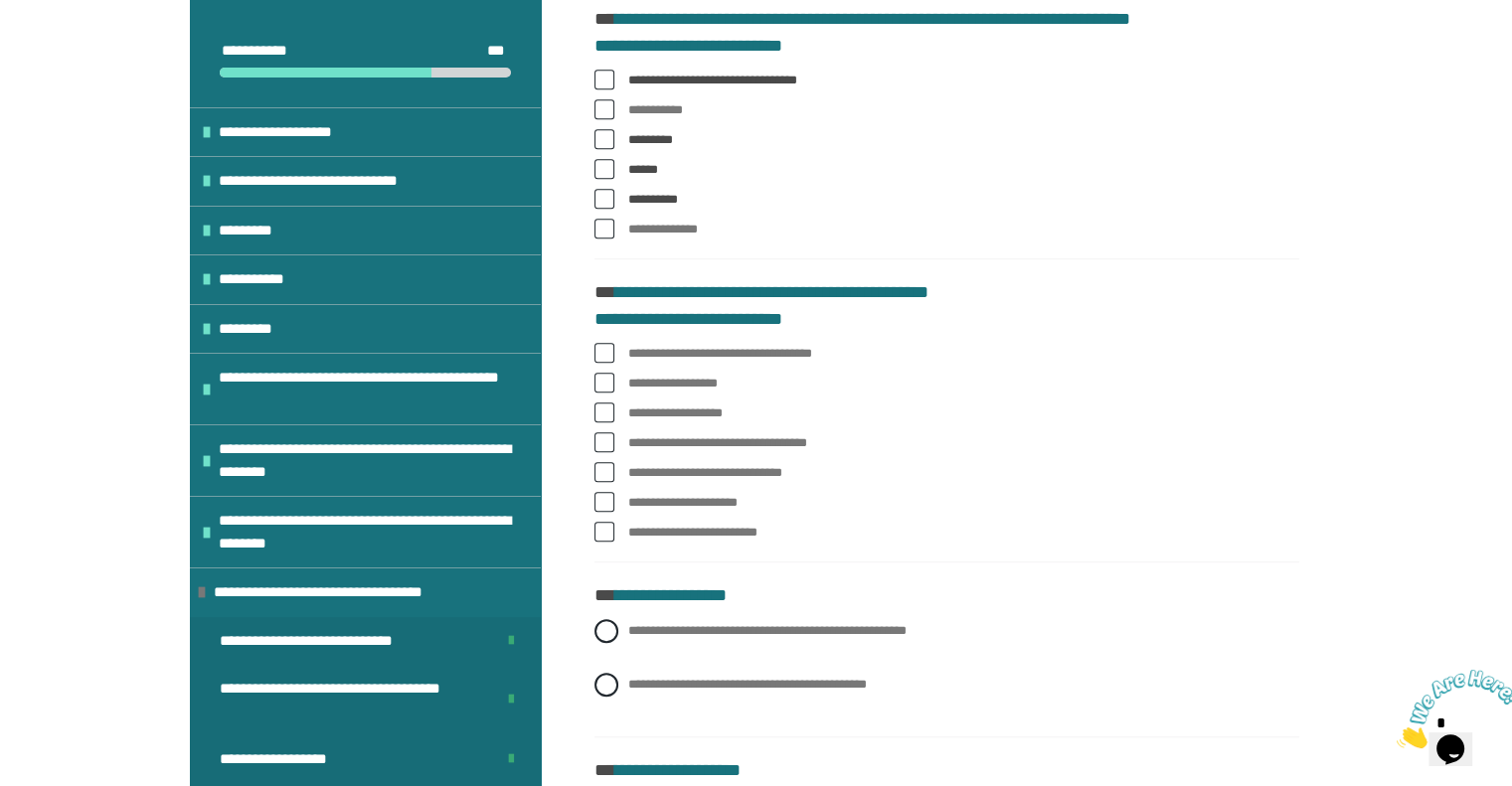 click at bounding box center (604, 229) 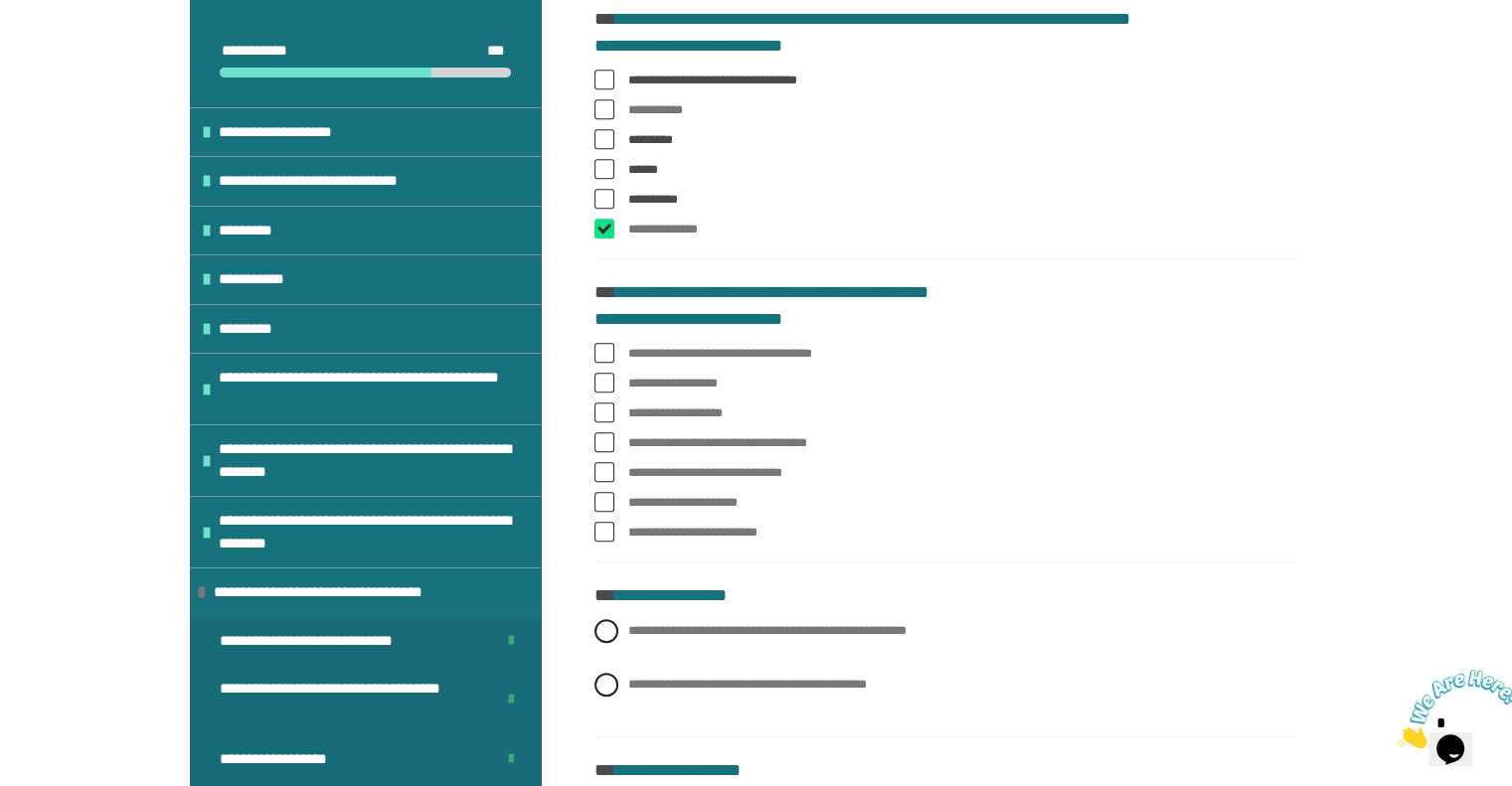 checkbox on "****" 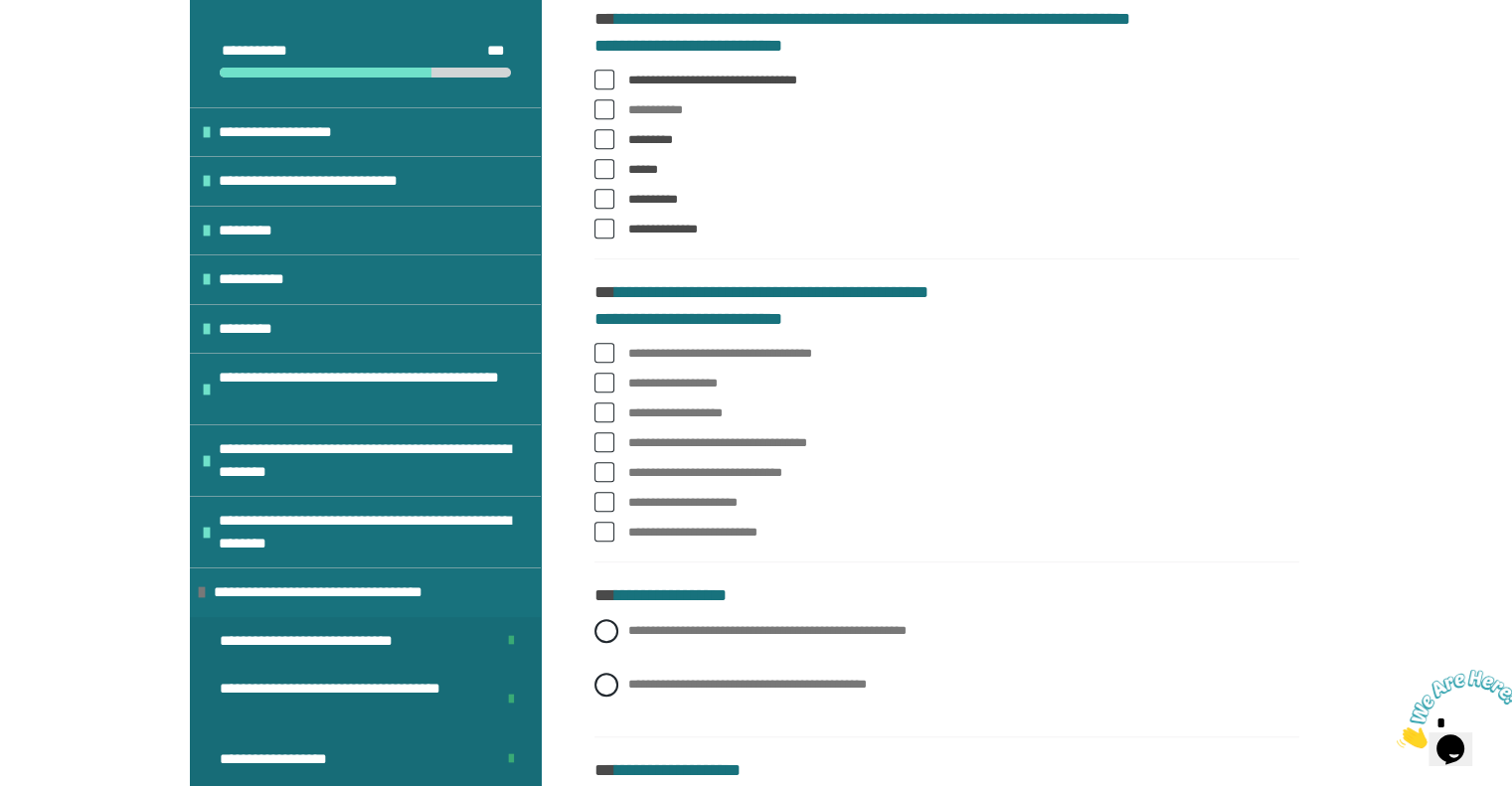 click at bounding box center (604, 139) 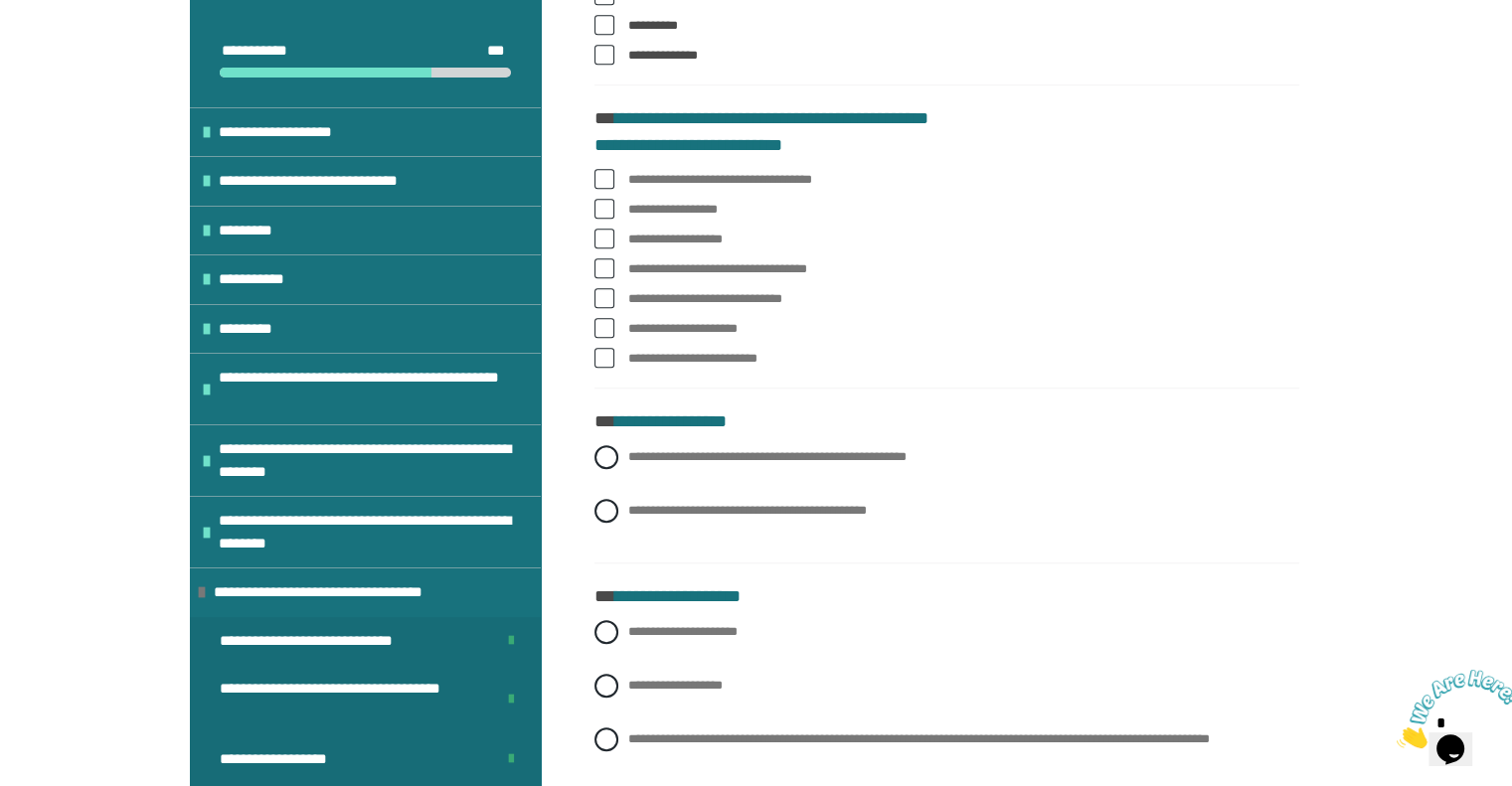 scroll, scrollTop: 1431, scrollLeft: 0, axis: vertical 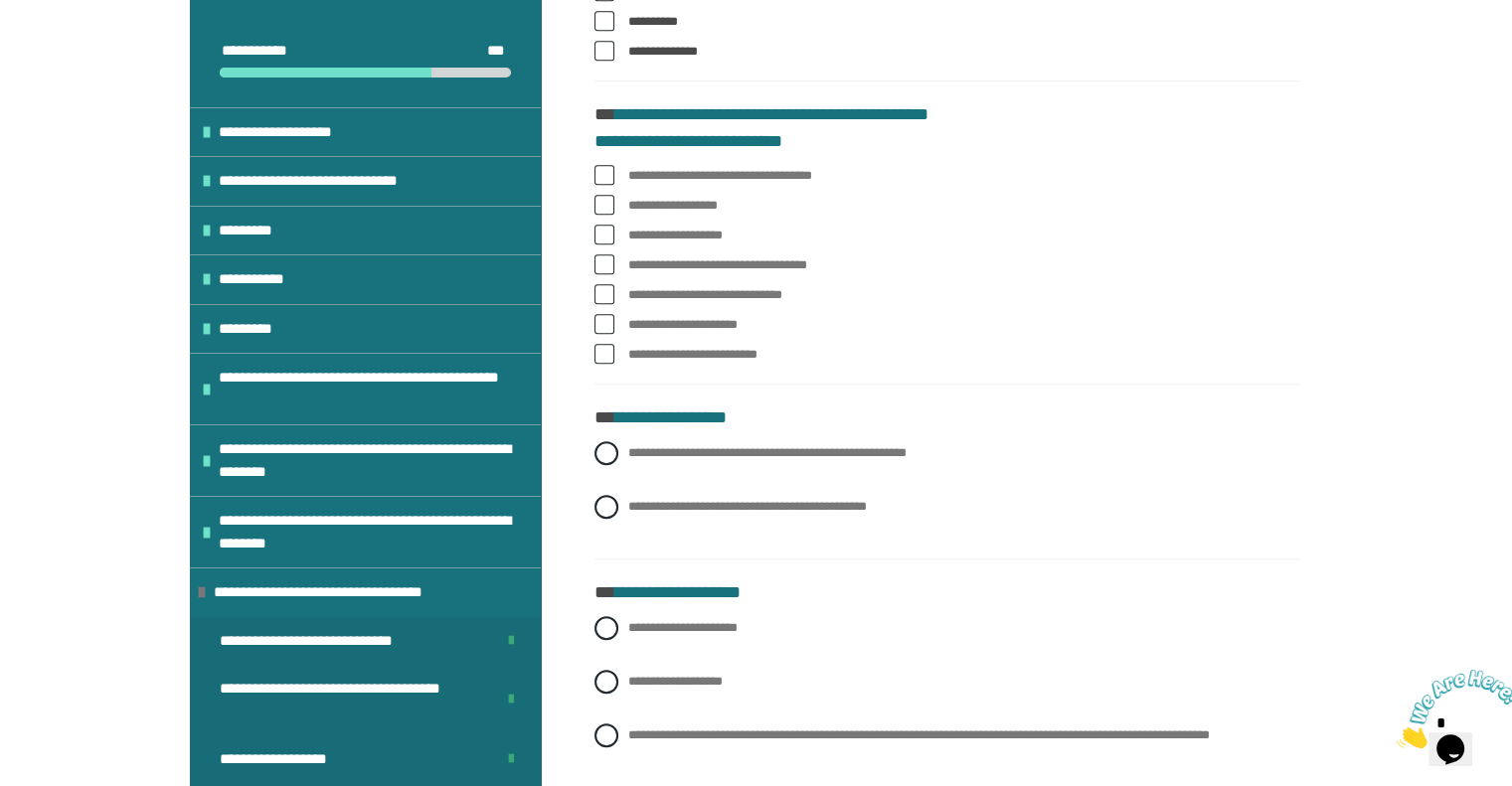 click at bounding box center (604, 175) 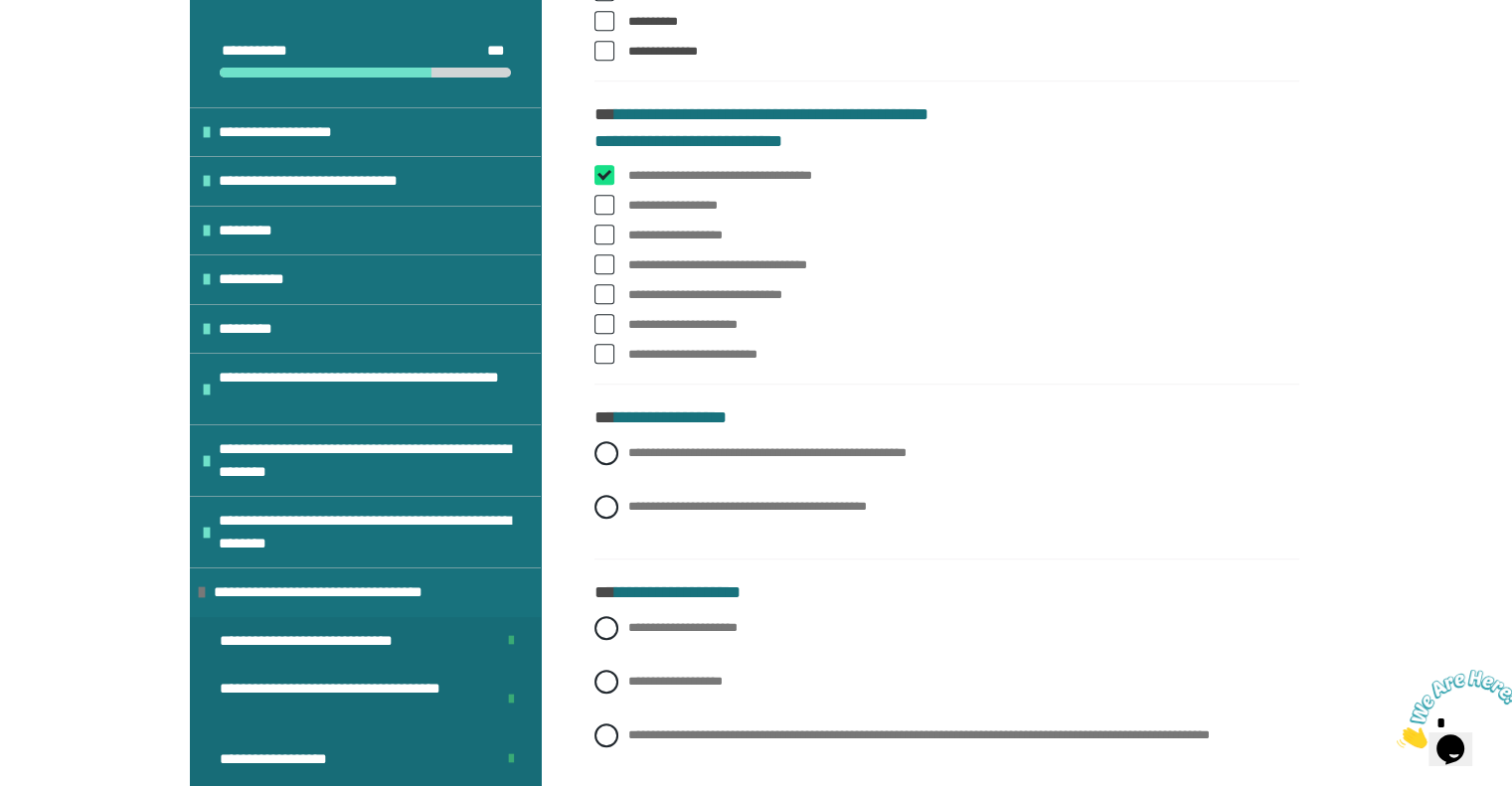 checkbox on "****" 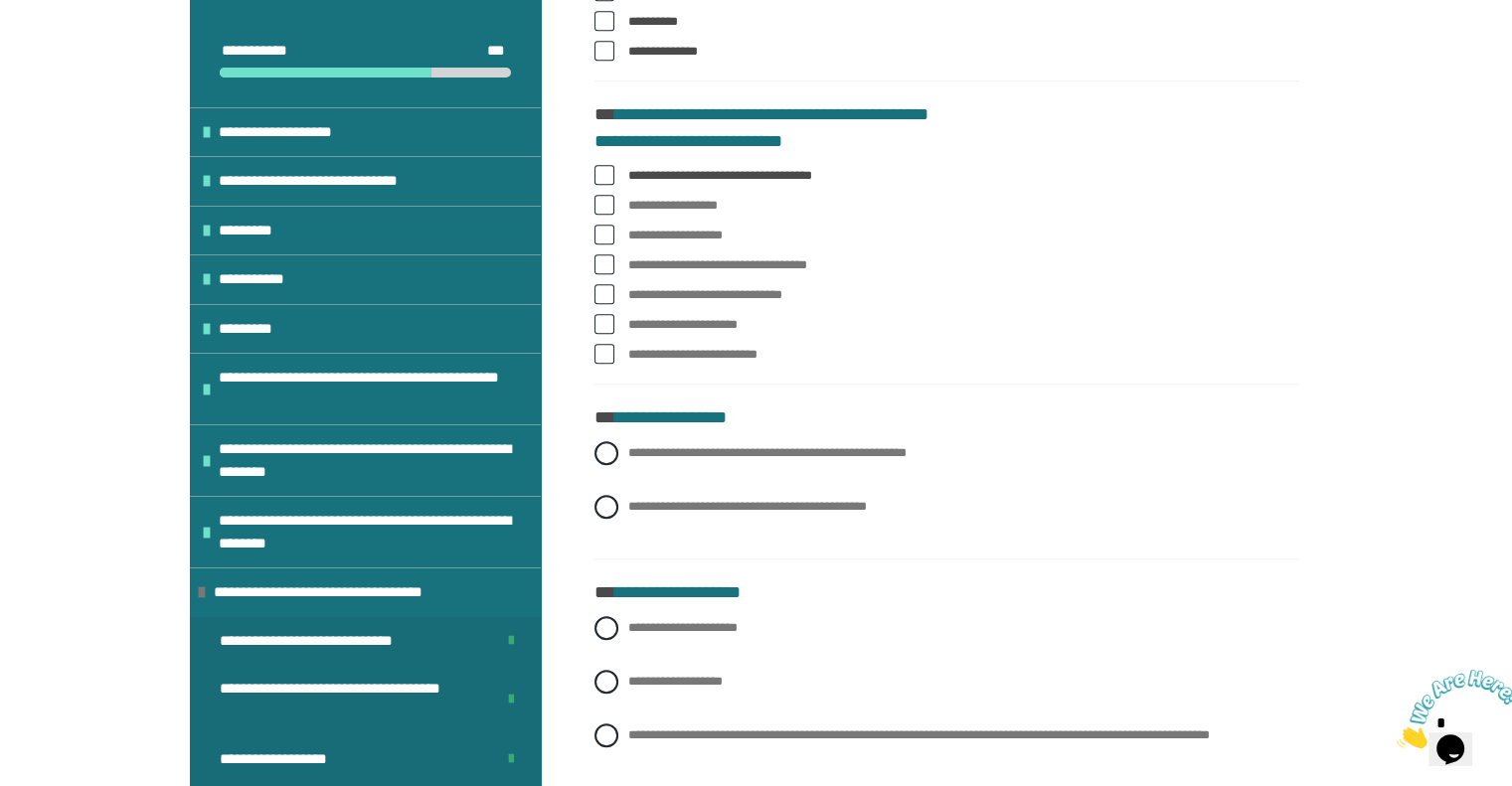 click at bounding box center [604, 235] 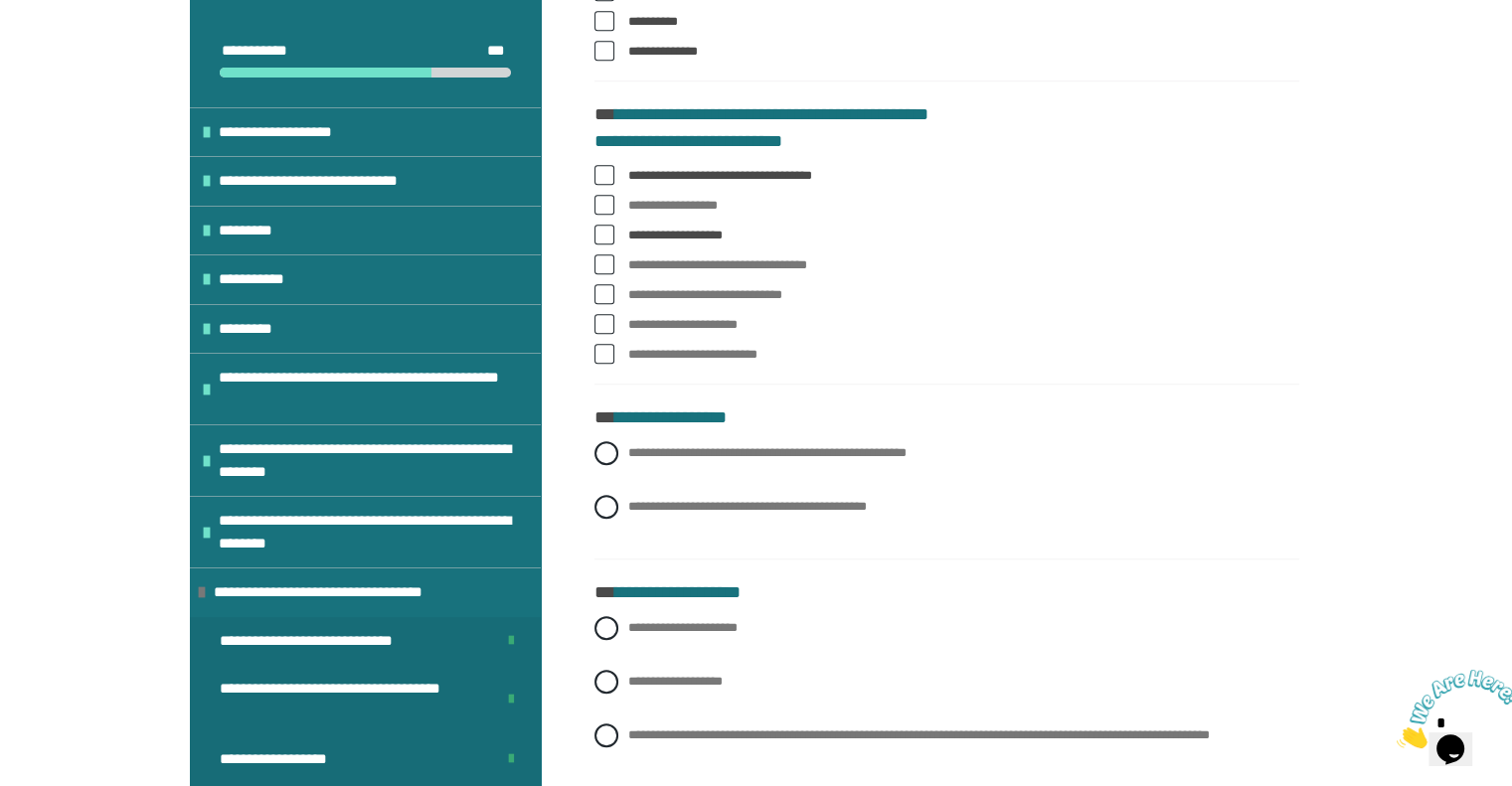 click at bounding box center (604, 264) 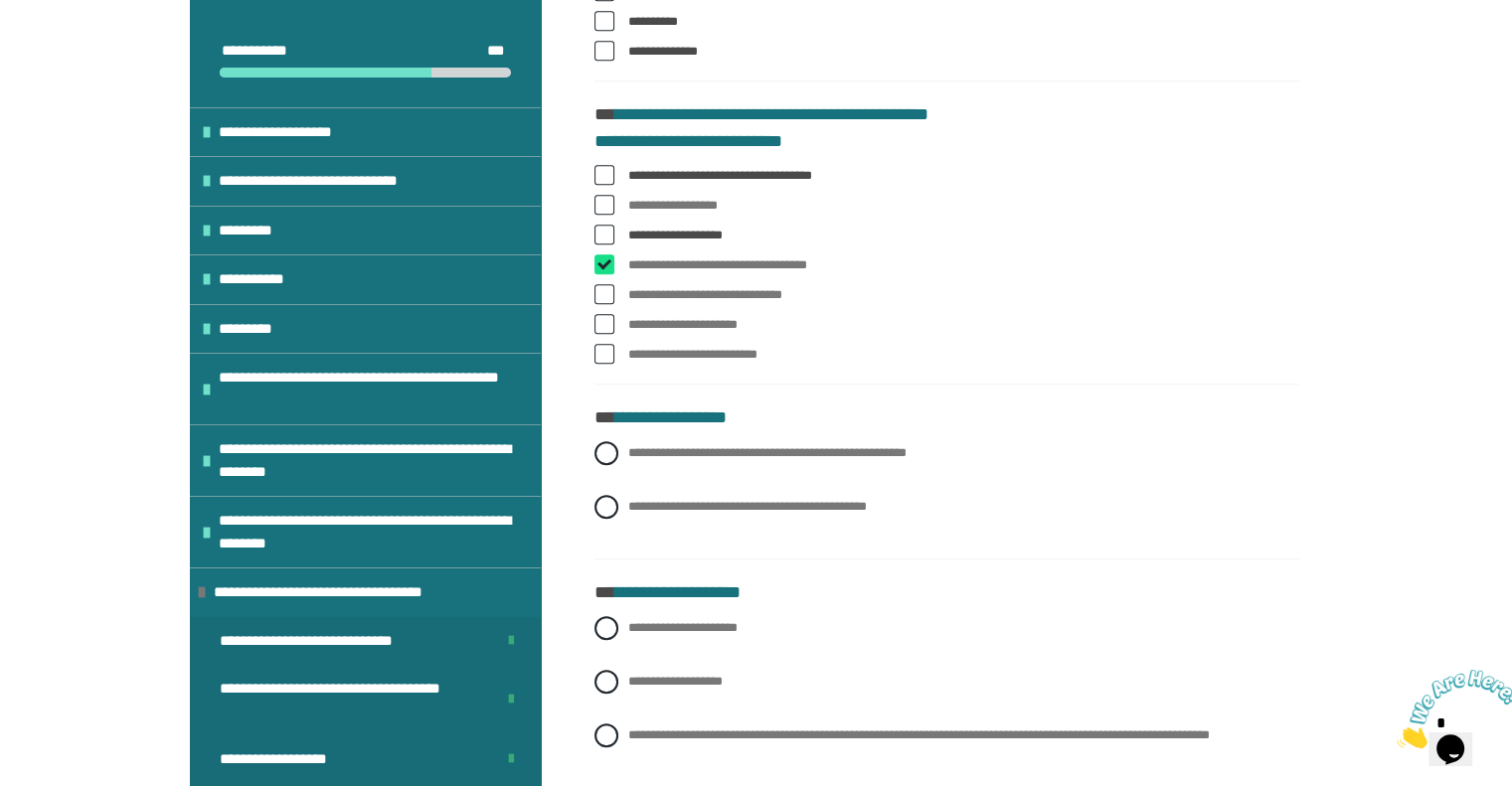 checkbox on "****" 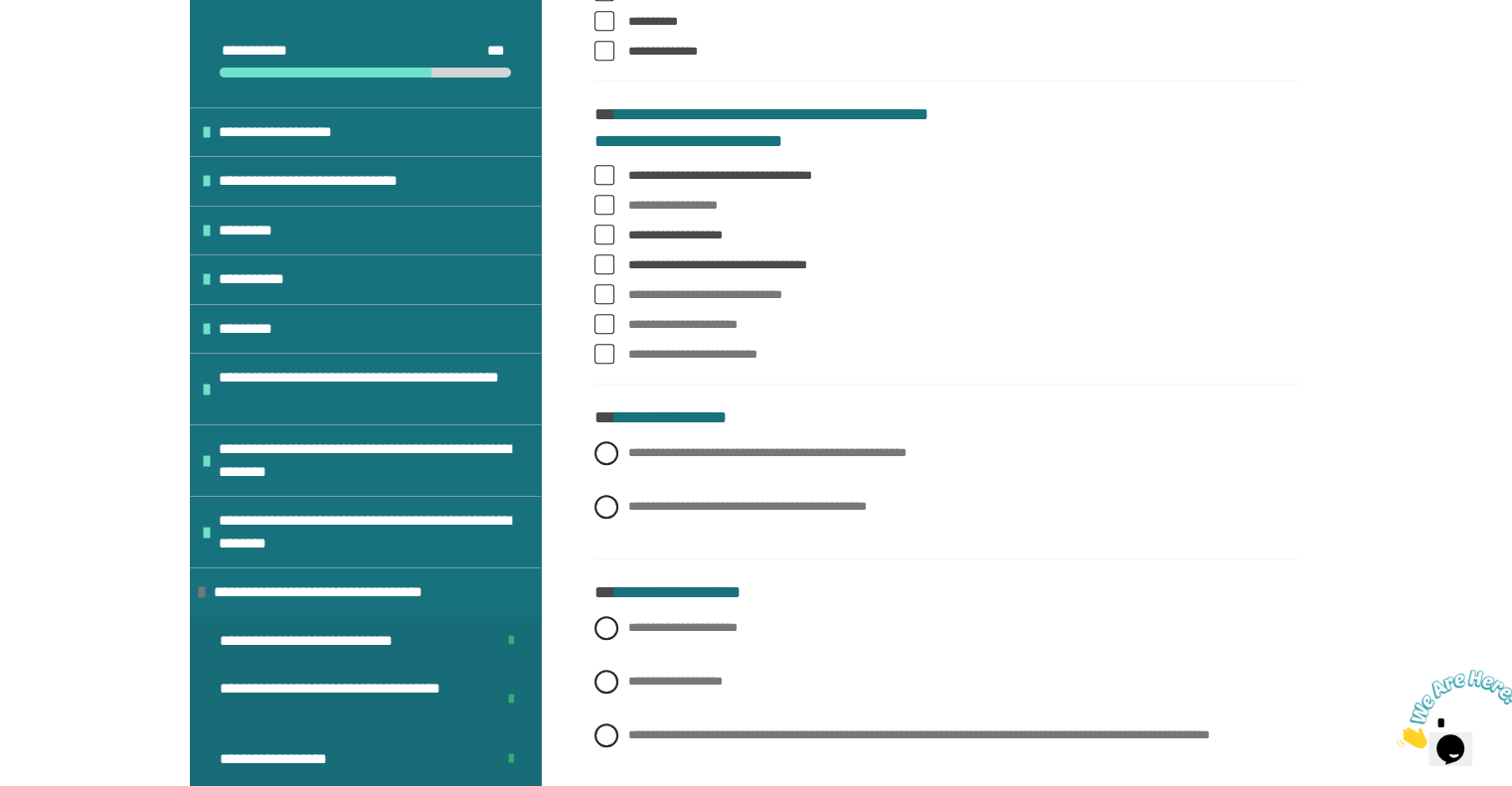 click at bounding box center [604, 294] 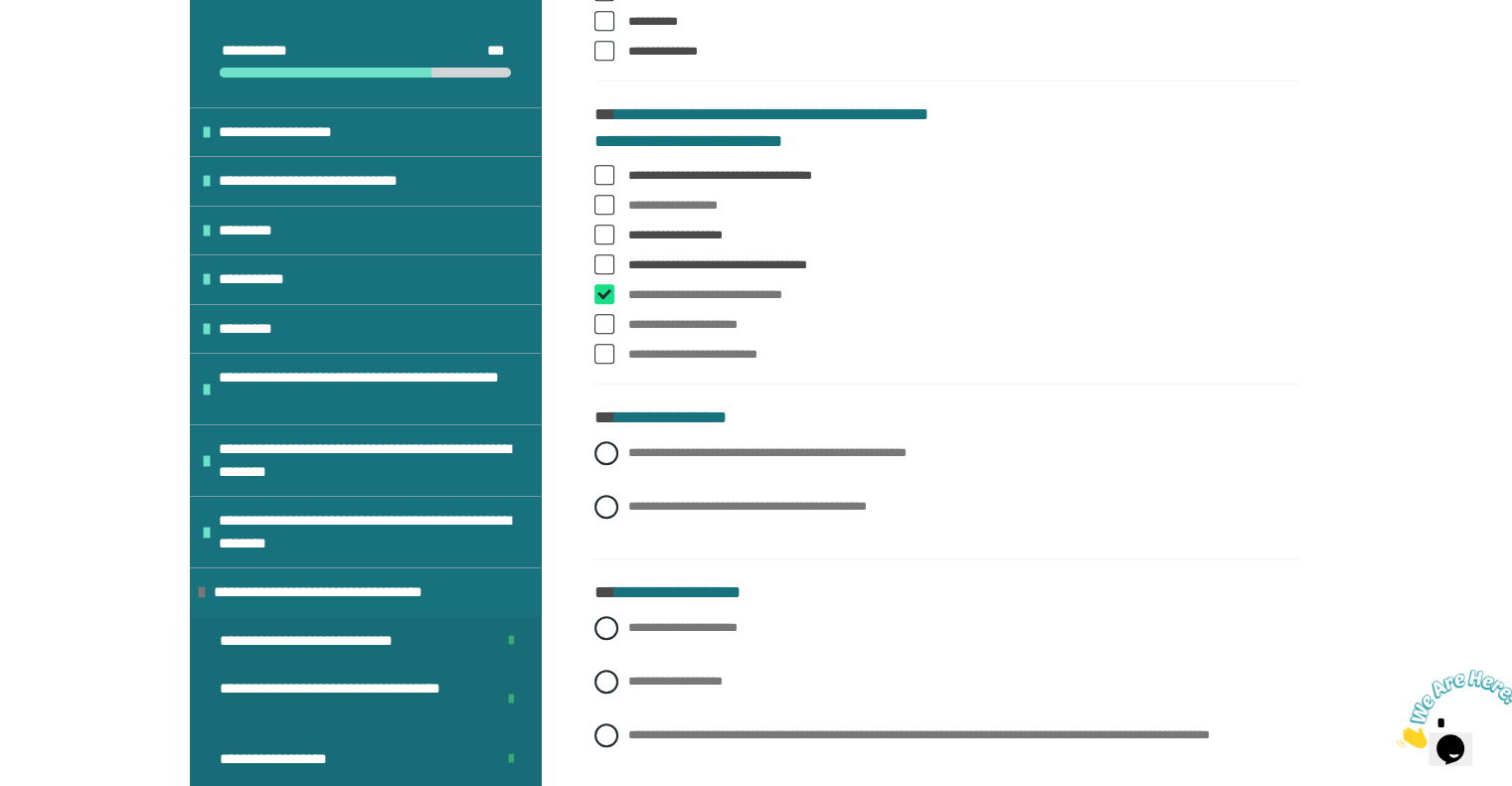 checkbox on "****" 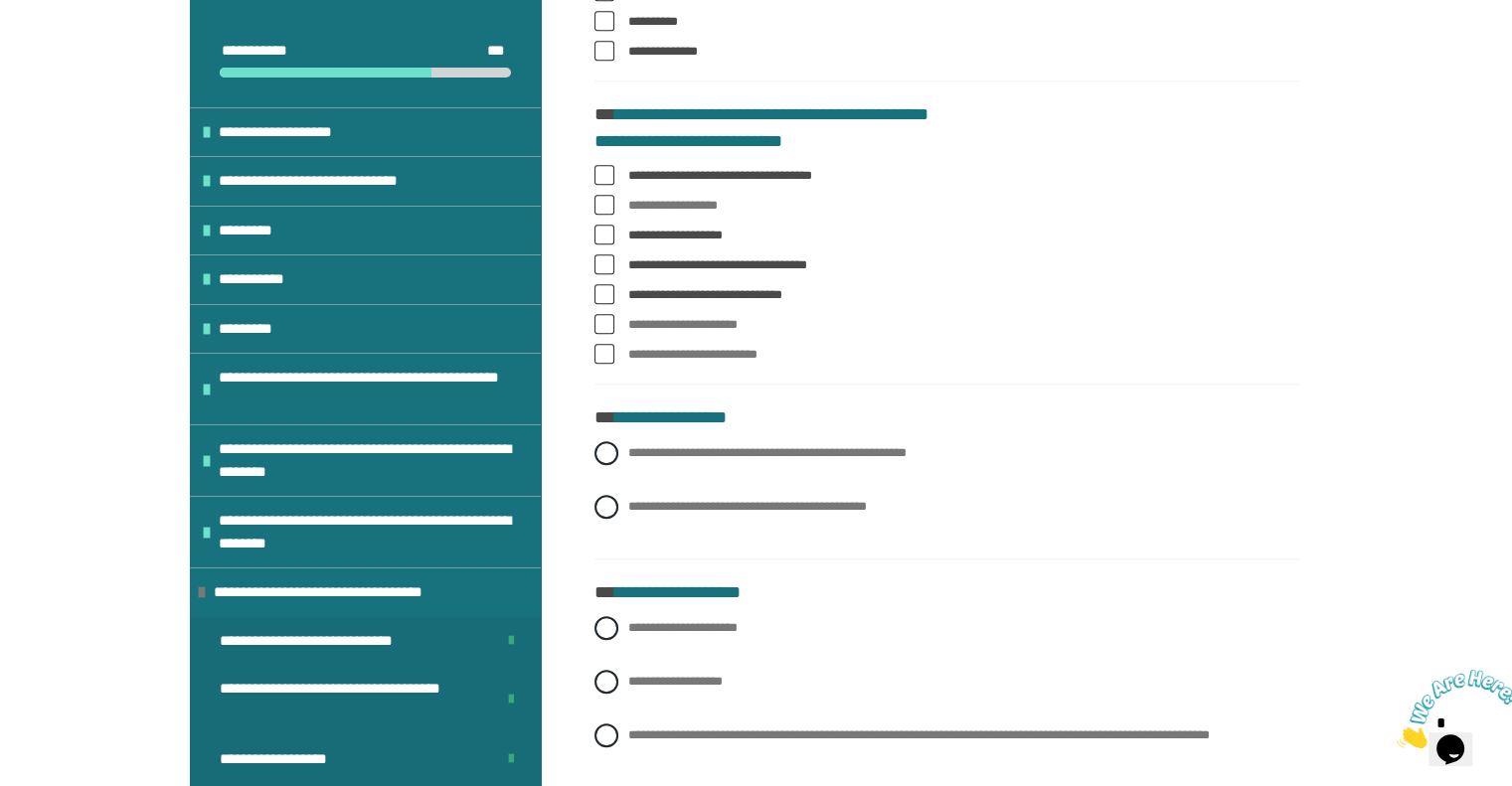 click at bounding box center (604, 324) 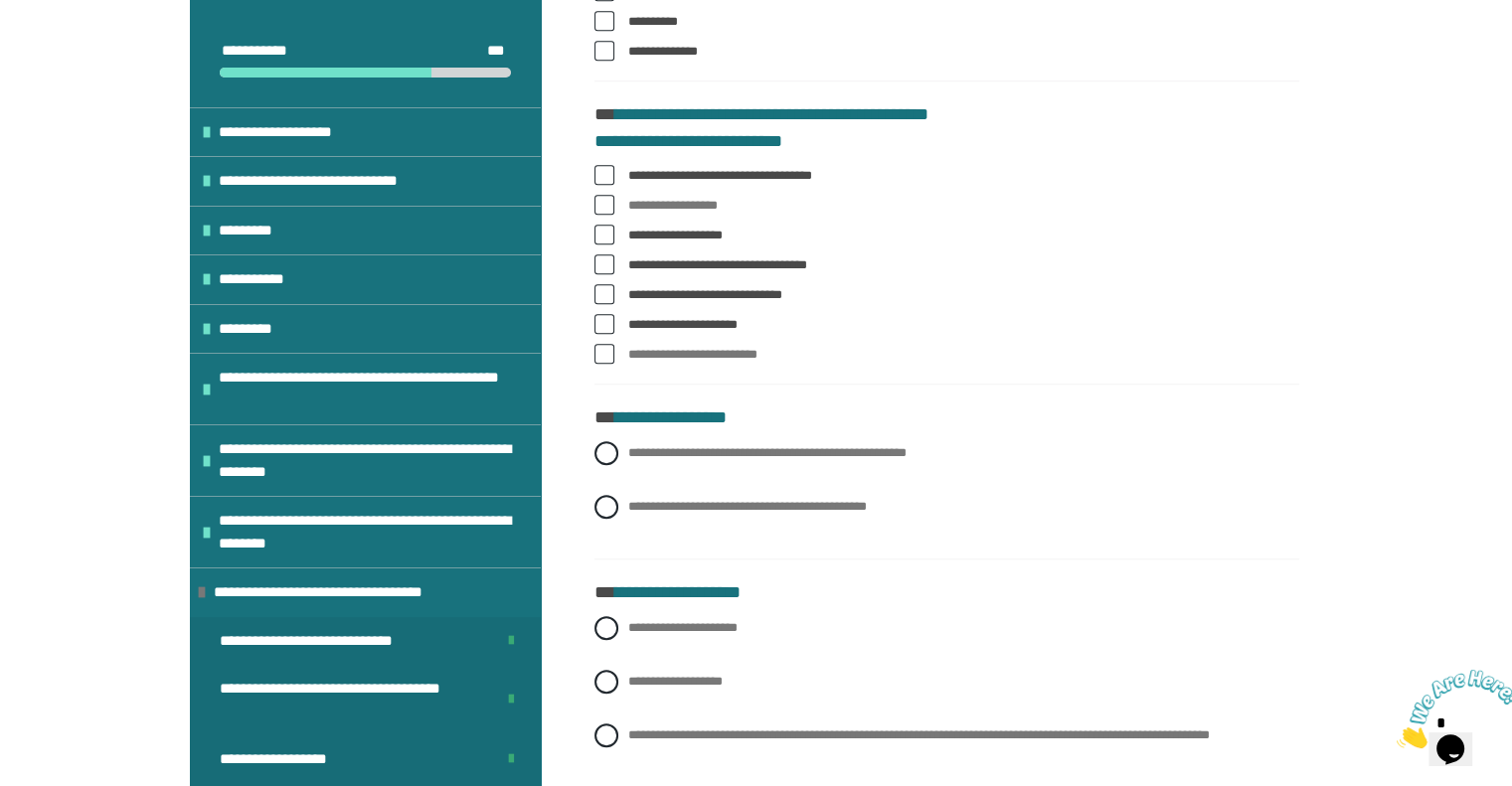 click at bounding box center [604, 354] 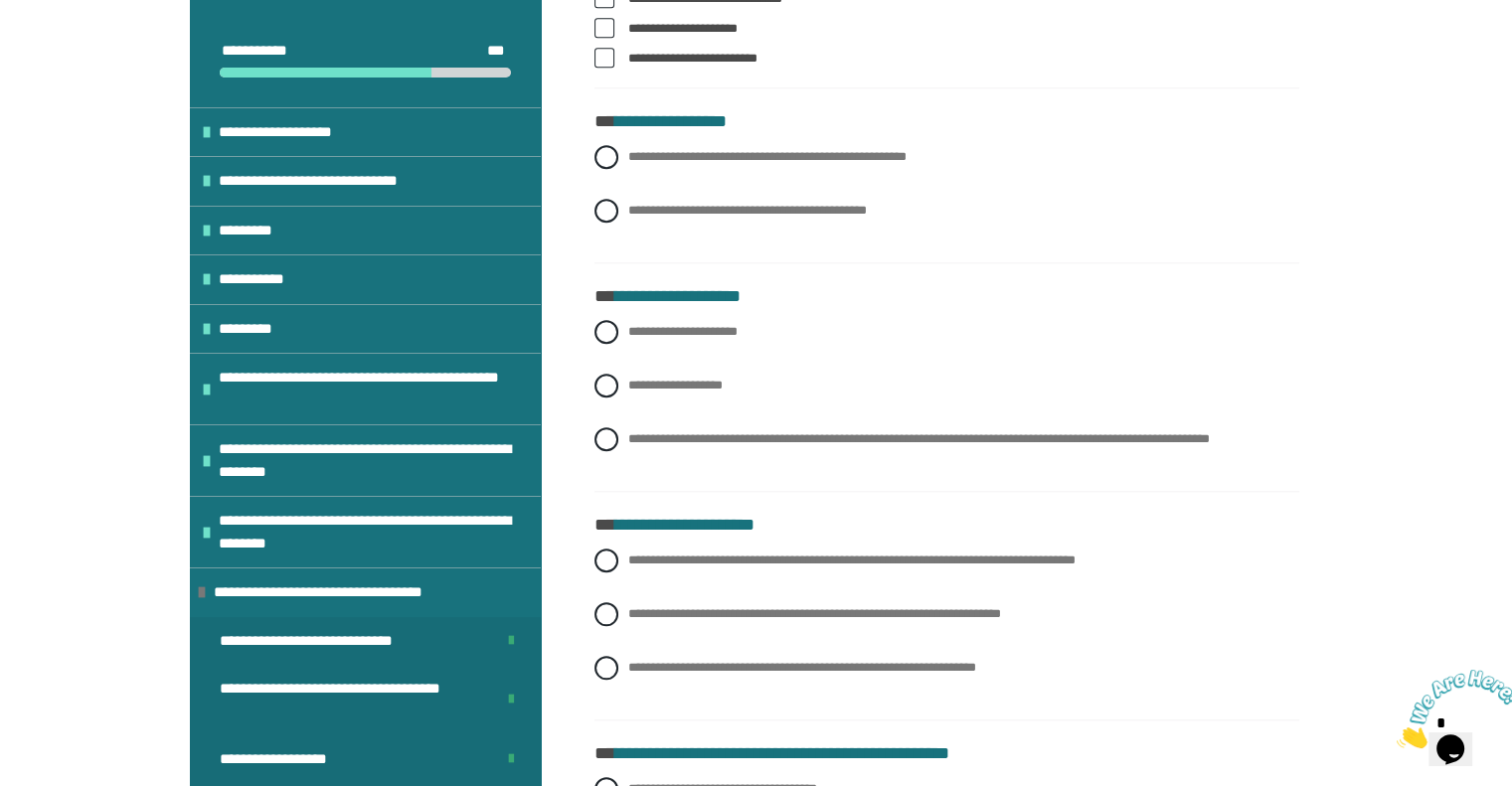 scroll, scrollTop: 1741, scrollLeft: 0, axis: vertical 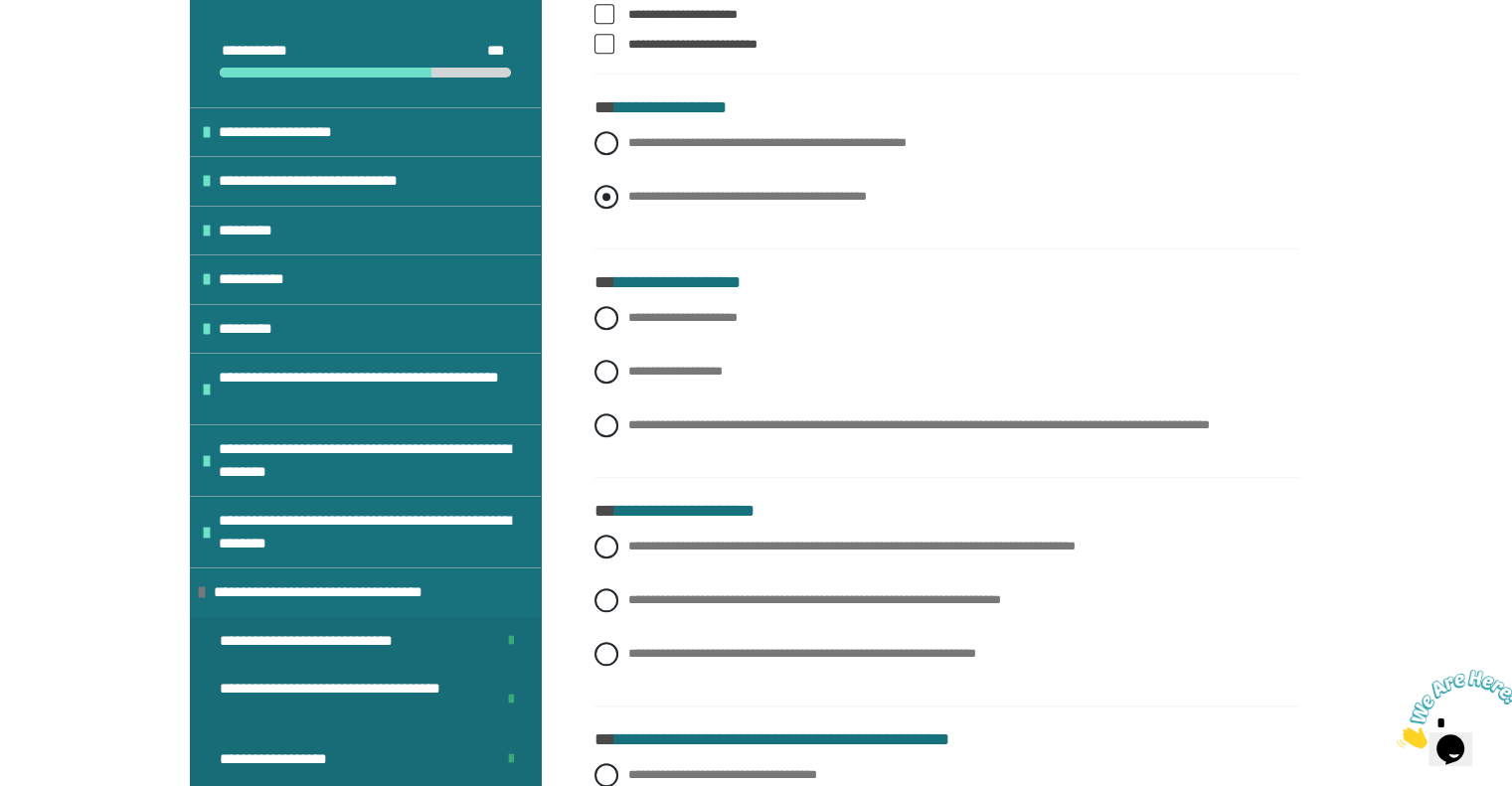 click at bounding box center [606, 197] 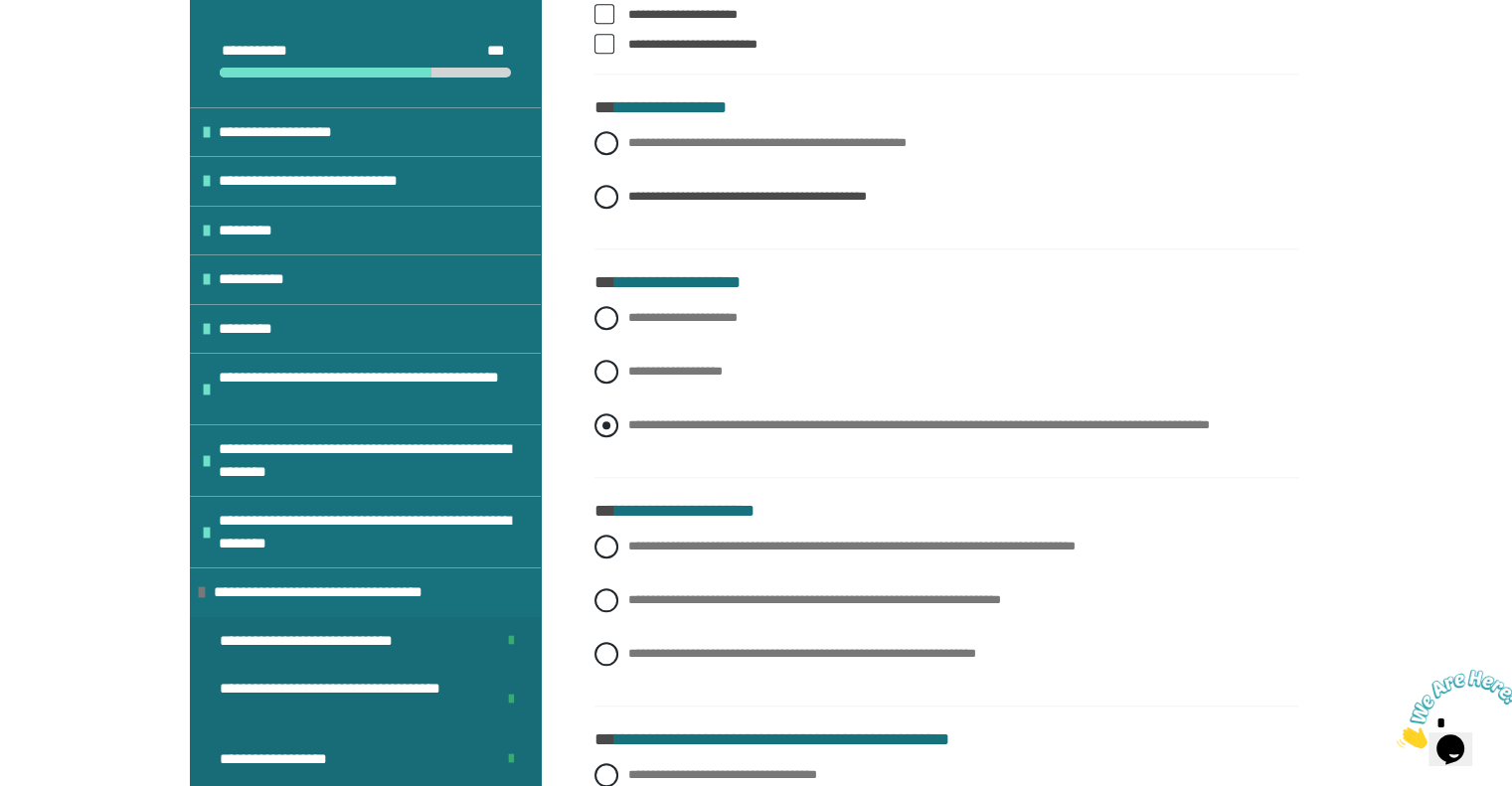 click at bounding box center [606, 425] 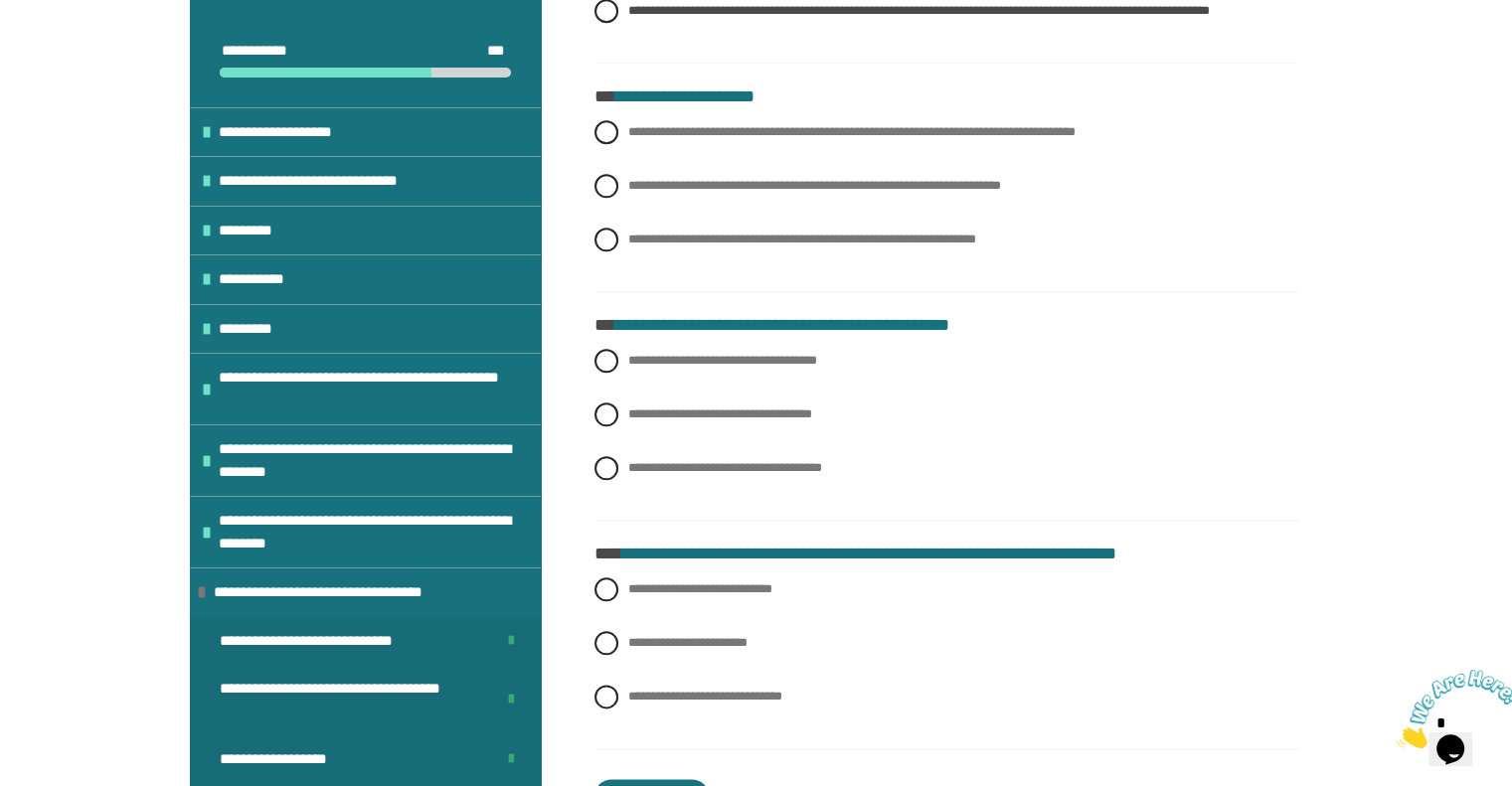 scroll, scrollTop: 2170, scrollLeft: 0, axis: vertical 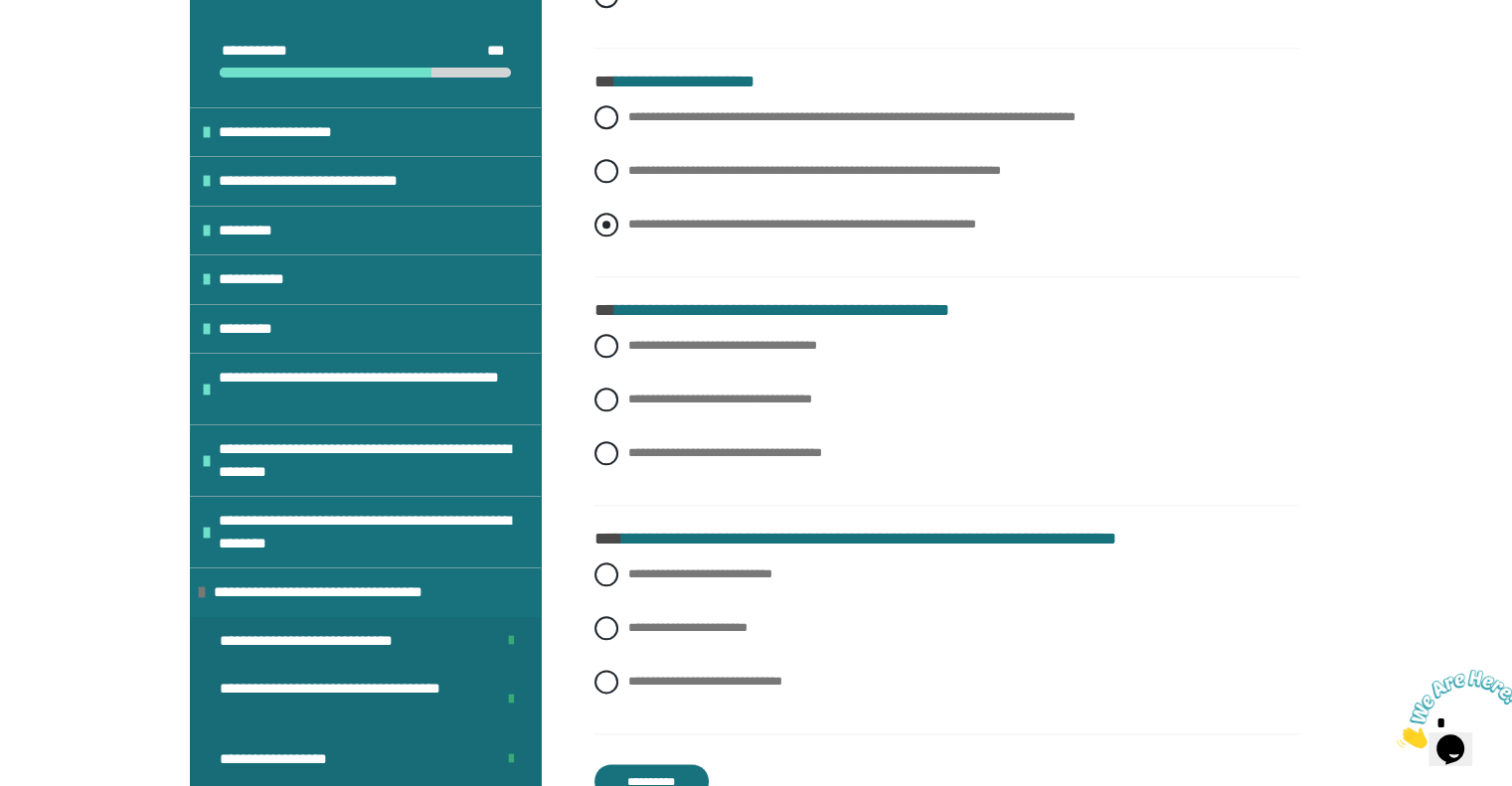 click at bounding box center (606, 225) 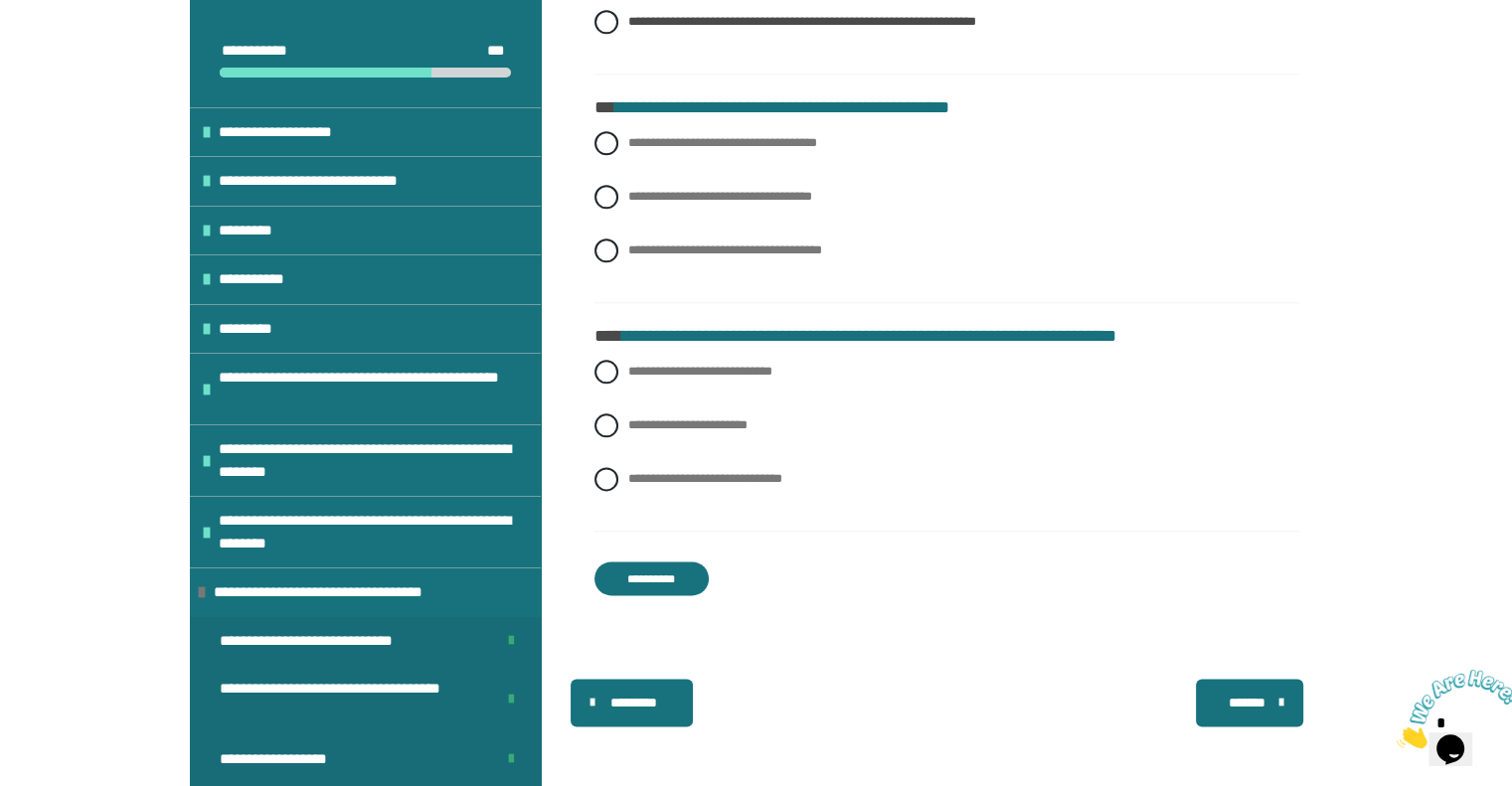 scroll, scrollTop: 2419, scrollLeft: 0, axis: vertical 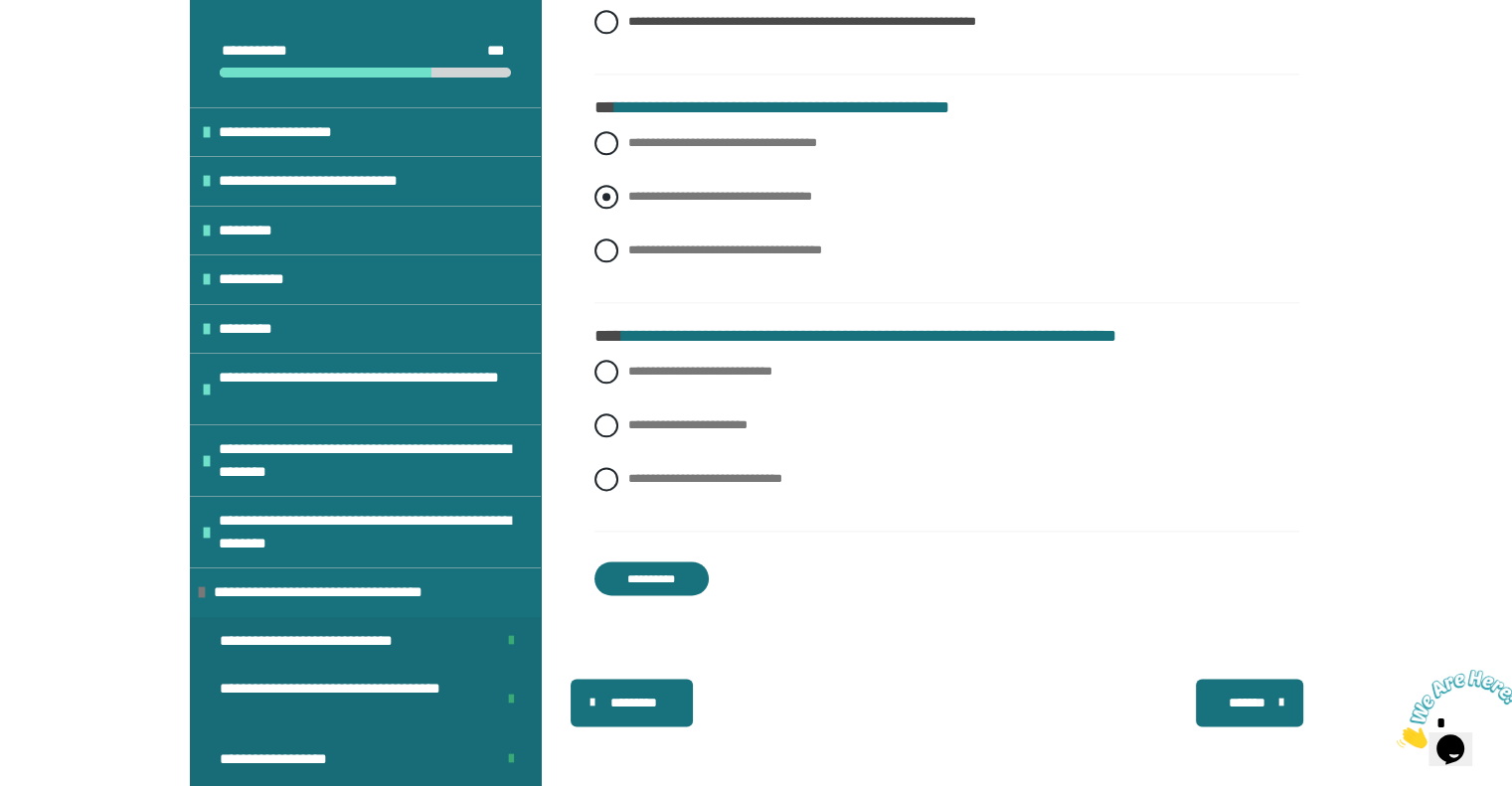 click at bounding box center (606, 197) 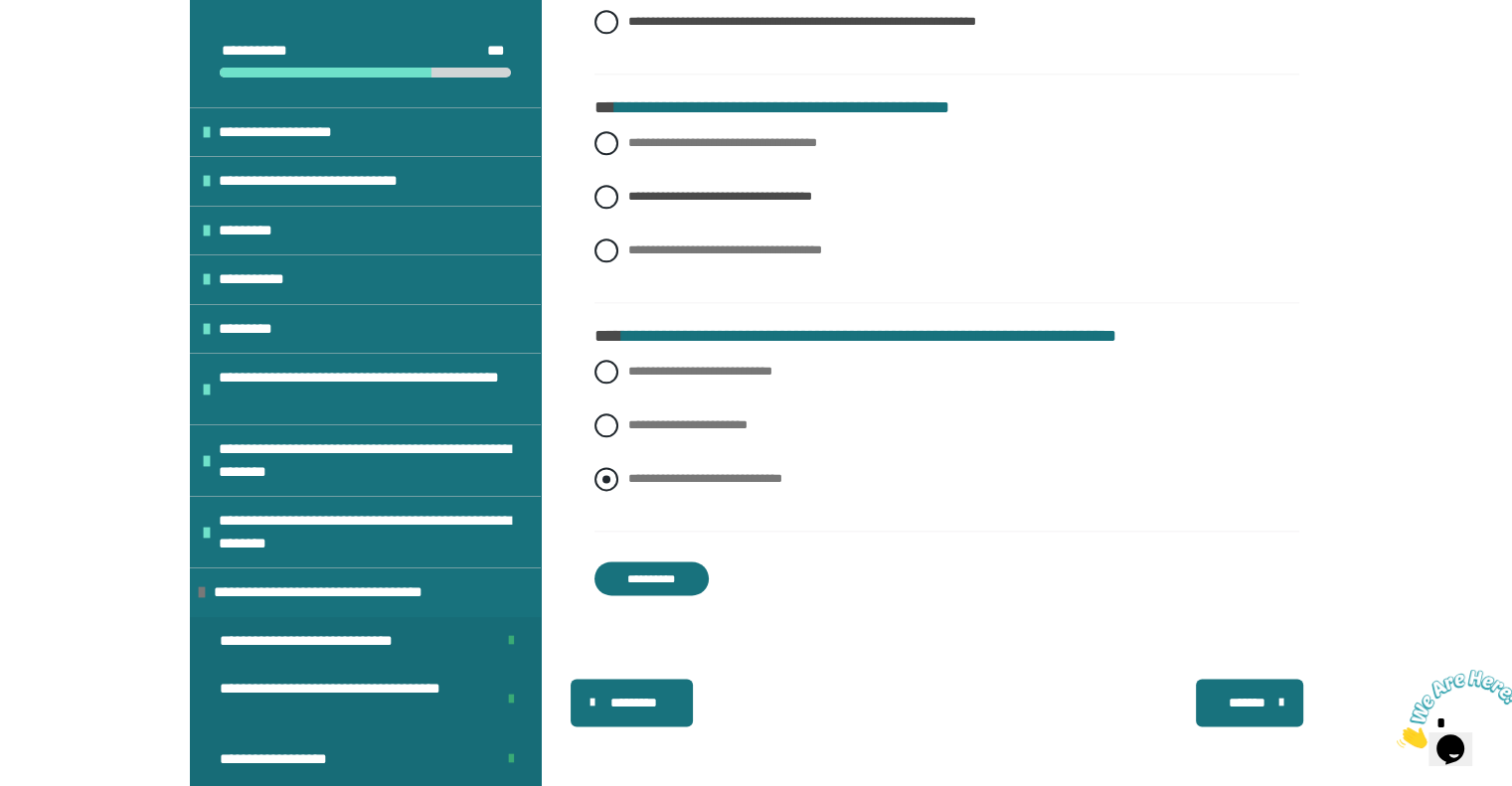 click at bounding box center (606, 479) 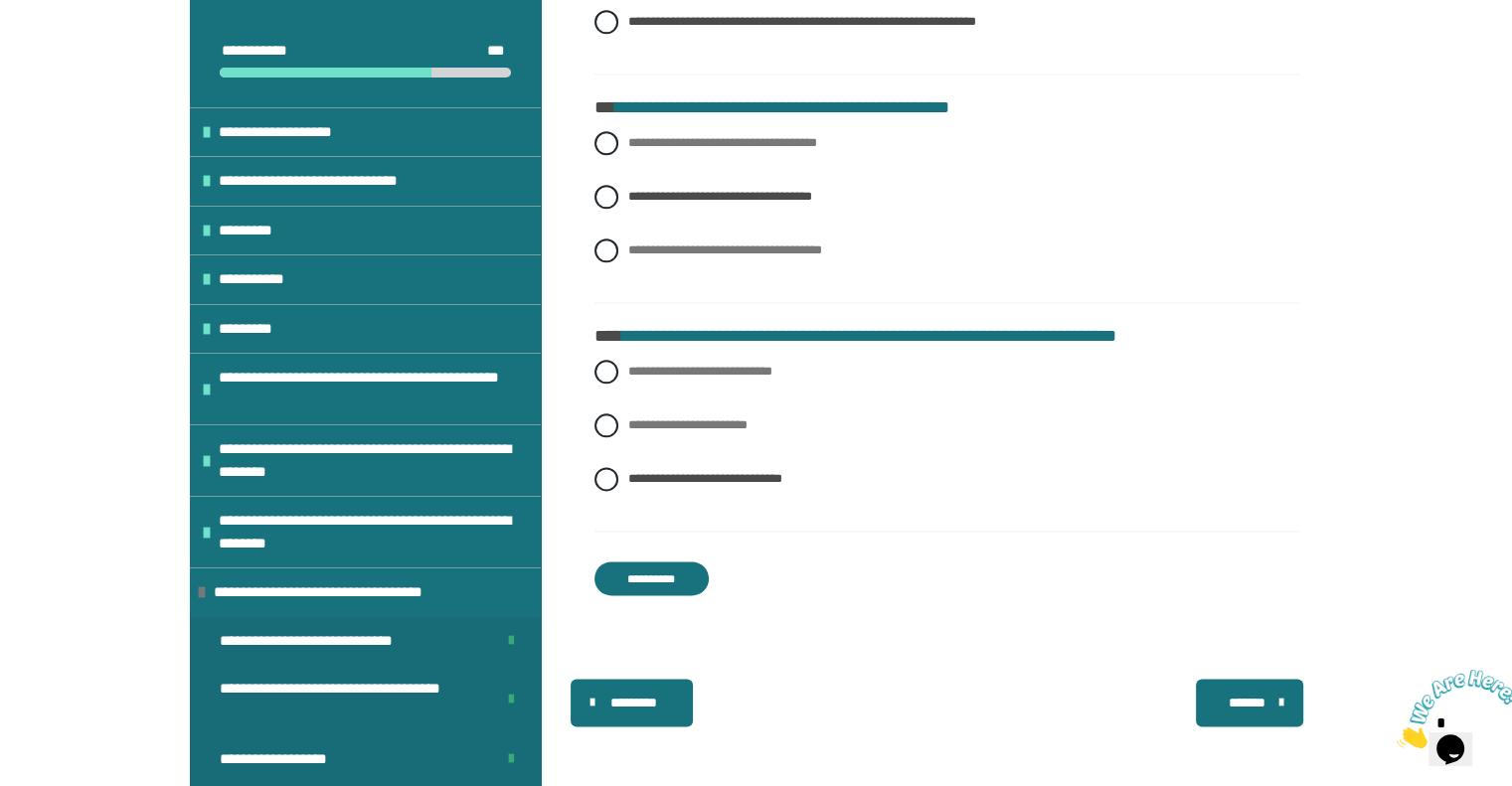 click on "**********" at bounding box center [652, 578] 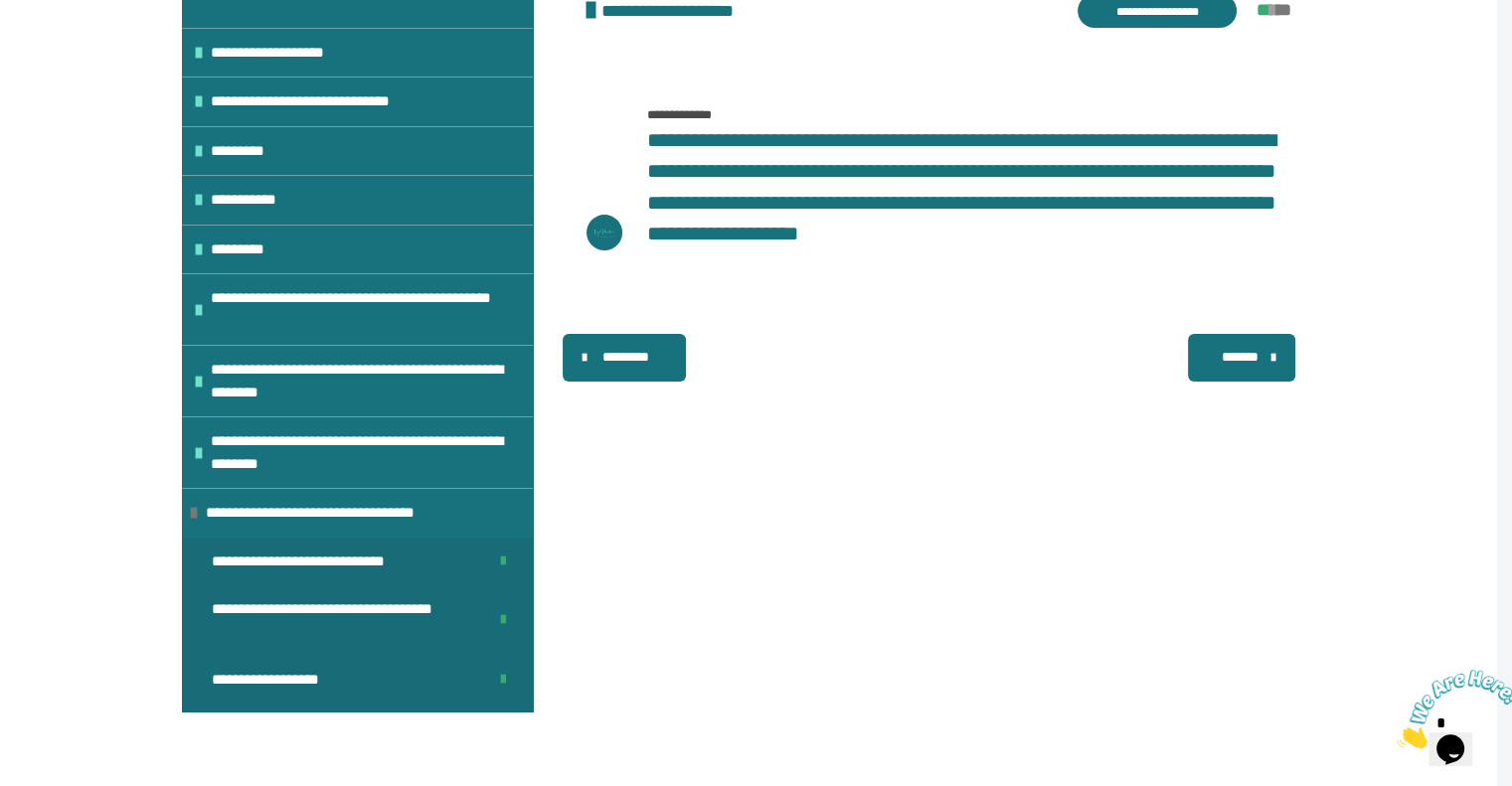 scroll, scrollTop: 113, scrollLeft: 0, axis: vertical 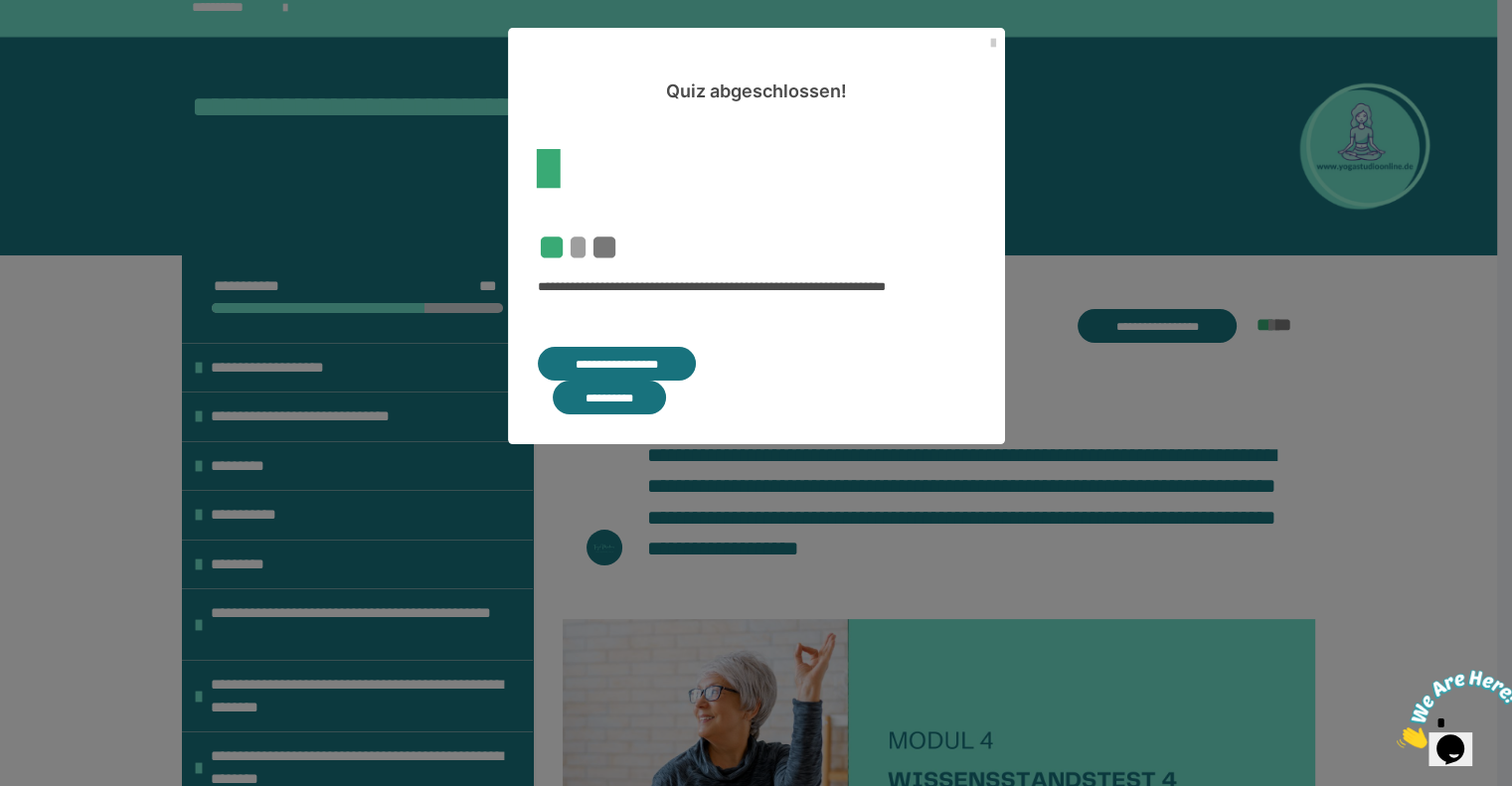 click on "**********" at bounding box center (756, 393) 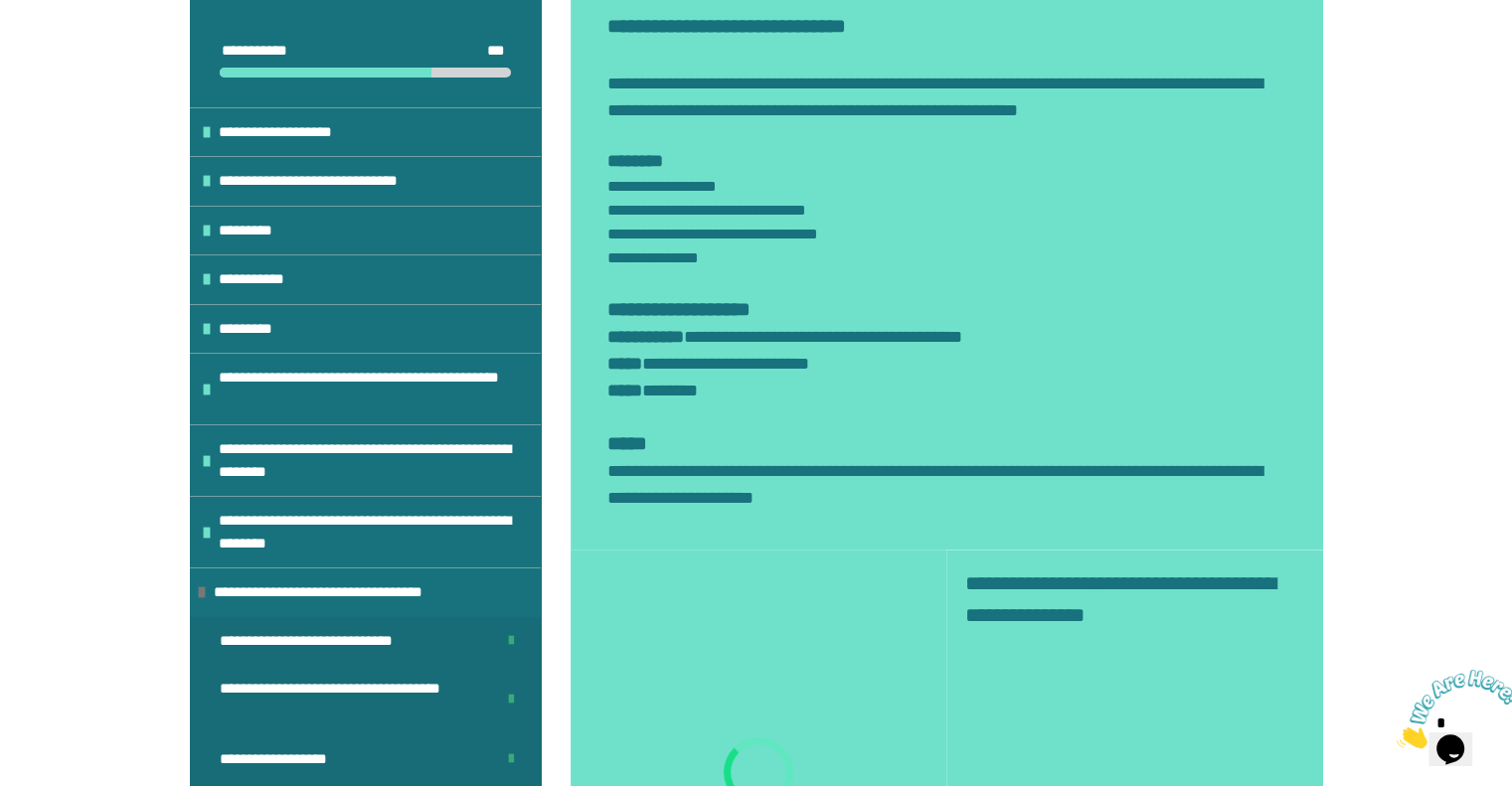 scroll, scrollTop: 950, scrollLeft: 0, axis: vertical 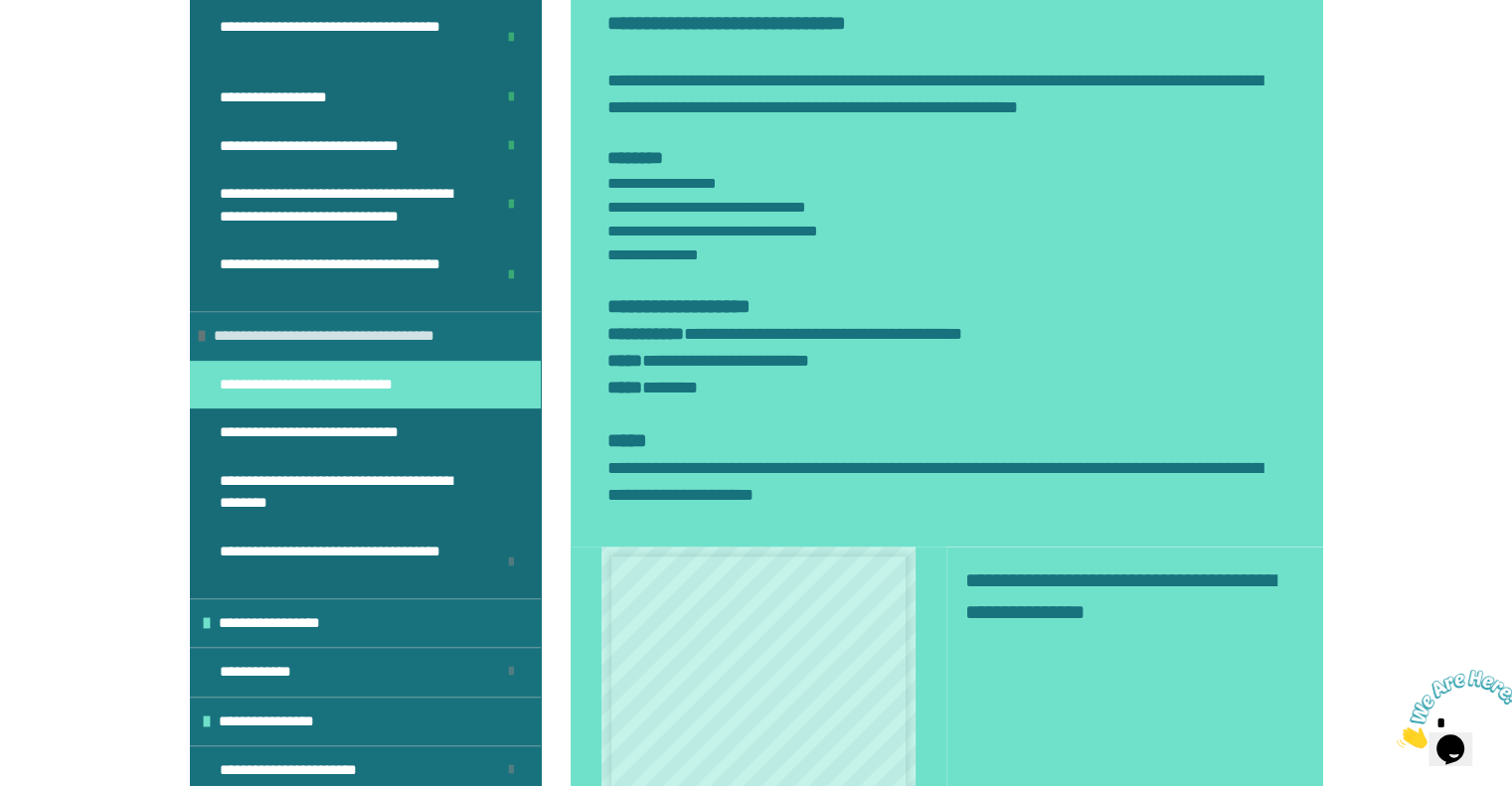 click on "**********" at bounding box center (336, 336) 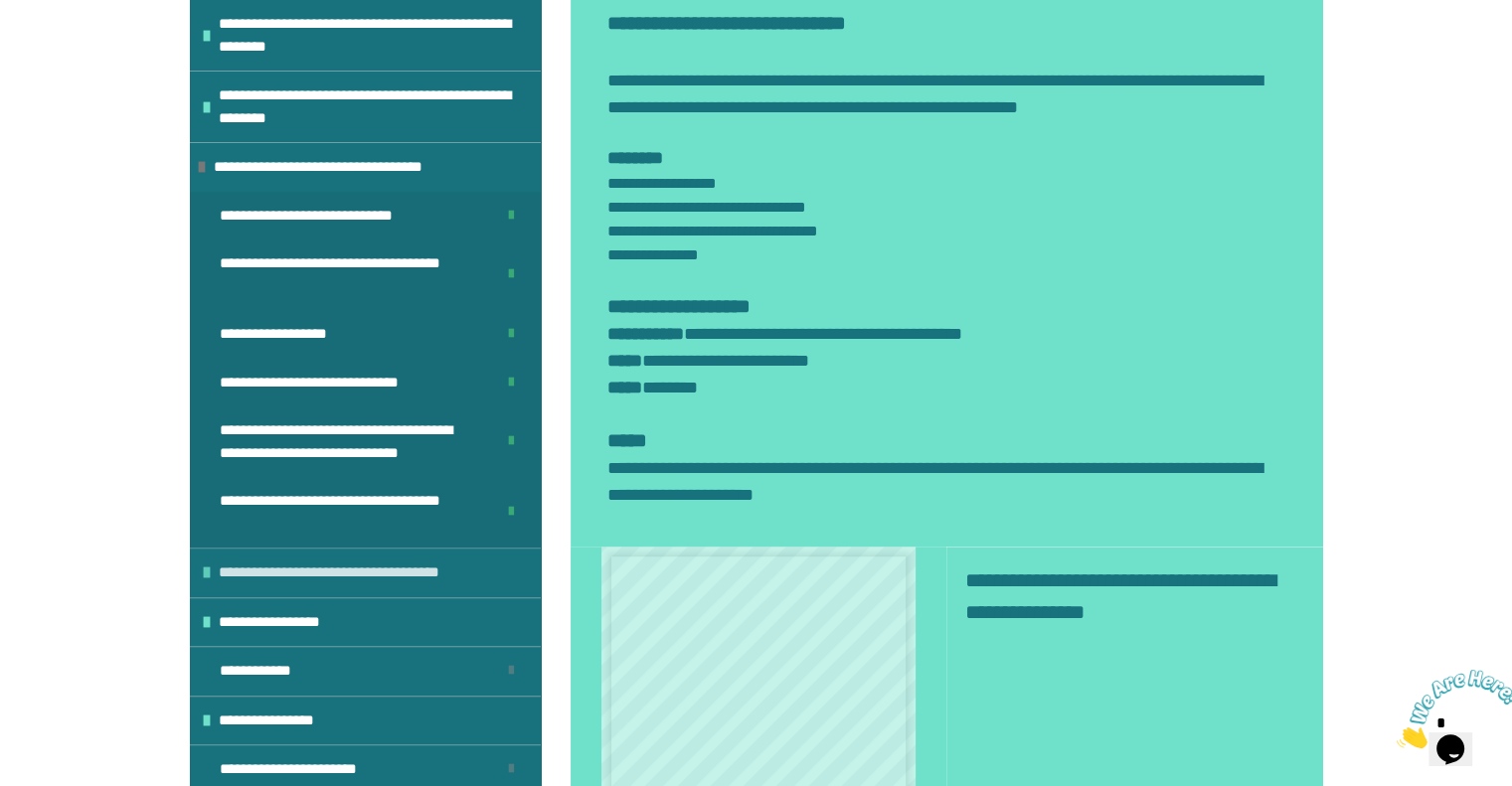 click on "**********" at bounding box center [341, 572] 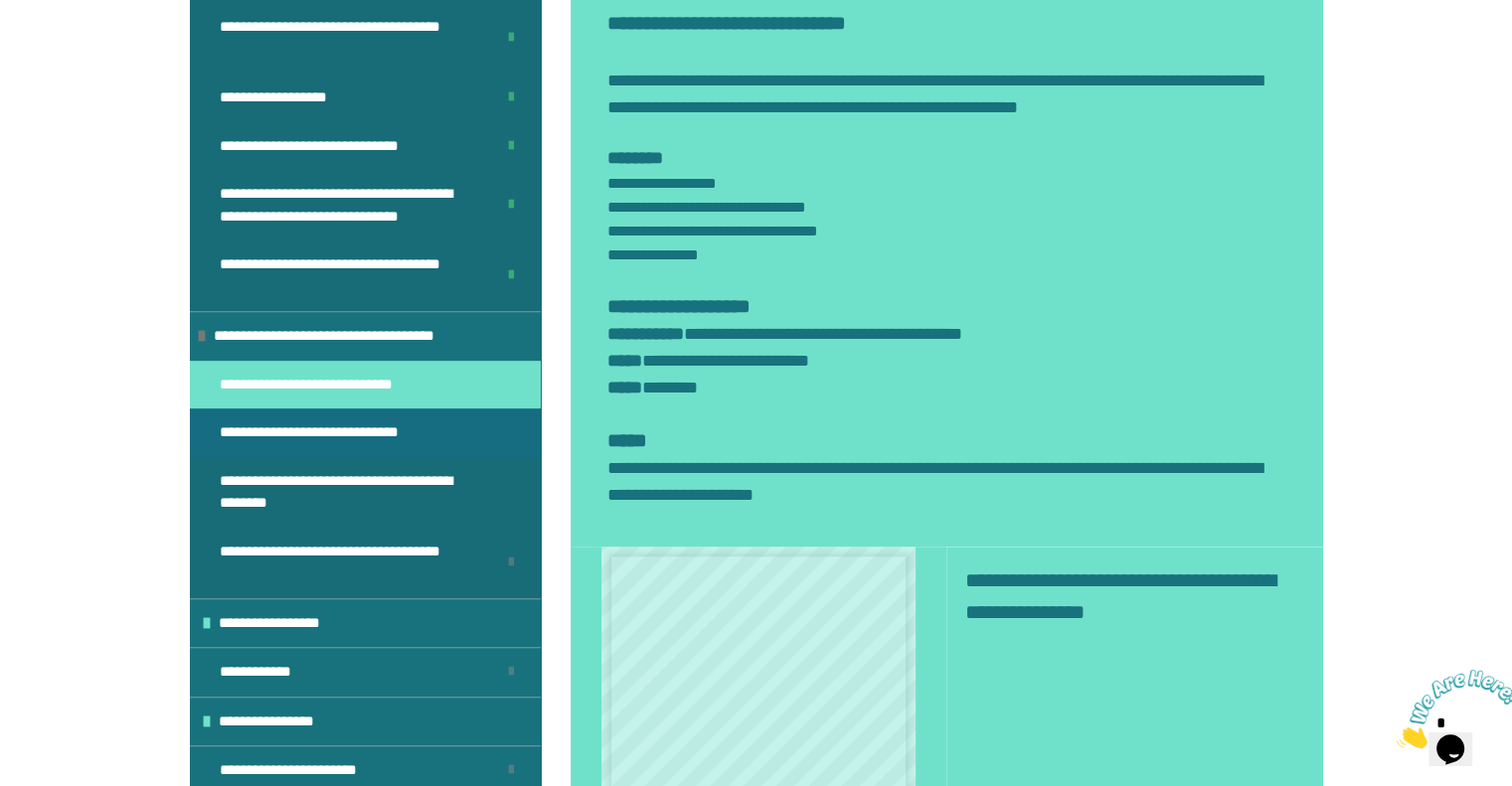 click on "**********" at bounding box center [320, 432] 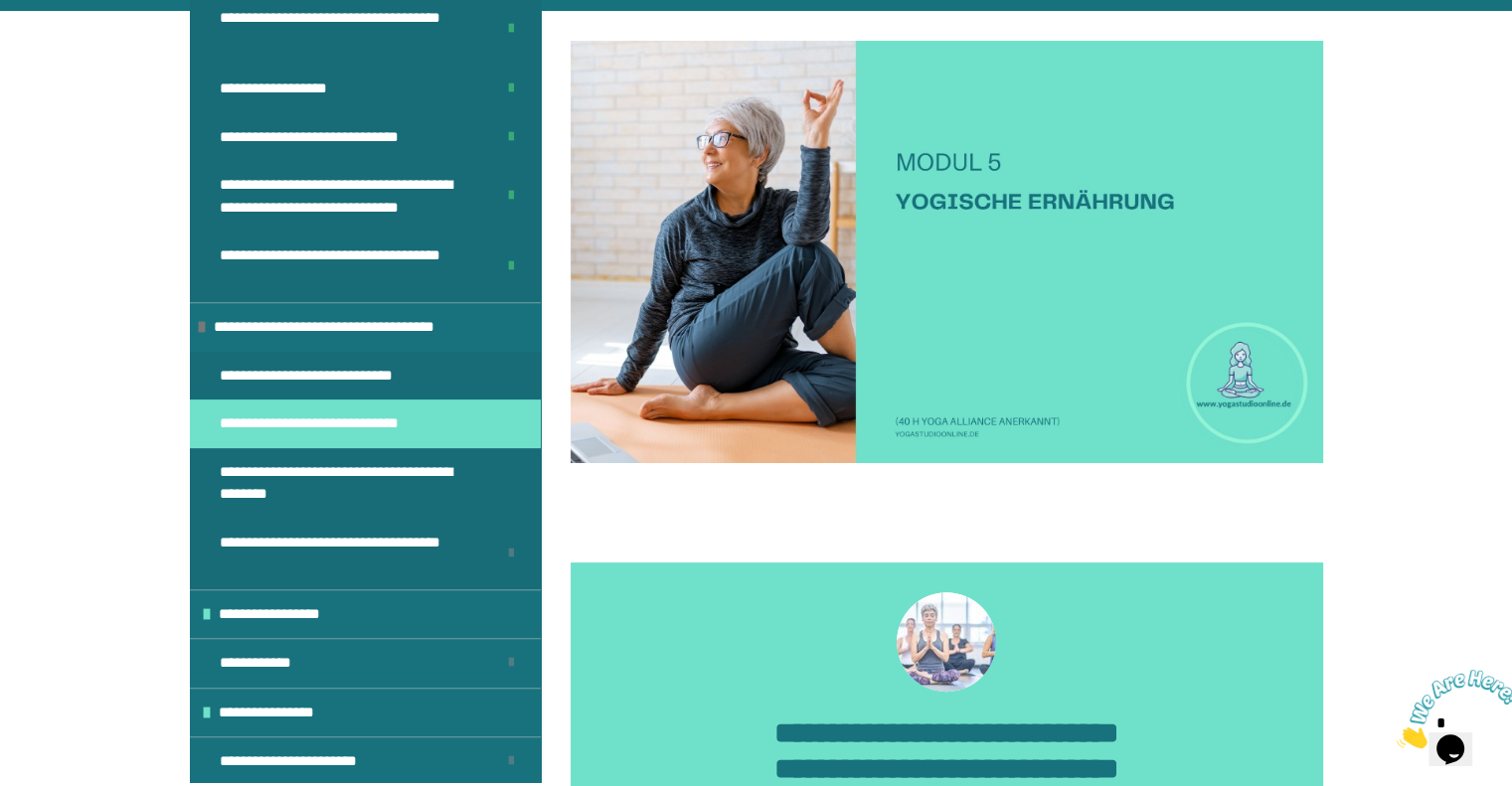 scroll, scrollTop: 43, scrollLeft: 0, axis: vertical 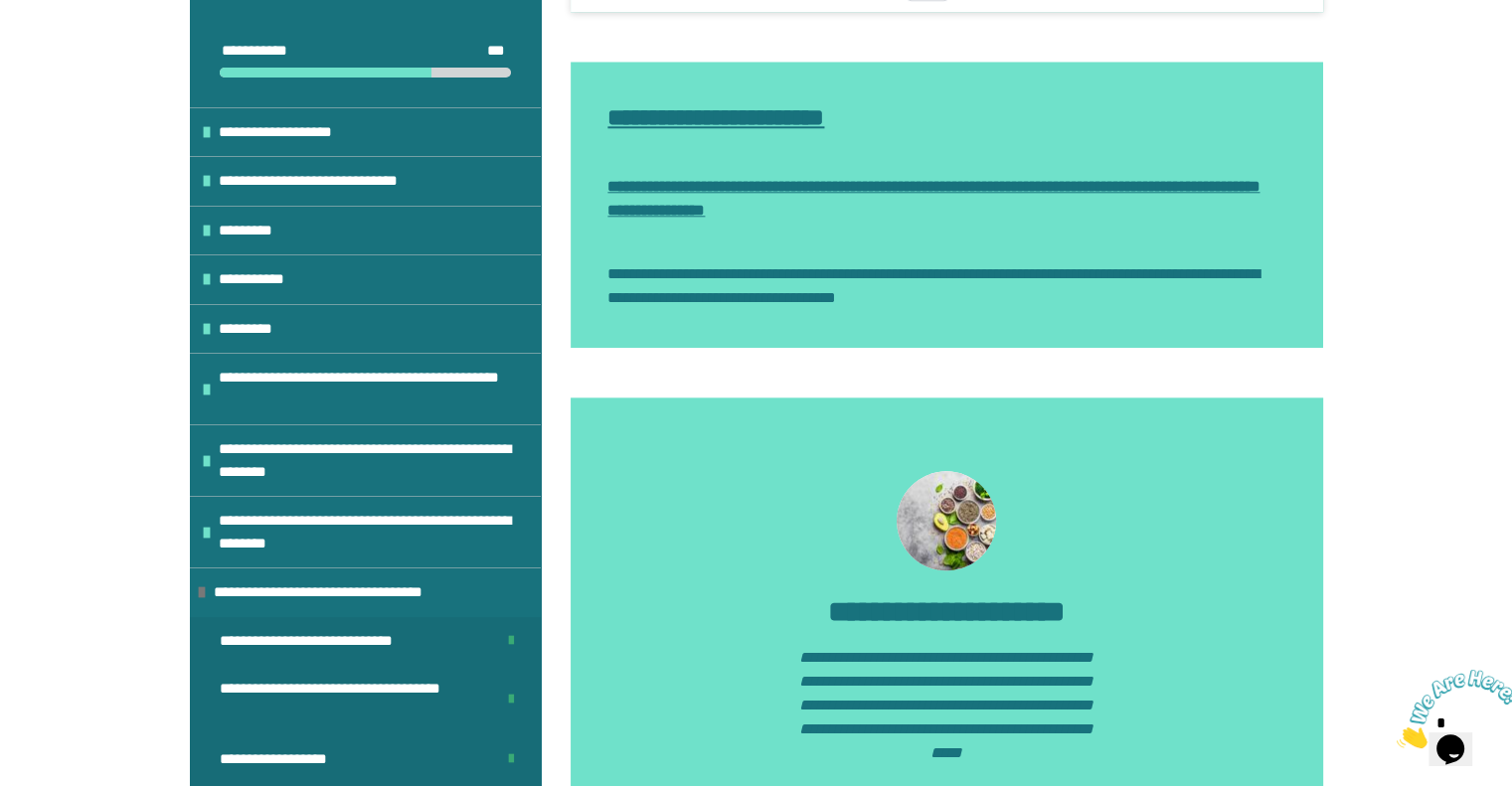 click on "**********" at bounding box center [945, 199] 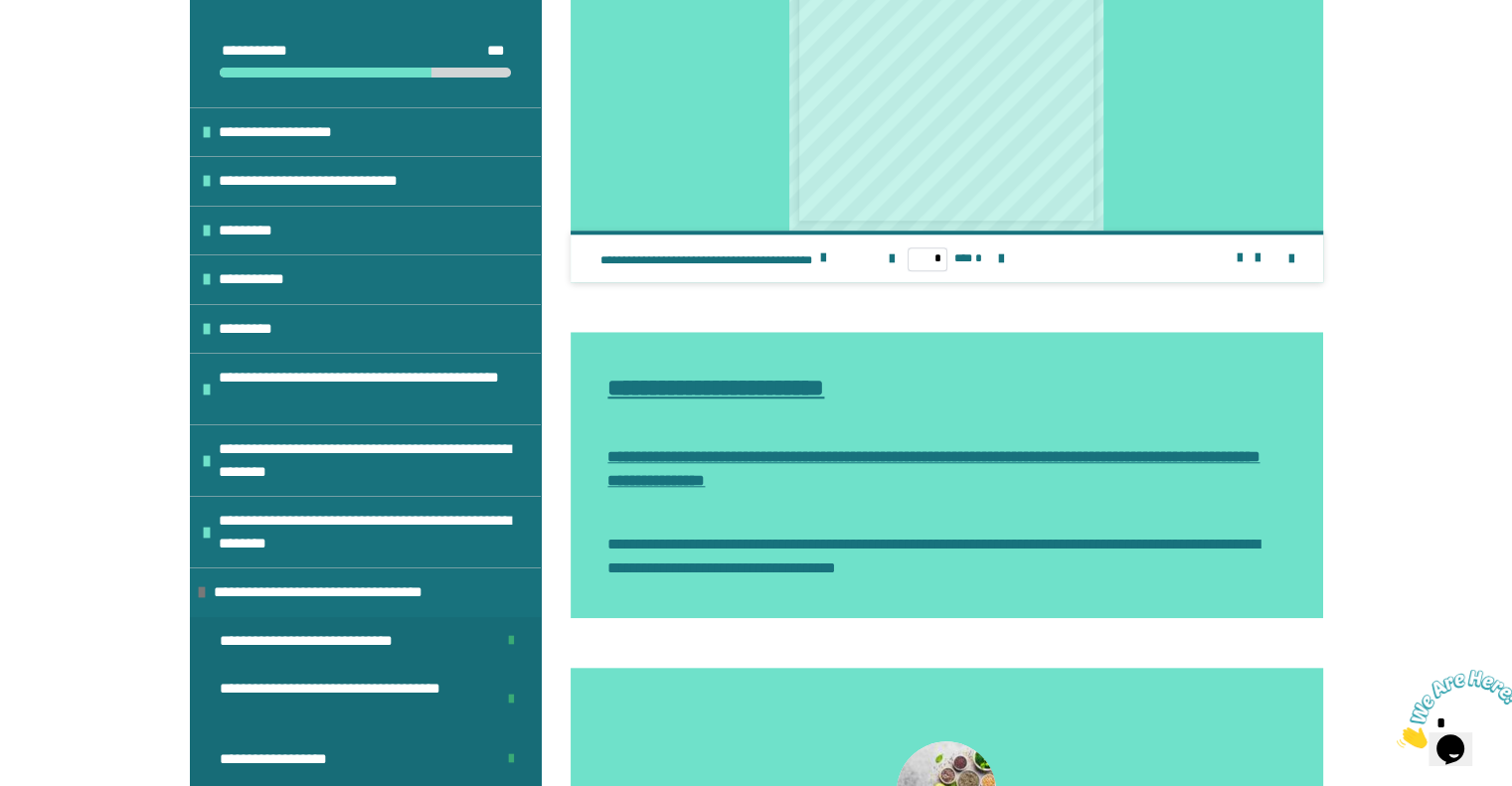 scroll, scrollTop: 1778, scrollLeft: 0, axis: vertical 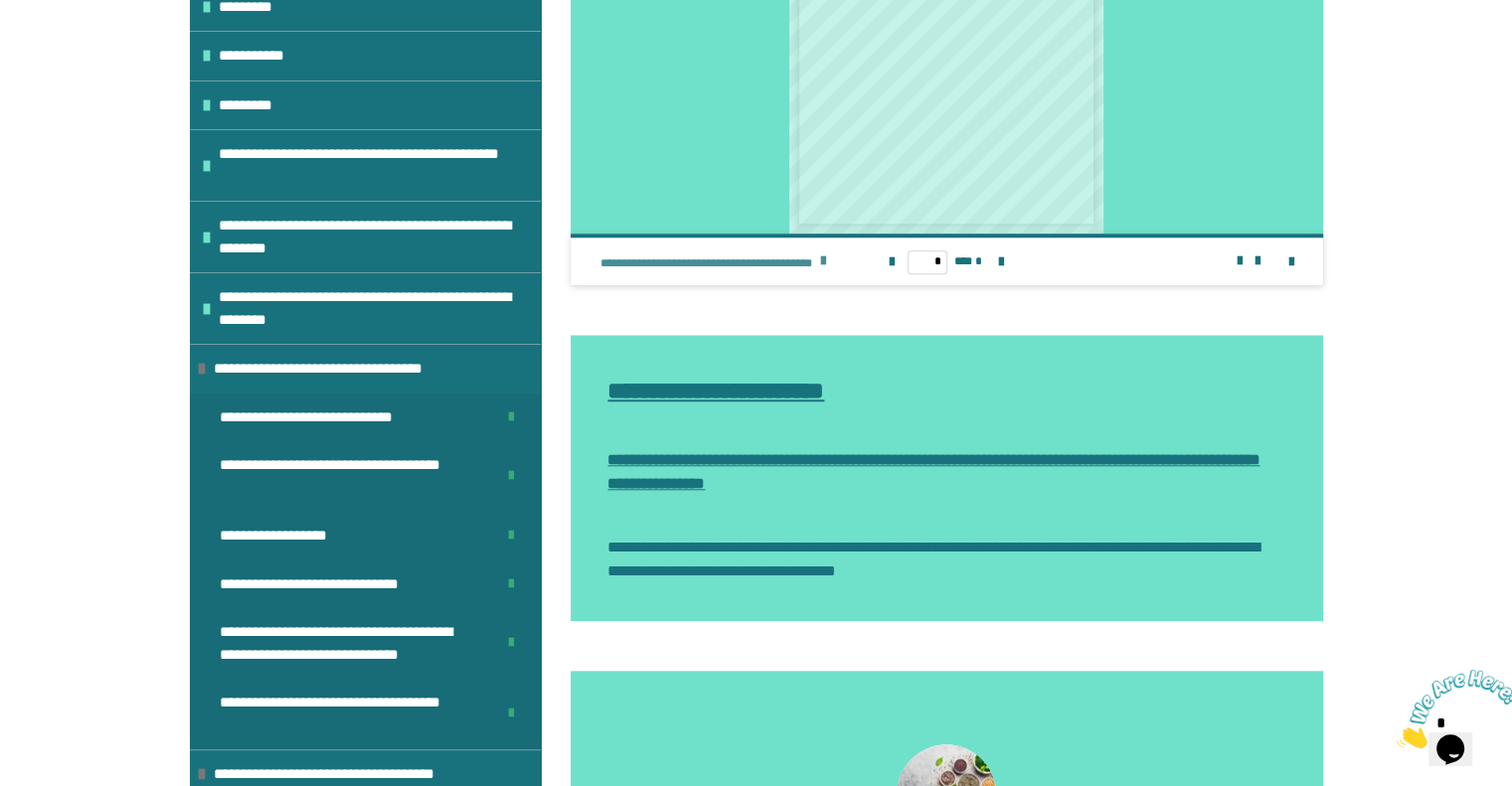 click at bounding box center (823, 261) 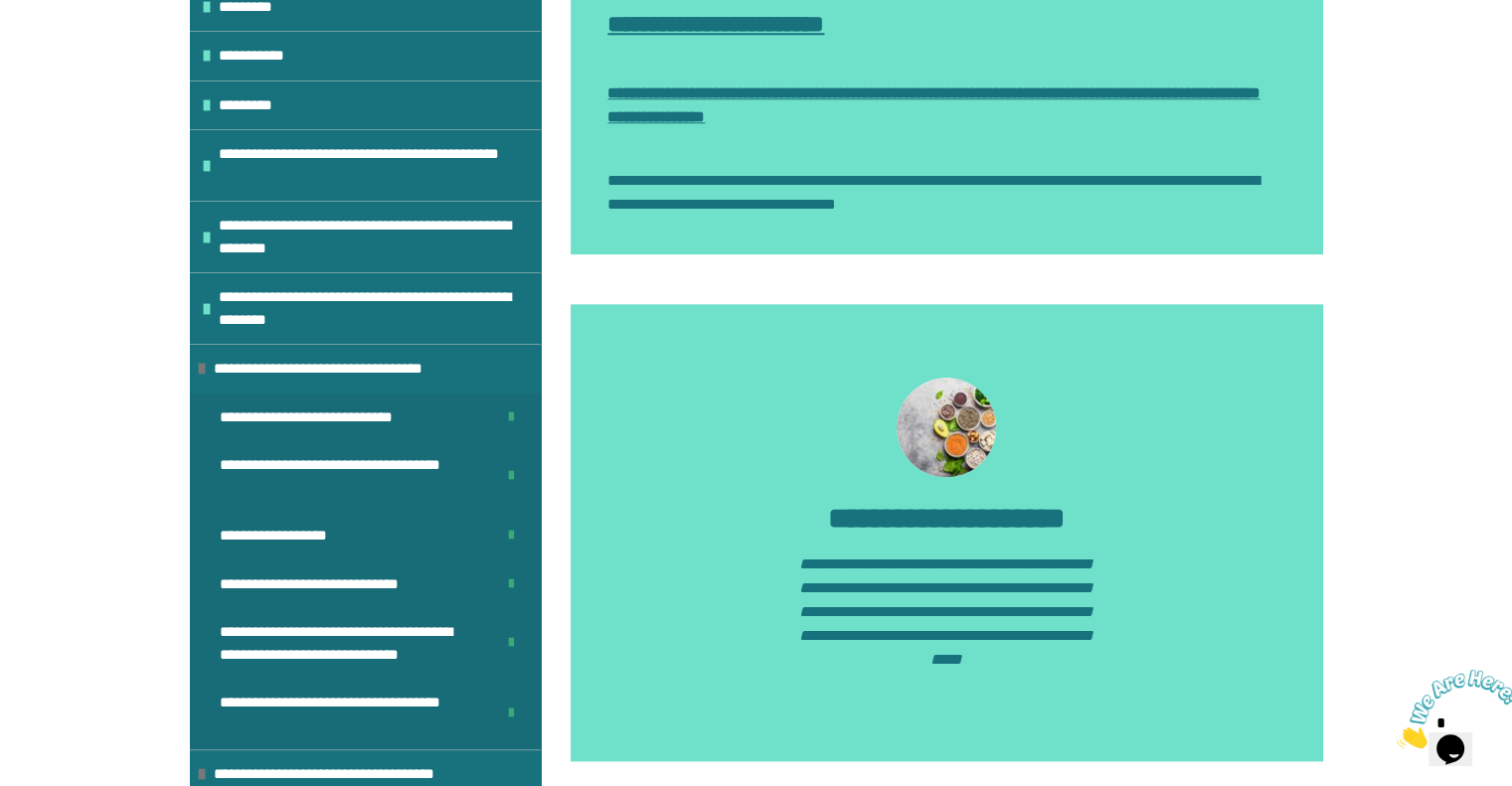 scroll, scrollTop: 2262, scrollLeft: 0, axis: vertical 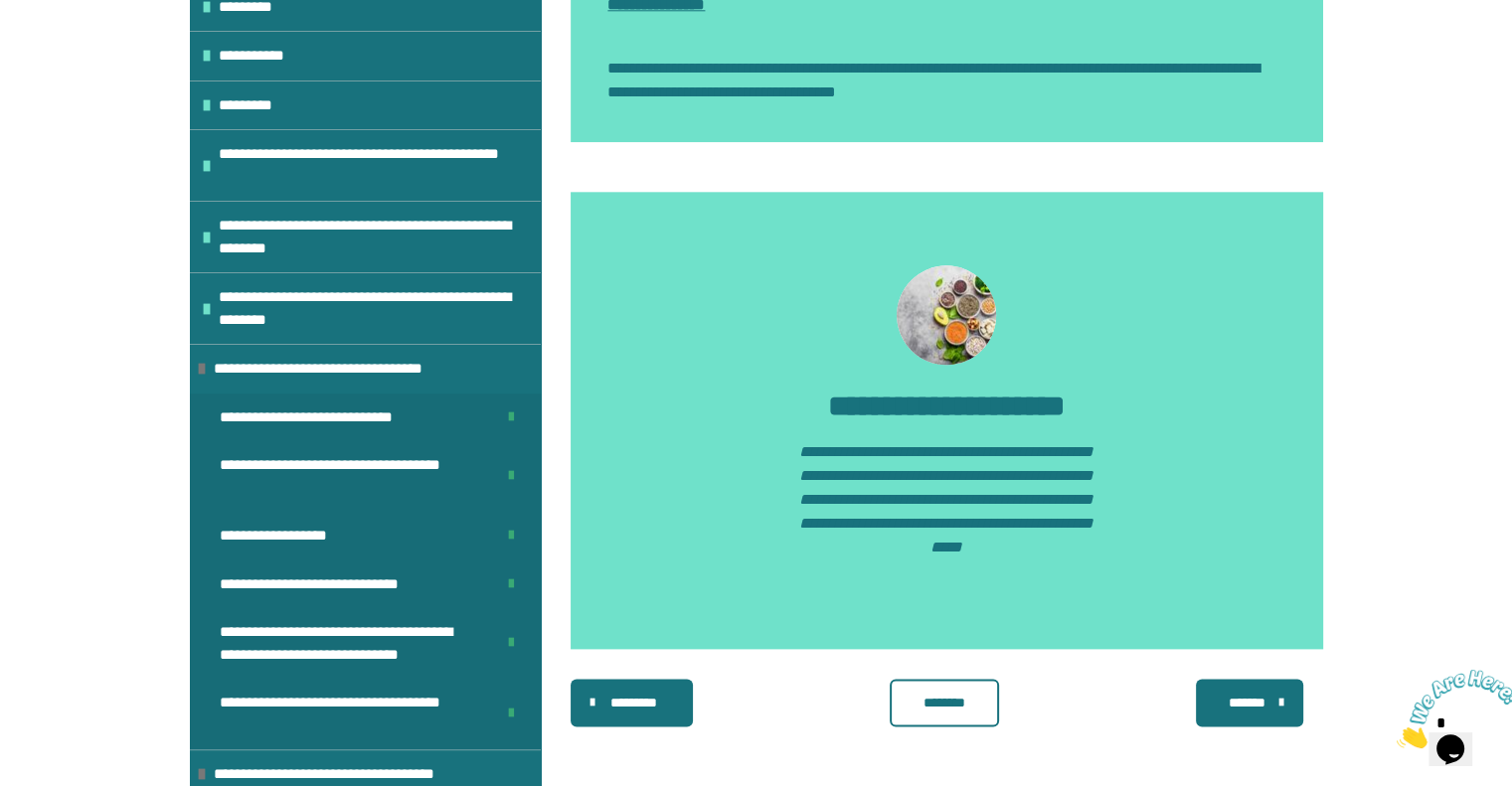 click on "********" at bounding box center [944, 703] 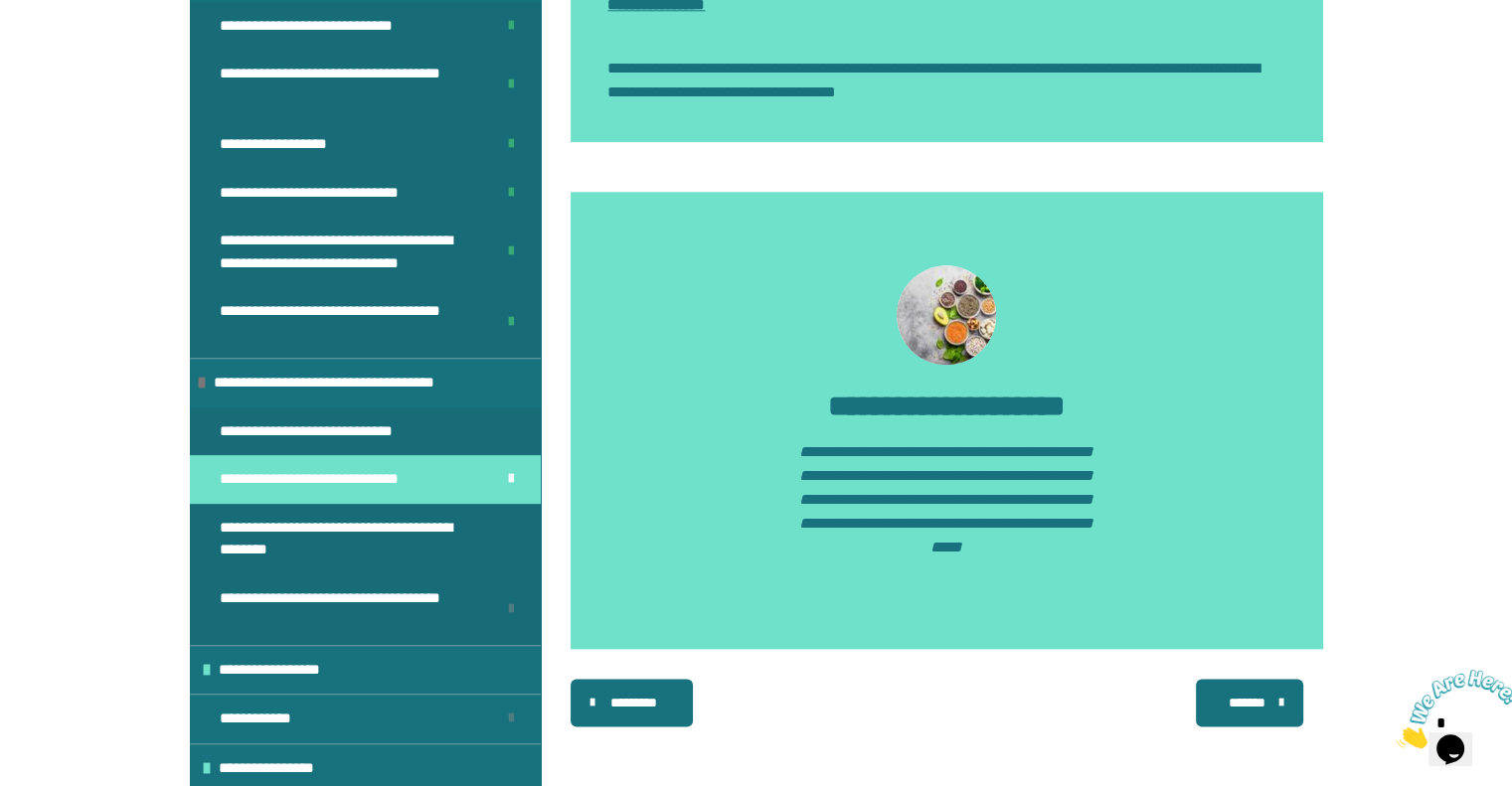scroll, scrollTop: 662, scrollLeft: 0, axis: vertical 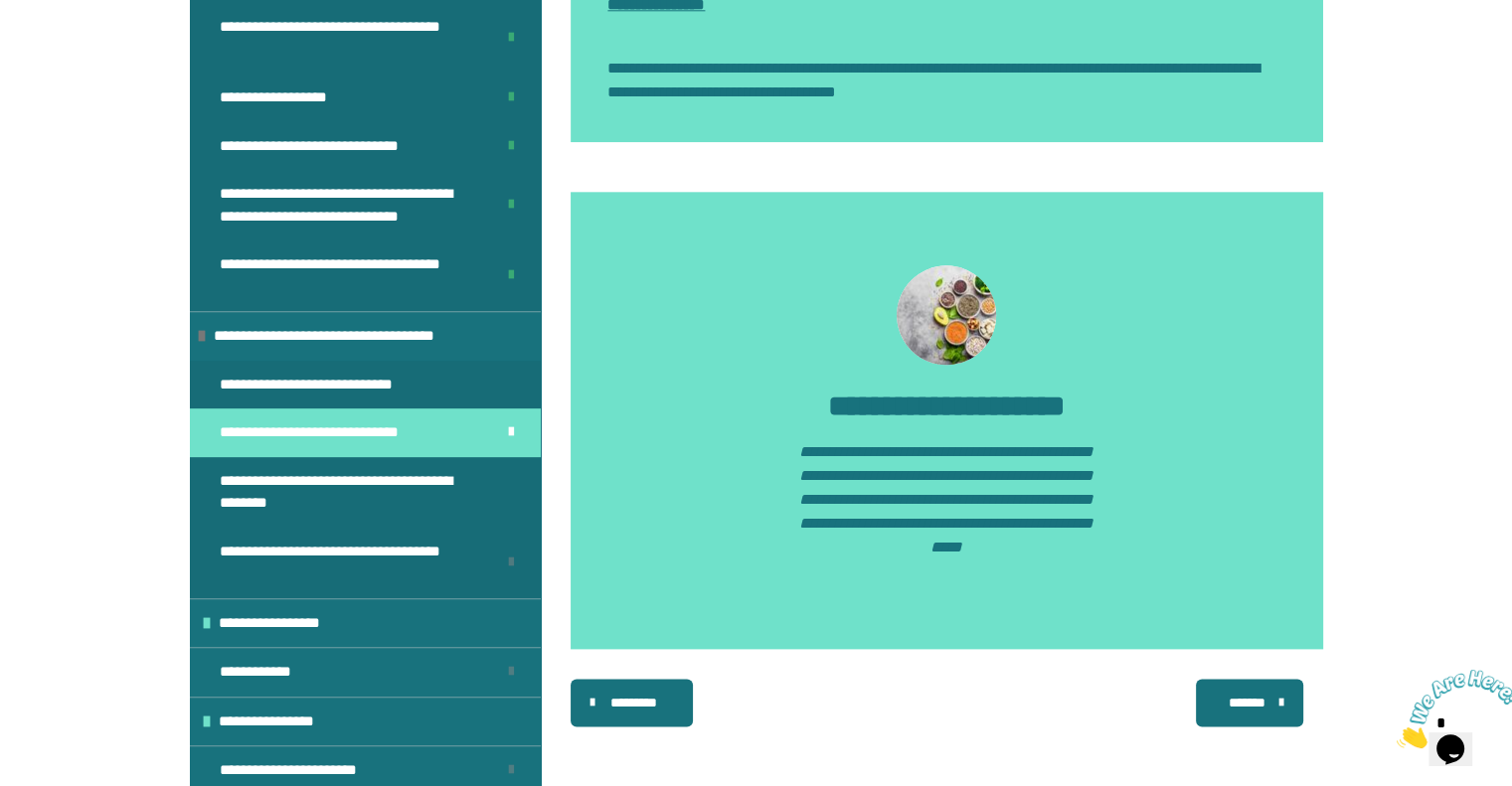 click on "*******" at bounding box center [1248, 703] 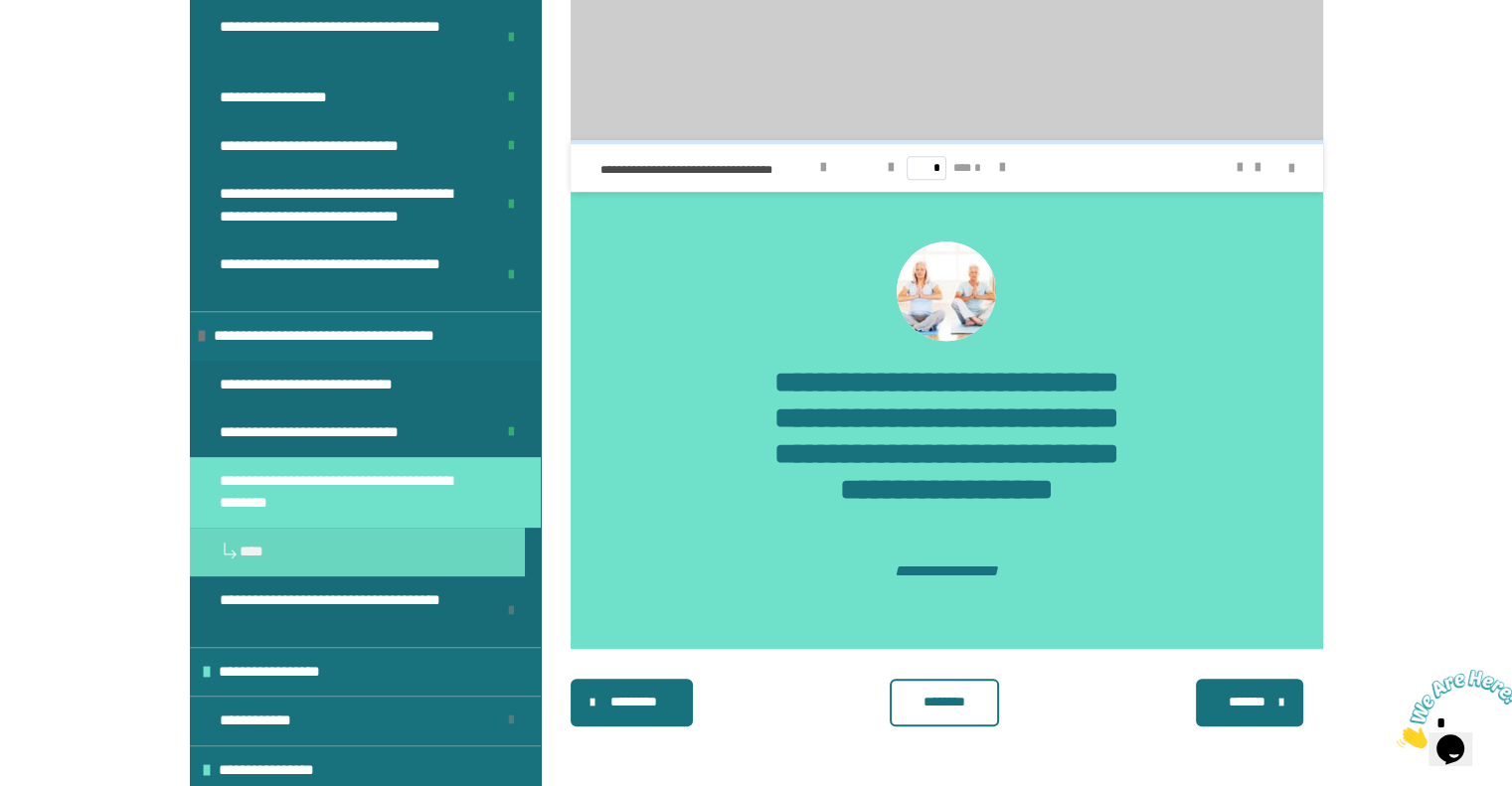 scroll, scrollTop: 1593, scrollLeft: 0, axis: vertical 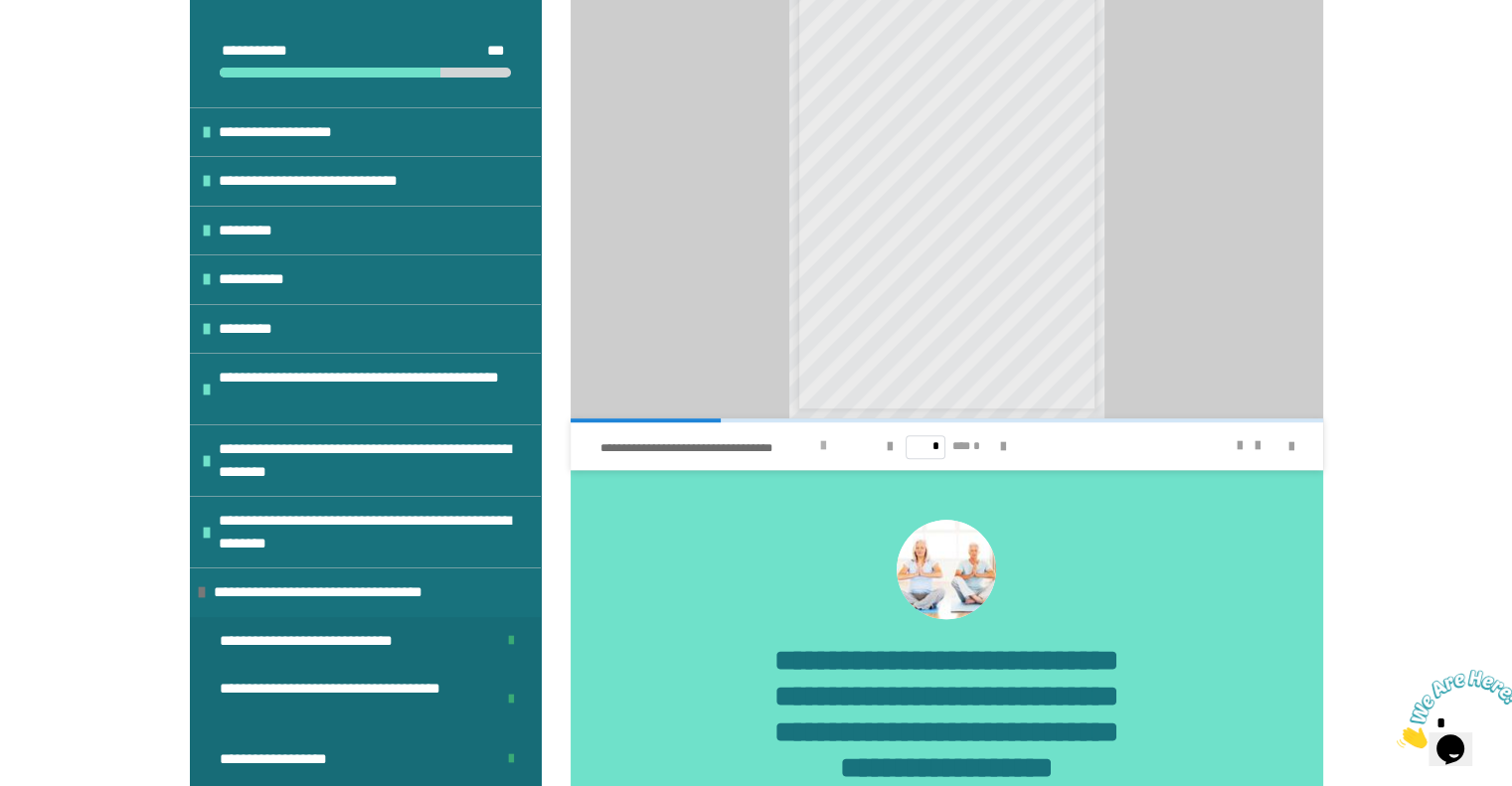 click at bounding box center (823, 446) 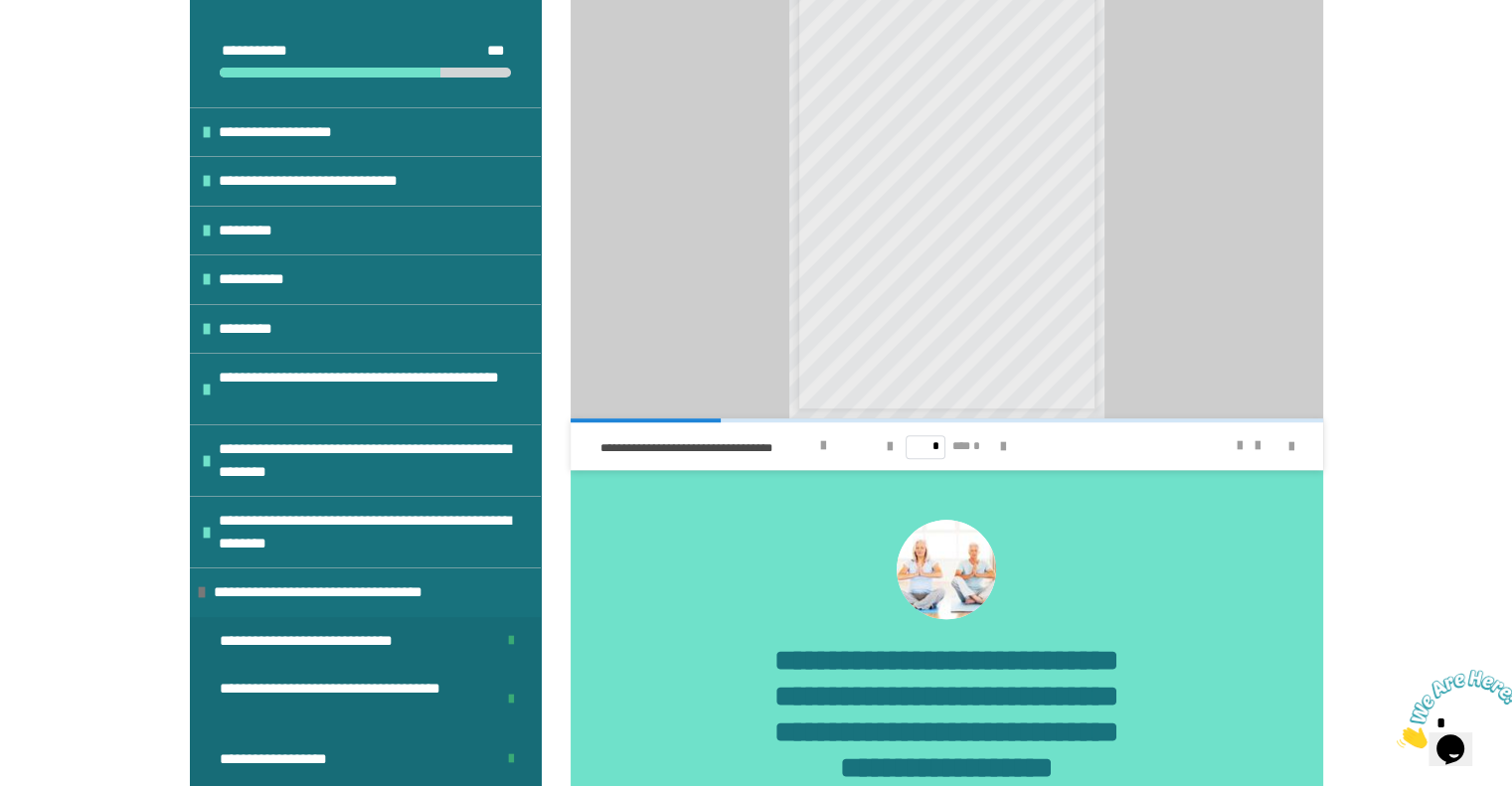 scroll, scrollTop: 1567, scrollLeft: 0, axis: vertical 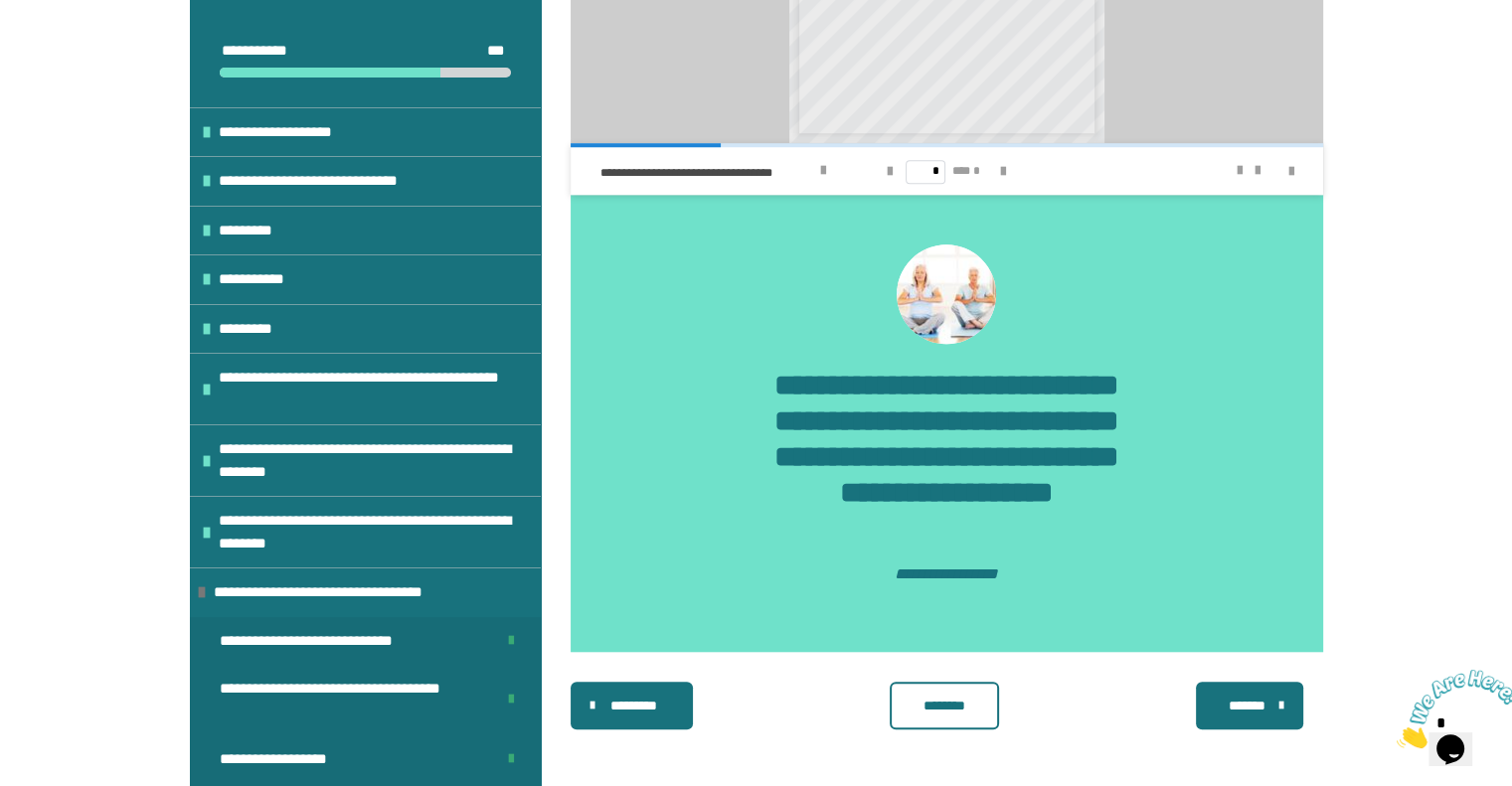 click on "********" at bounding box center (944, 706) 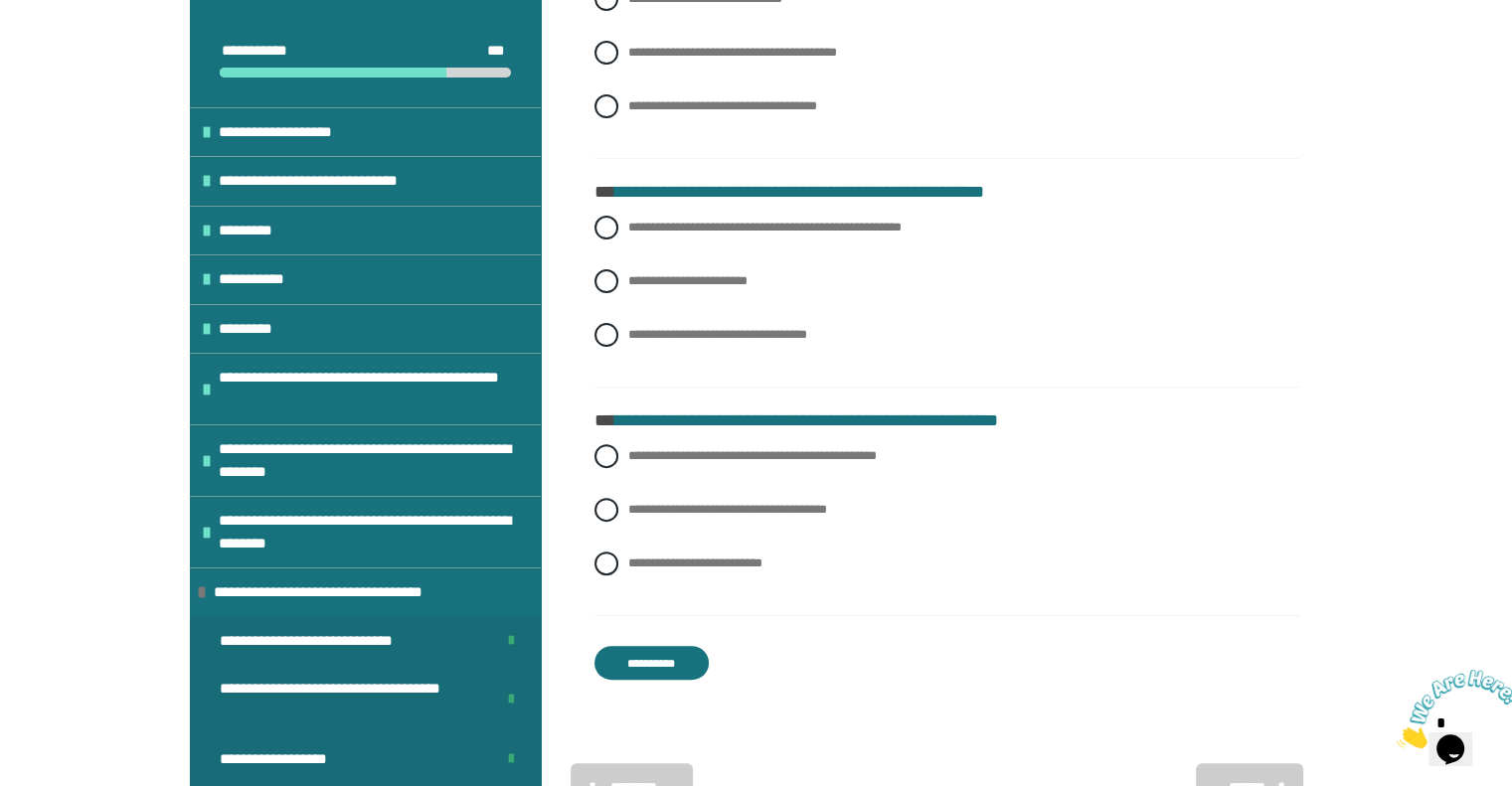 scroll, scrollTop: 504, scrollLeft: 0, axis: vertical 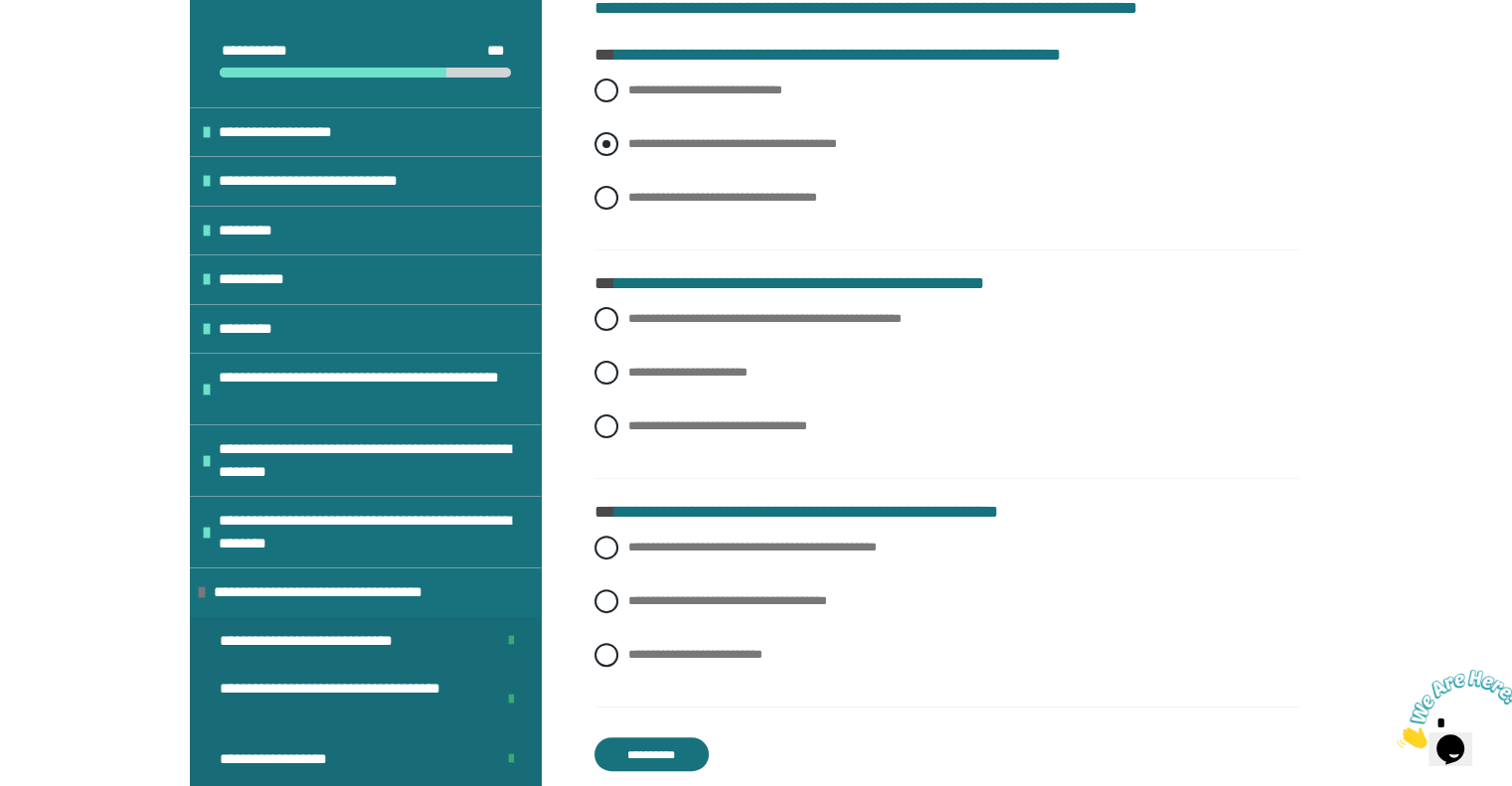 click at bounding box center (606, 144) 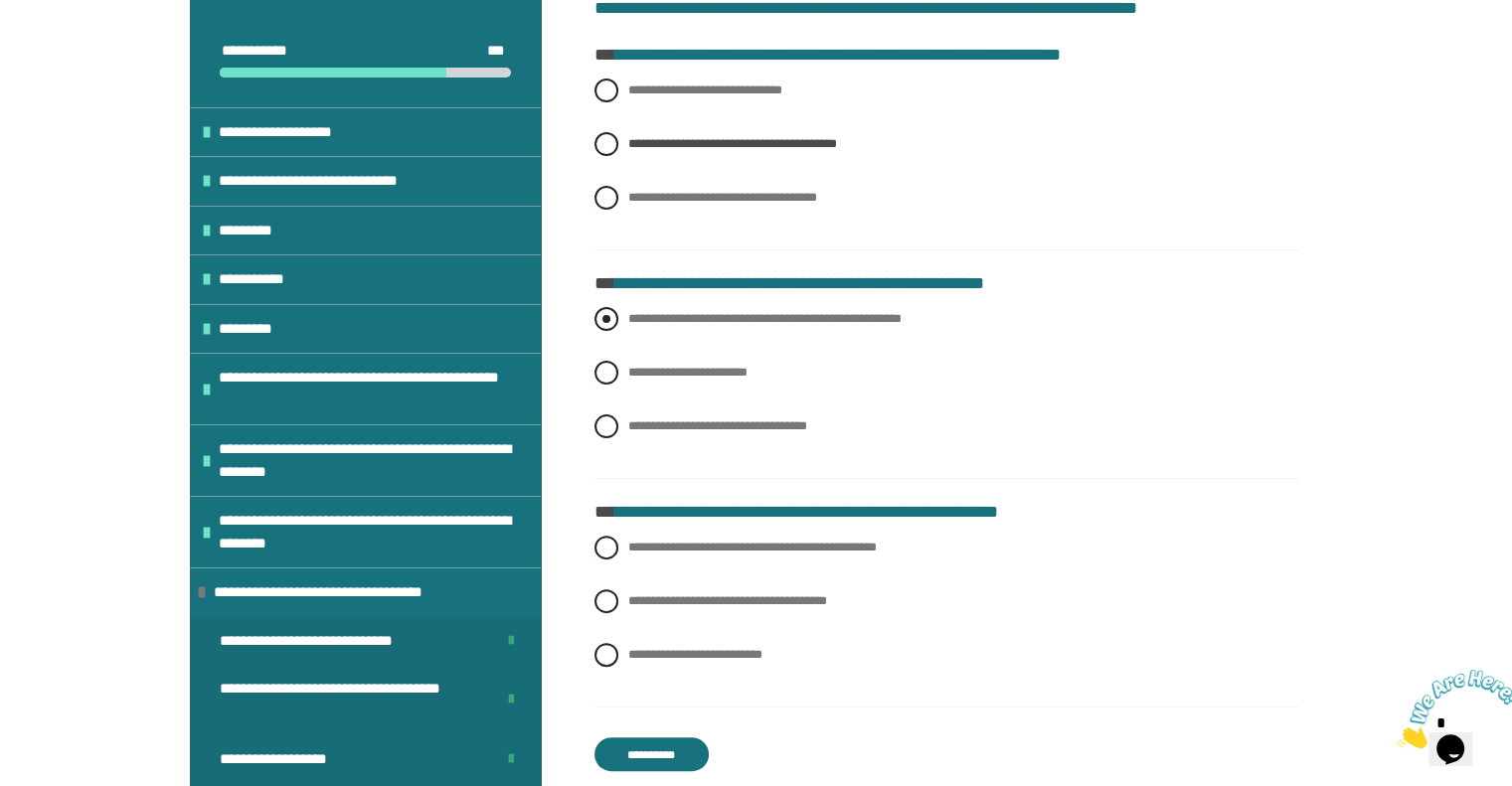 click at bounding box center [606, 319] 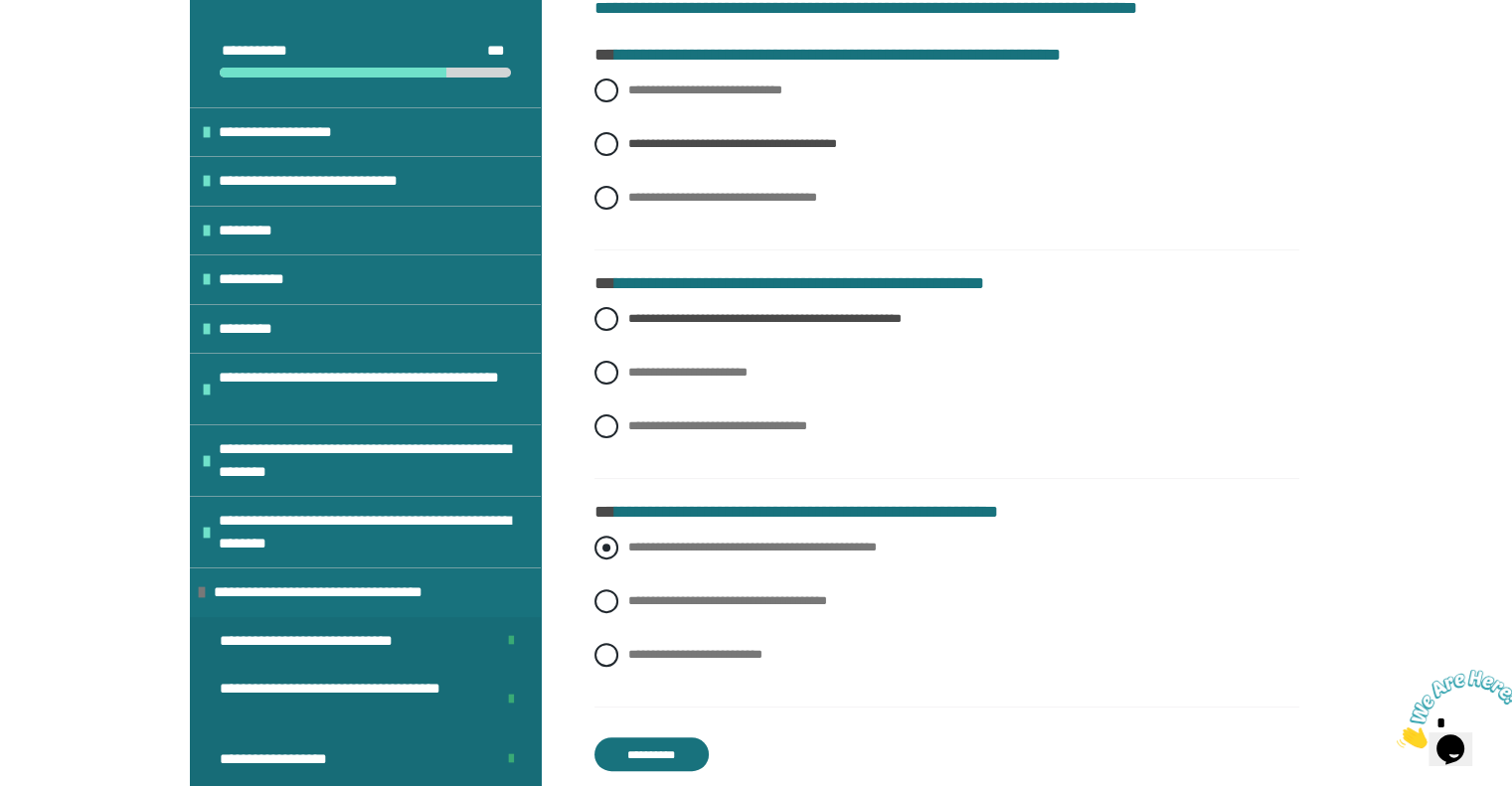 click at bounding box center (606, 548) 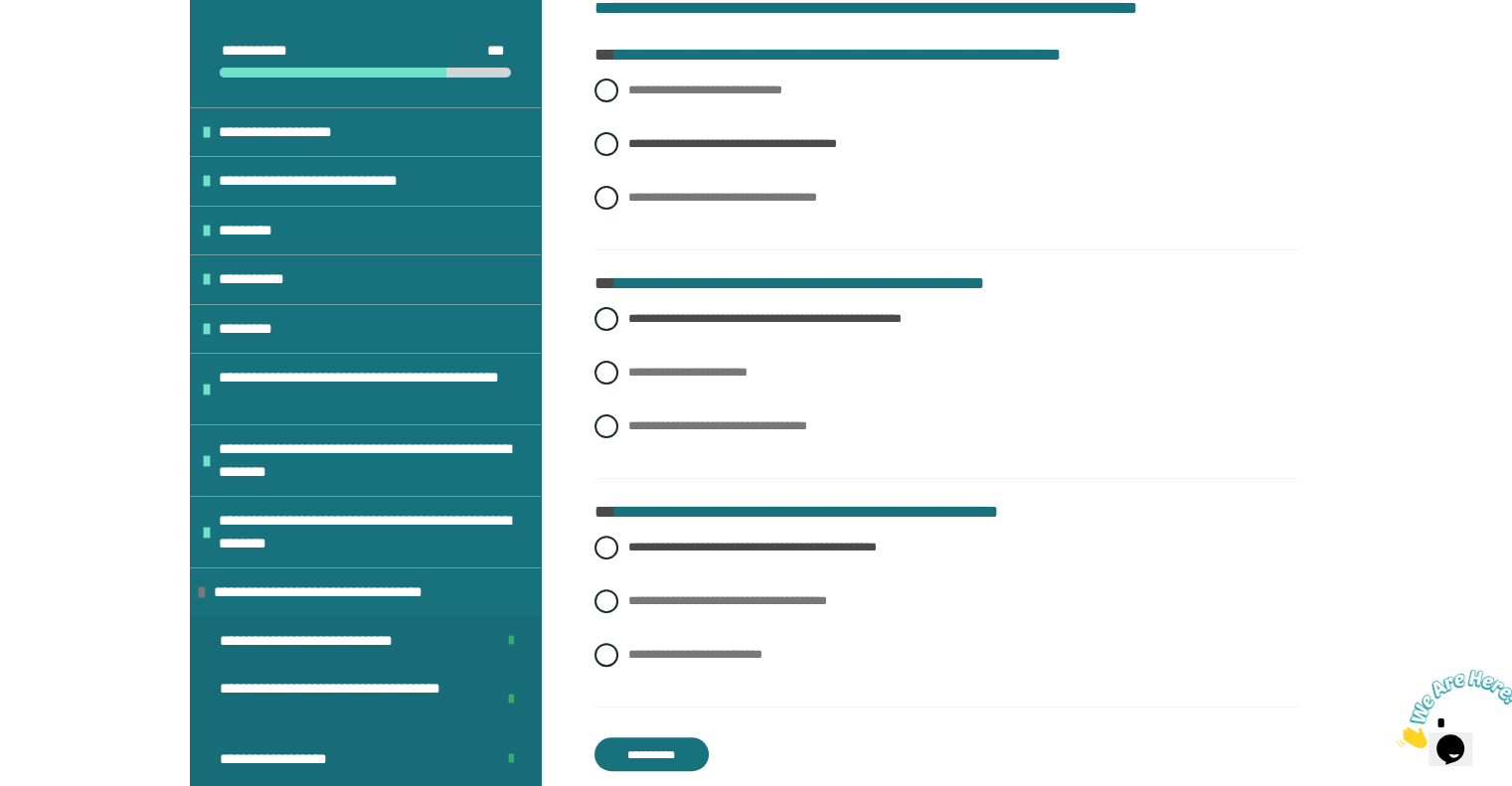 click on "**********" at bounding box center (652, 754) 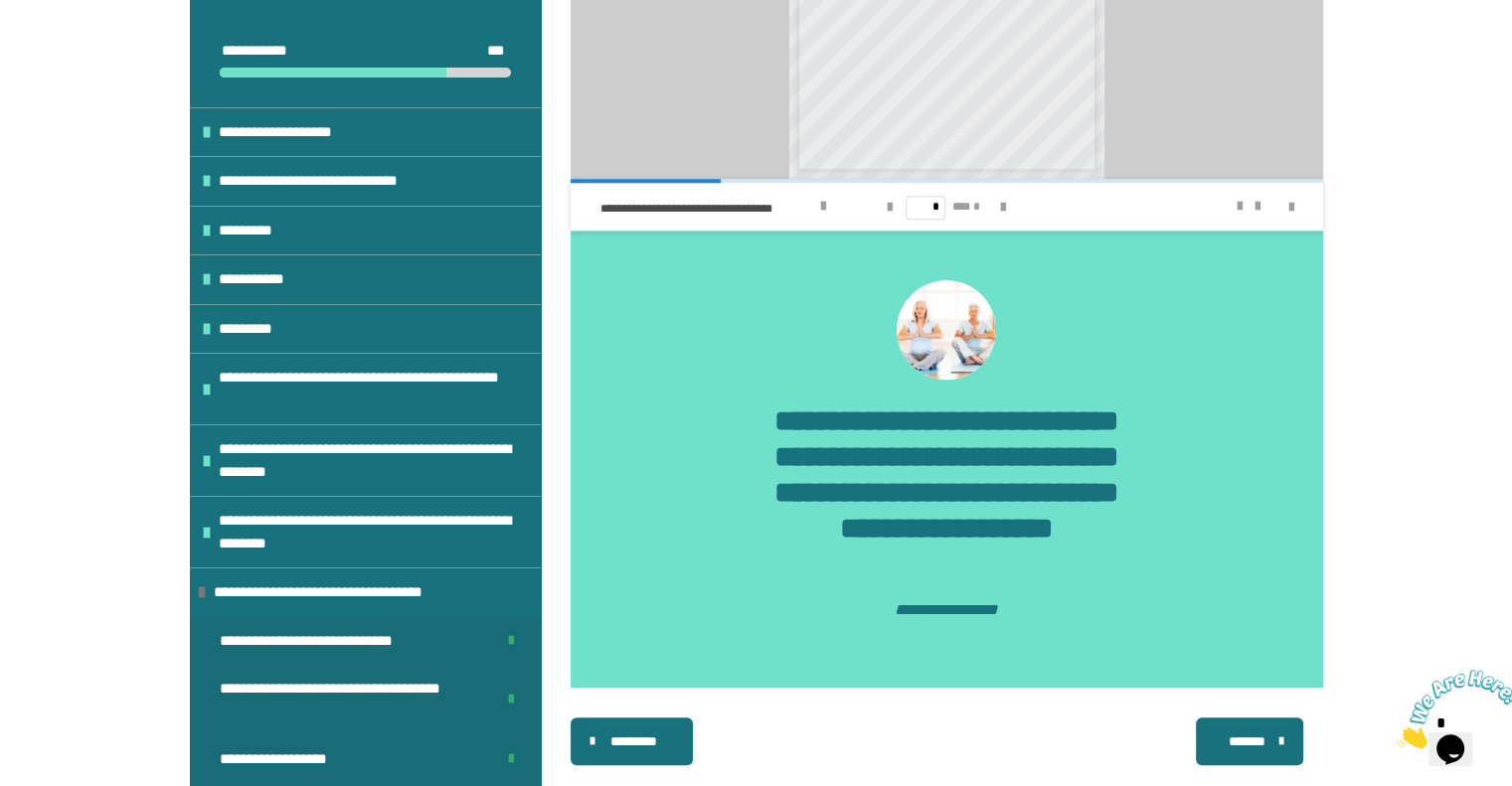 scroll, scrollTop: 1701, scrollLeft: 0, axis: vertical 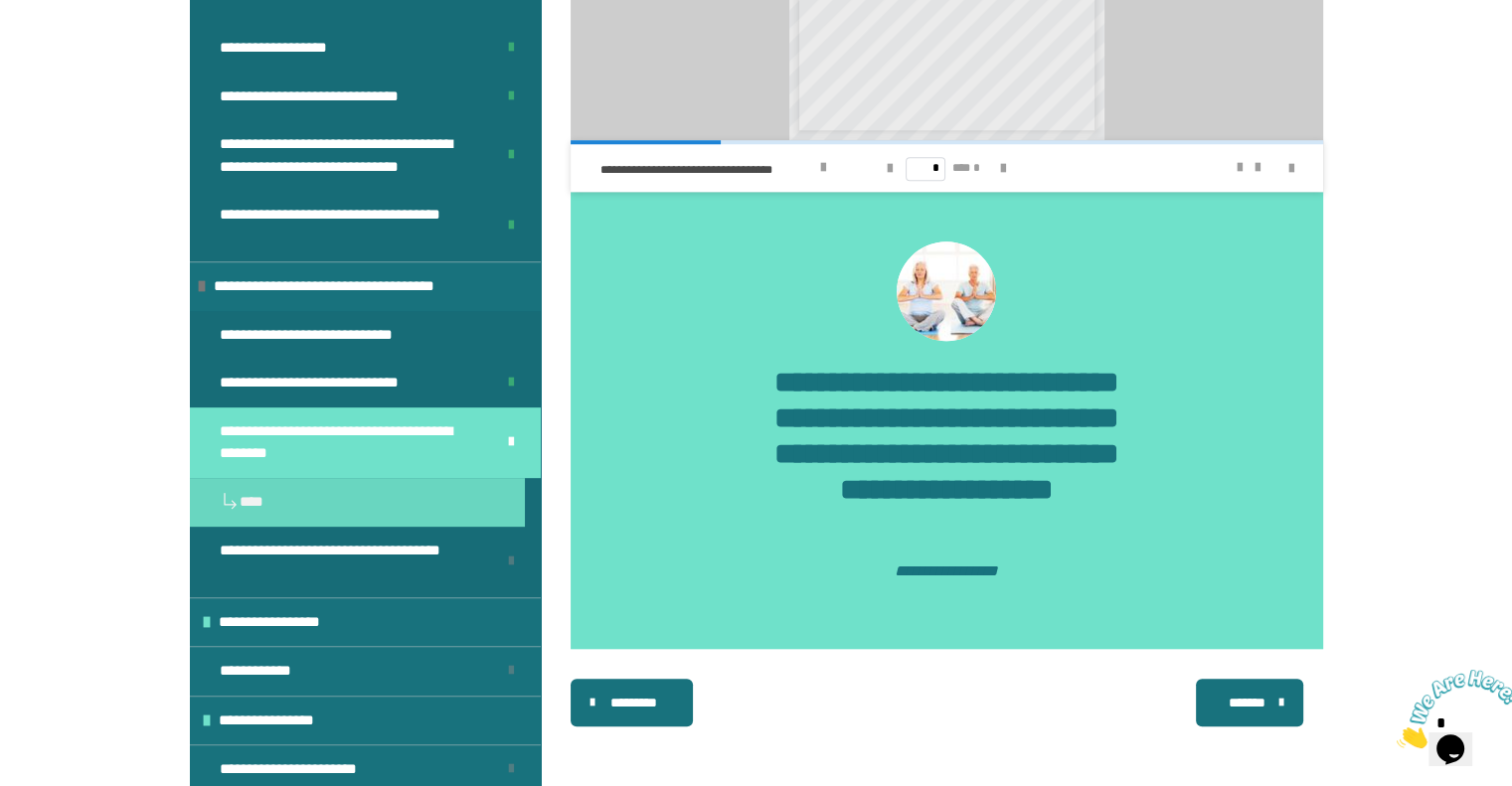 click at bounding box center (1397, 743) 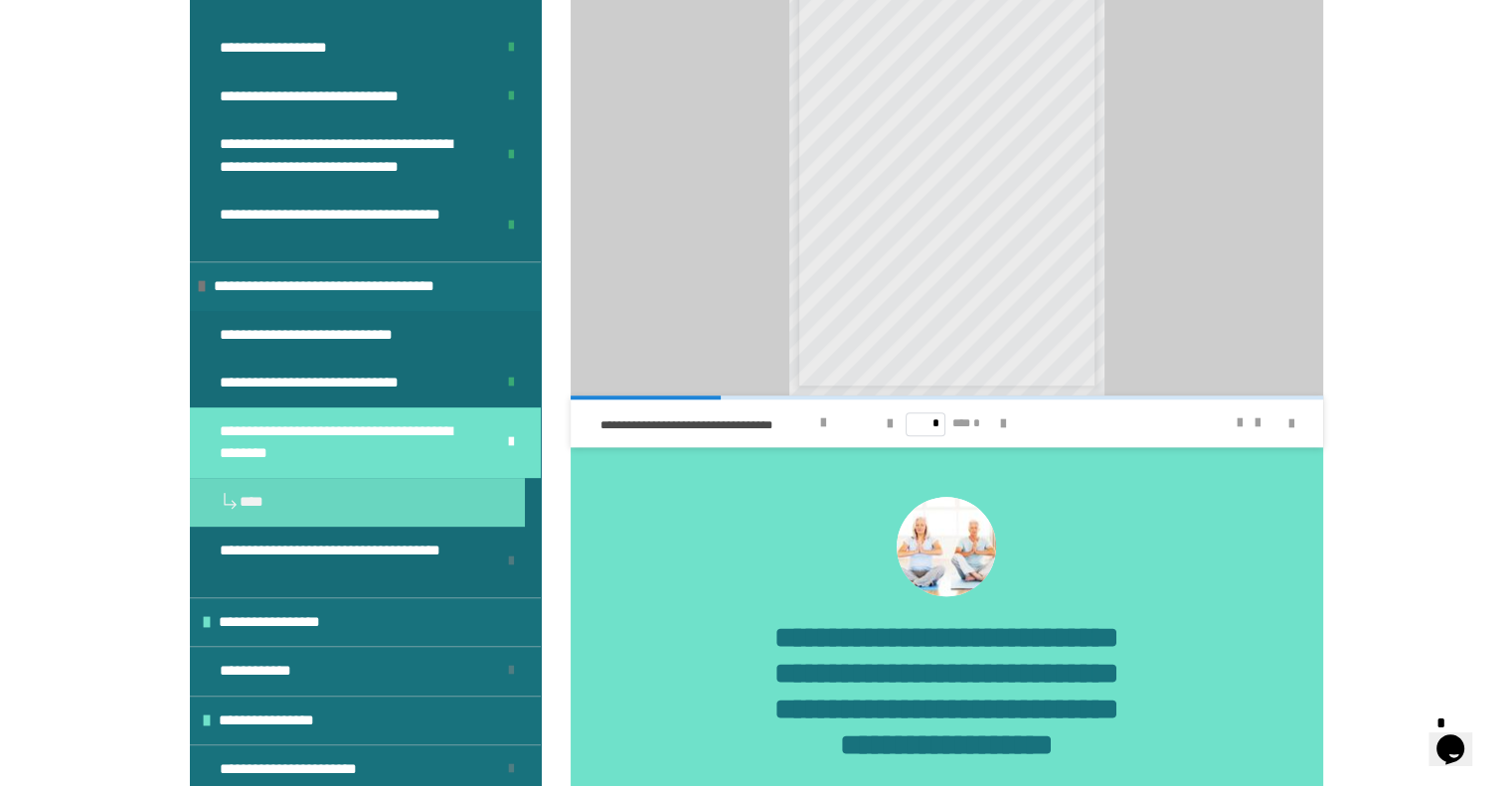 scroll, scrollTop: 1701, scrollLeft: 0, axis: vertical 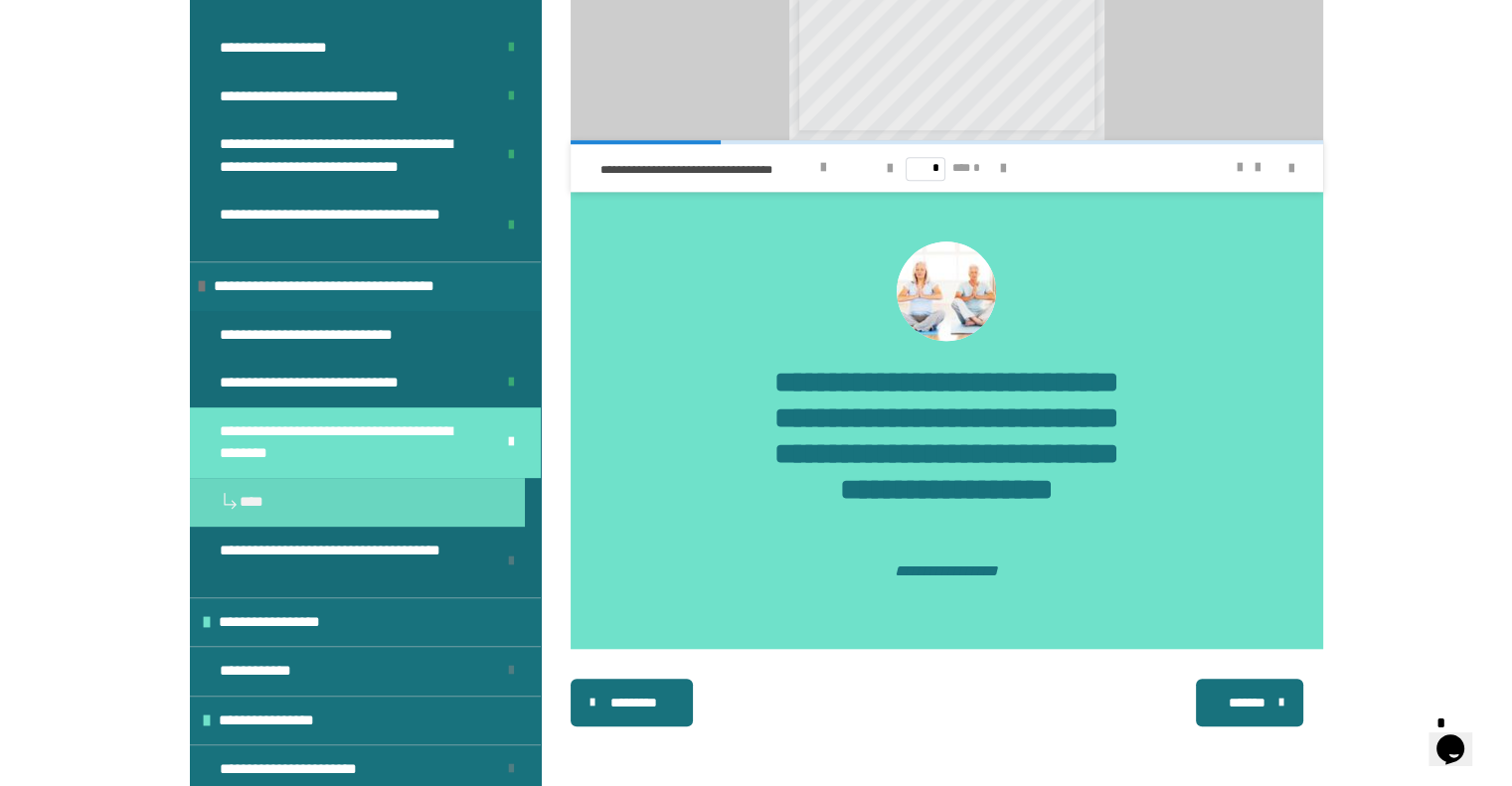 click on "*******" at bounding box center (1248, 703) 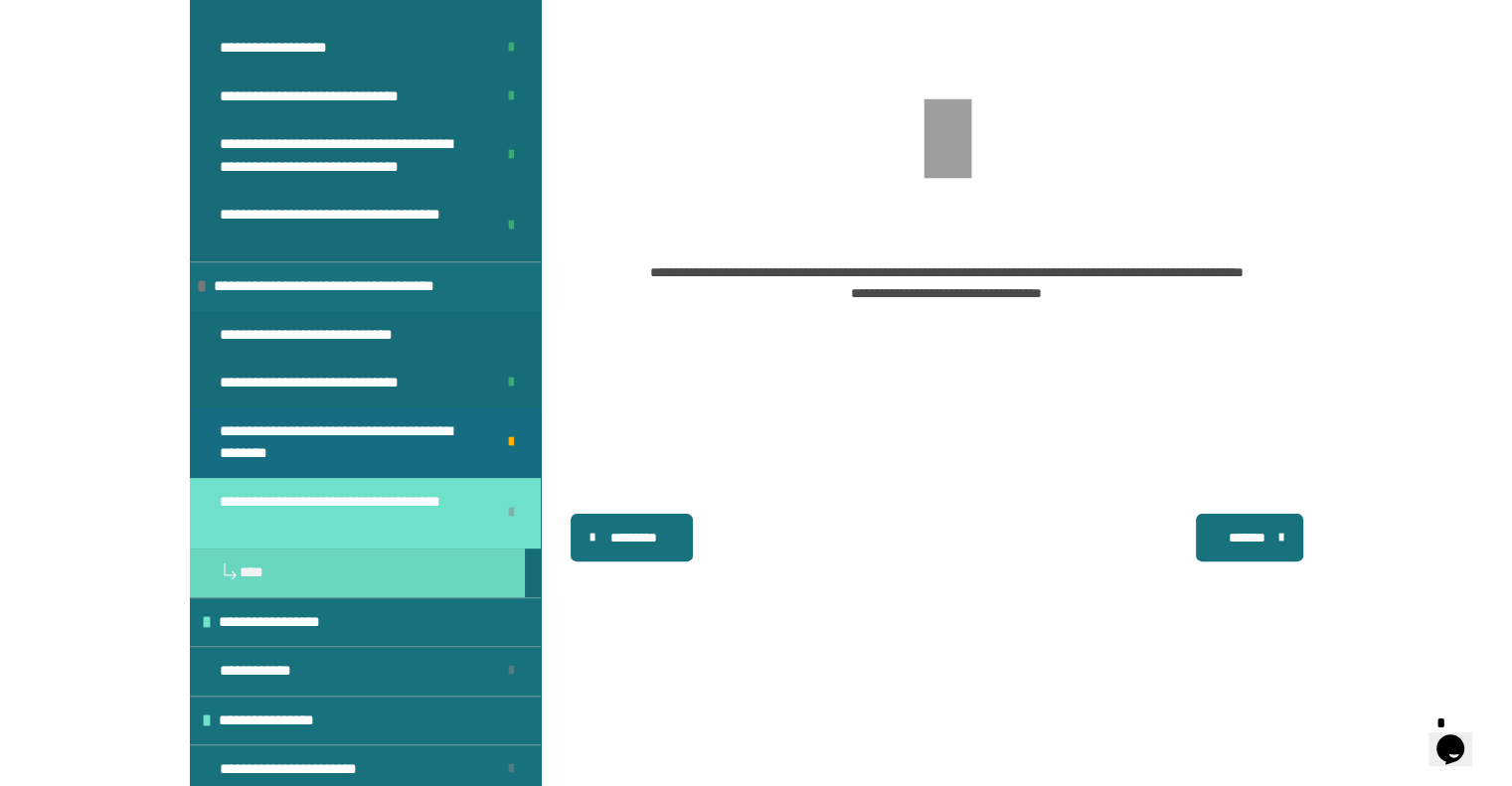 click on "**********" at bounding box center (342, 442) 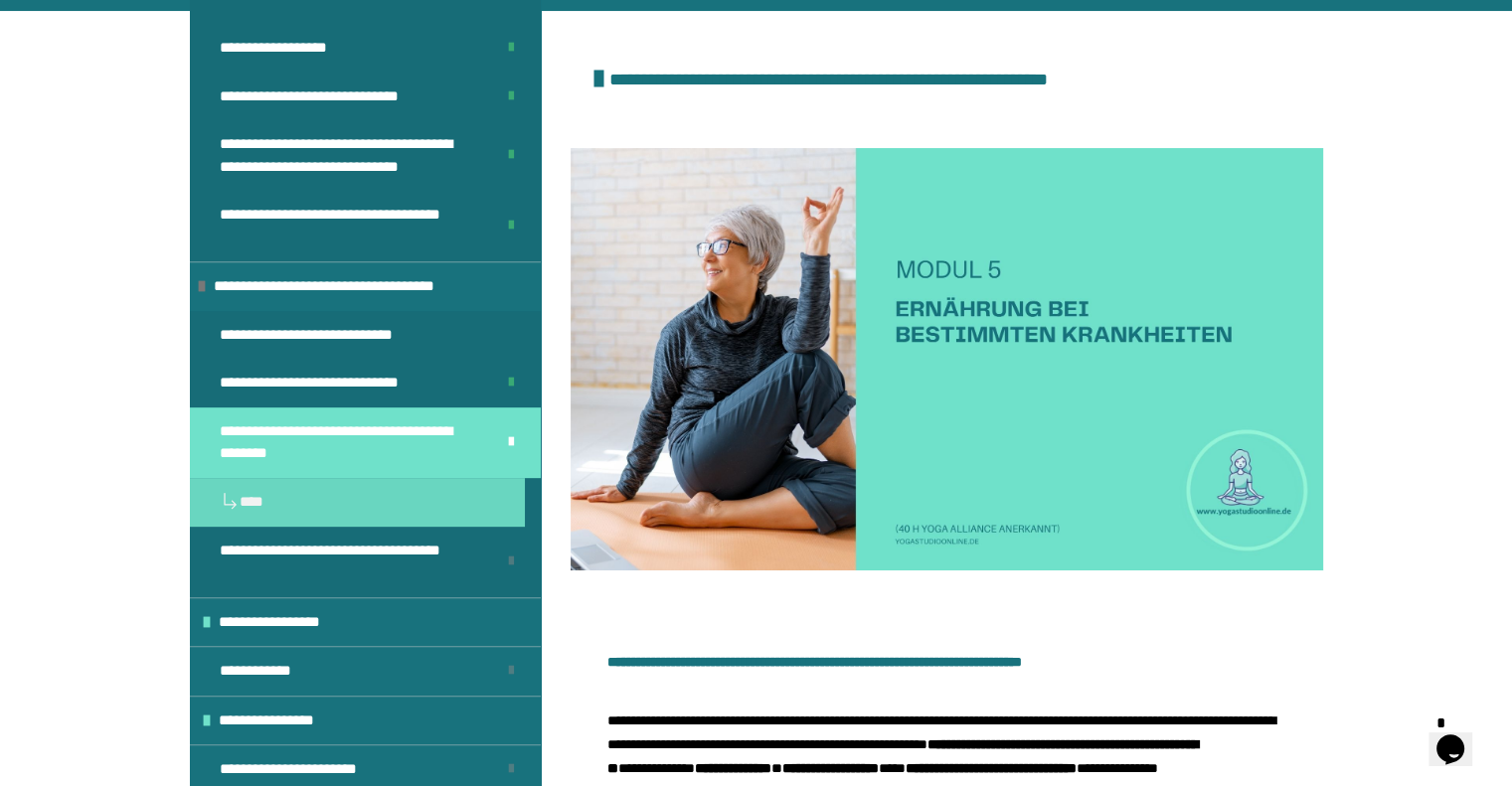 click at bounding box center [598, 79] 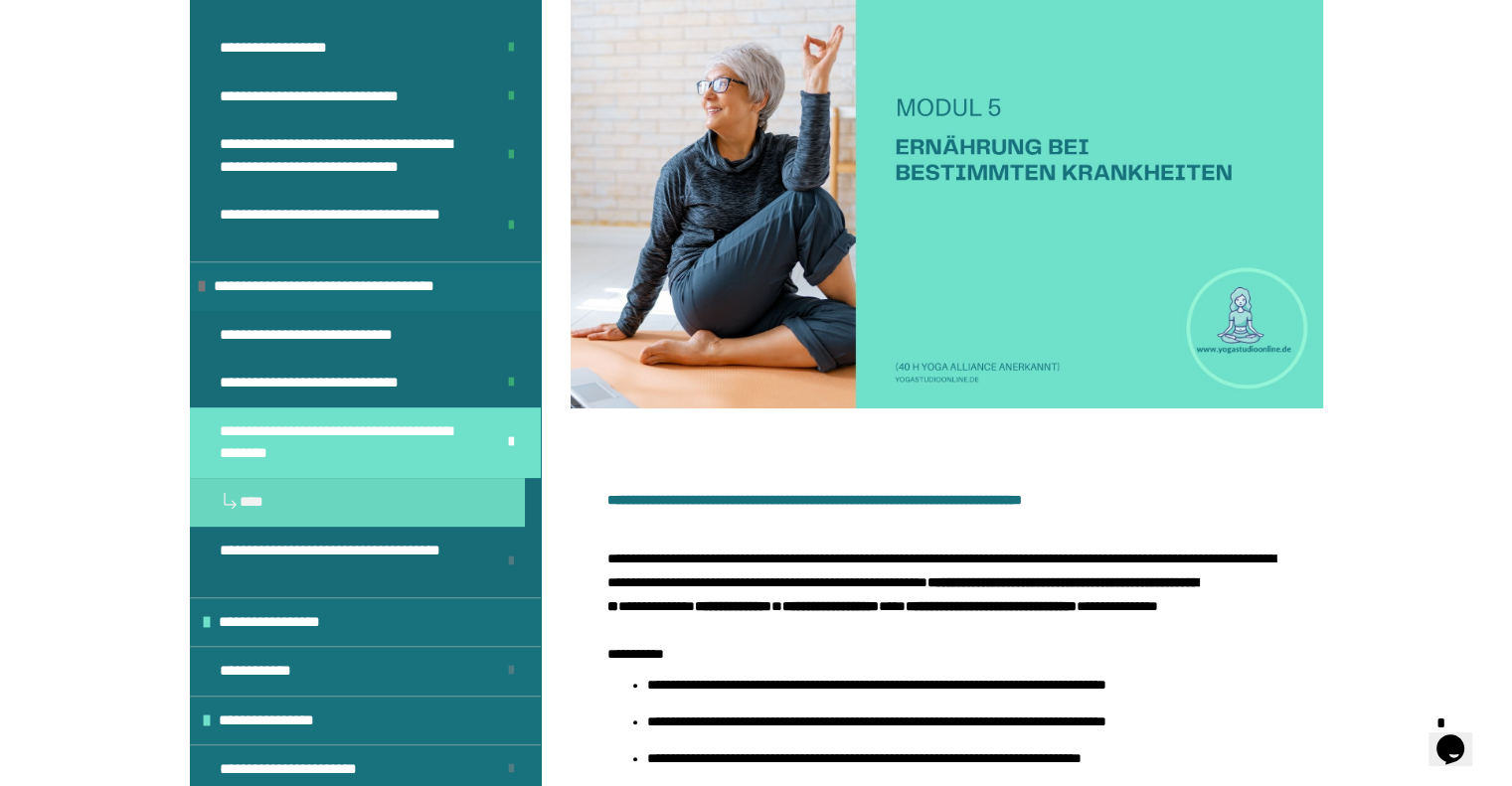 scroll, scrollTop: 253, scrollLeft: 0, axis: vertical 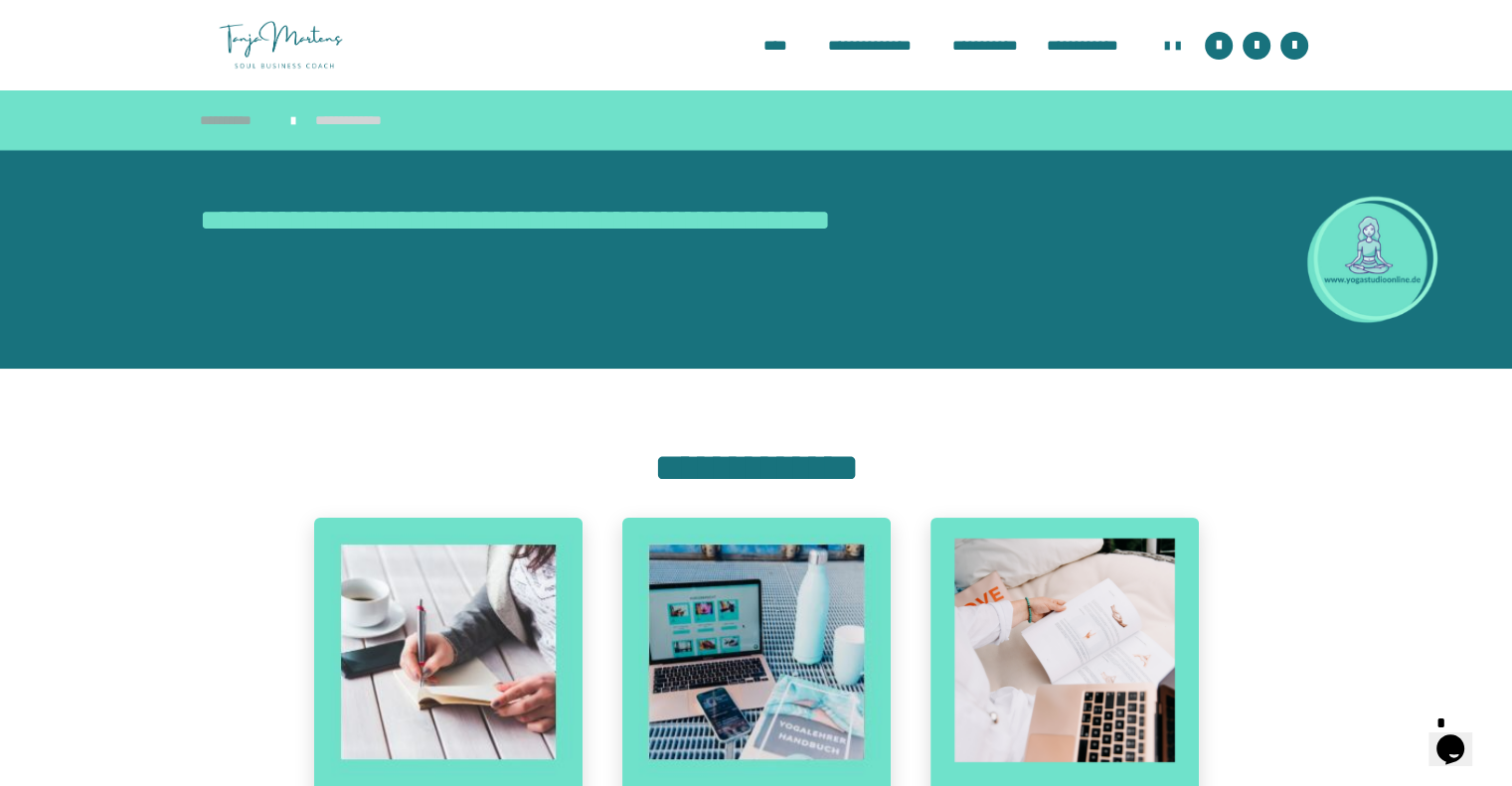 click on "**********" at bounding box center [236, 120] 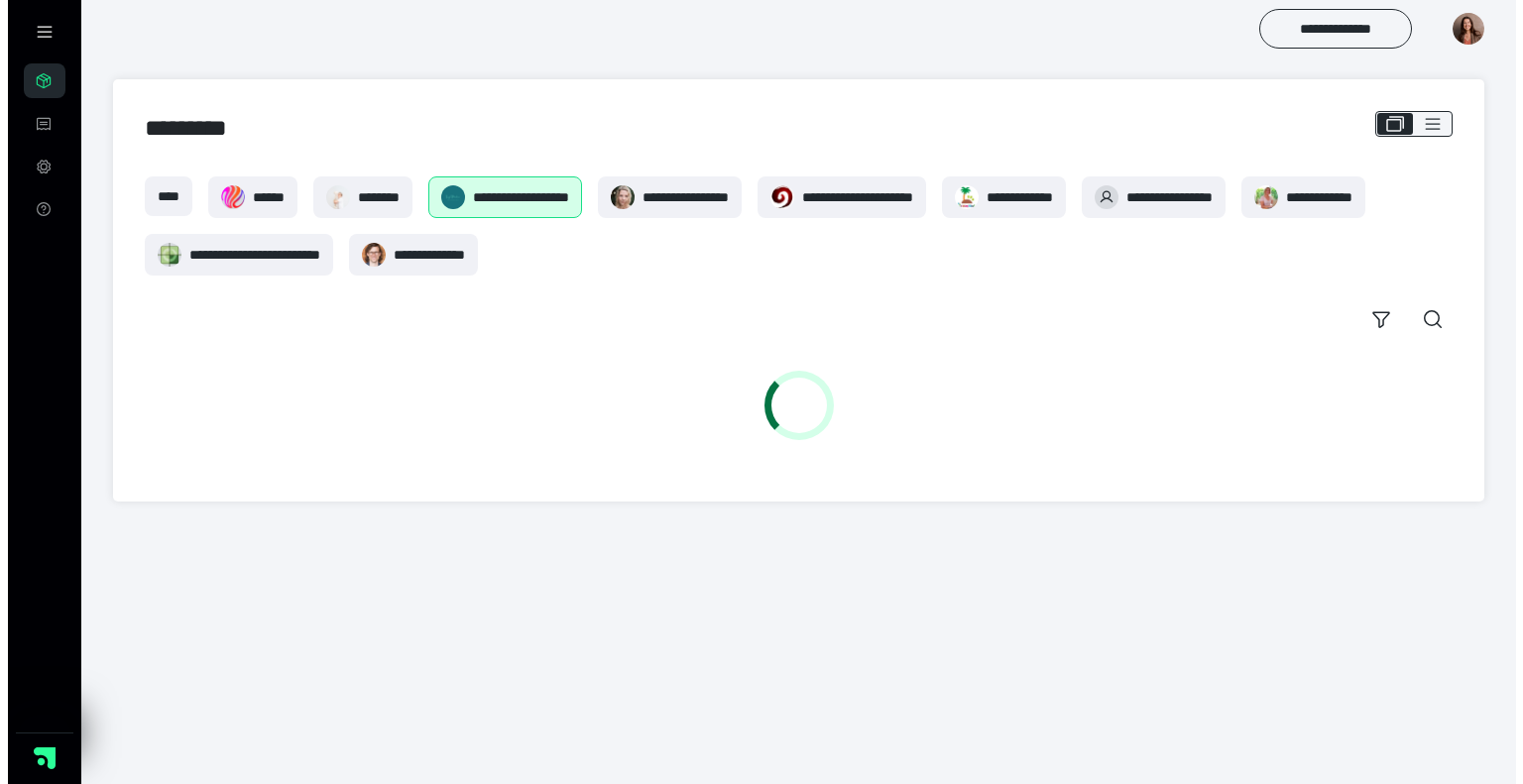 scroll, scrollTop: 0, scrollLeft: 0, axis: both 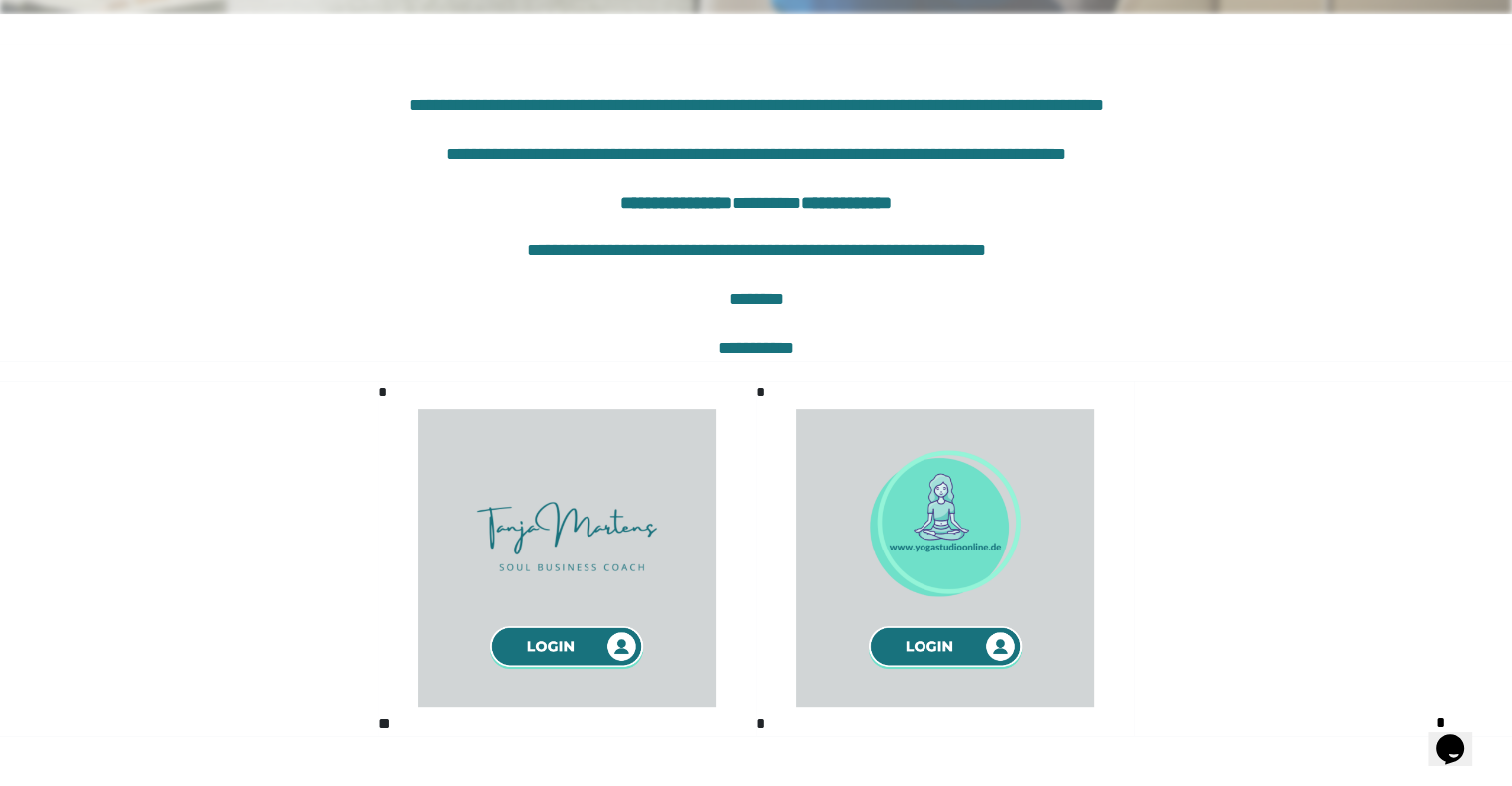 click at bounding box center [945, 558] 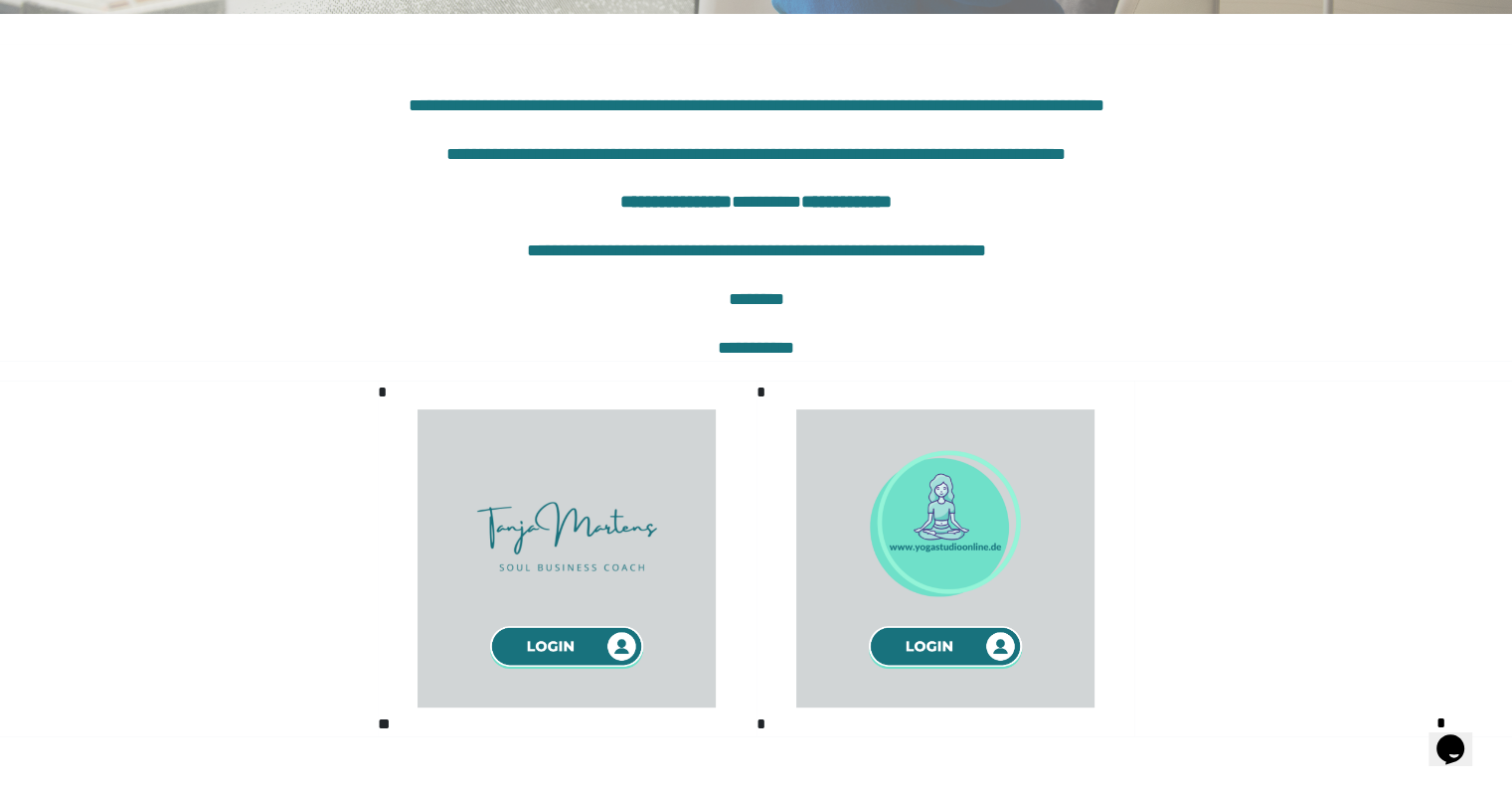 scroll, scrollTop: 680, scrollLeft: 0, axis: vertical 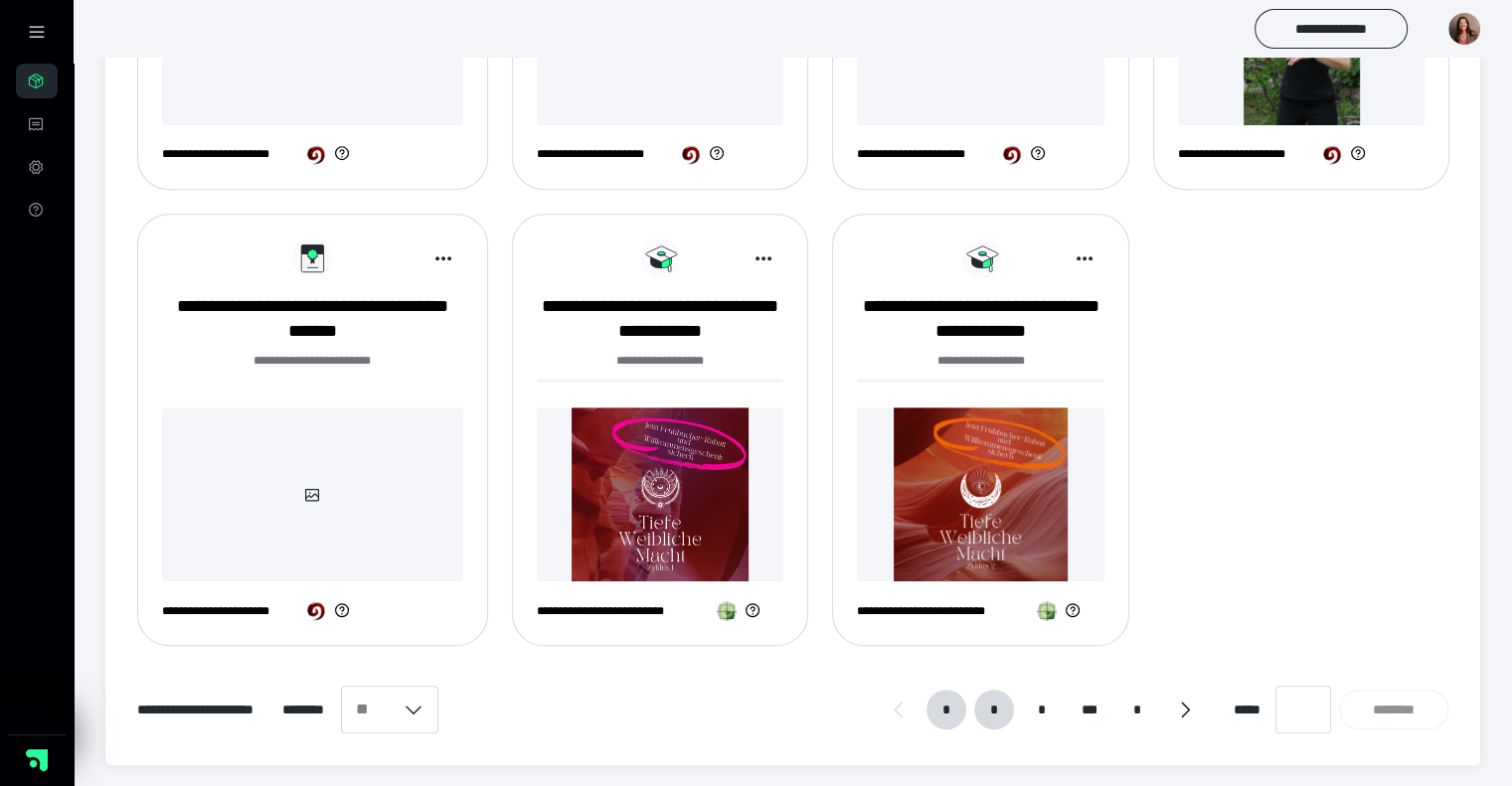 click on "*" at bounding box center (994, 709) 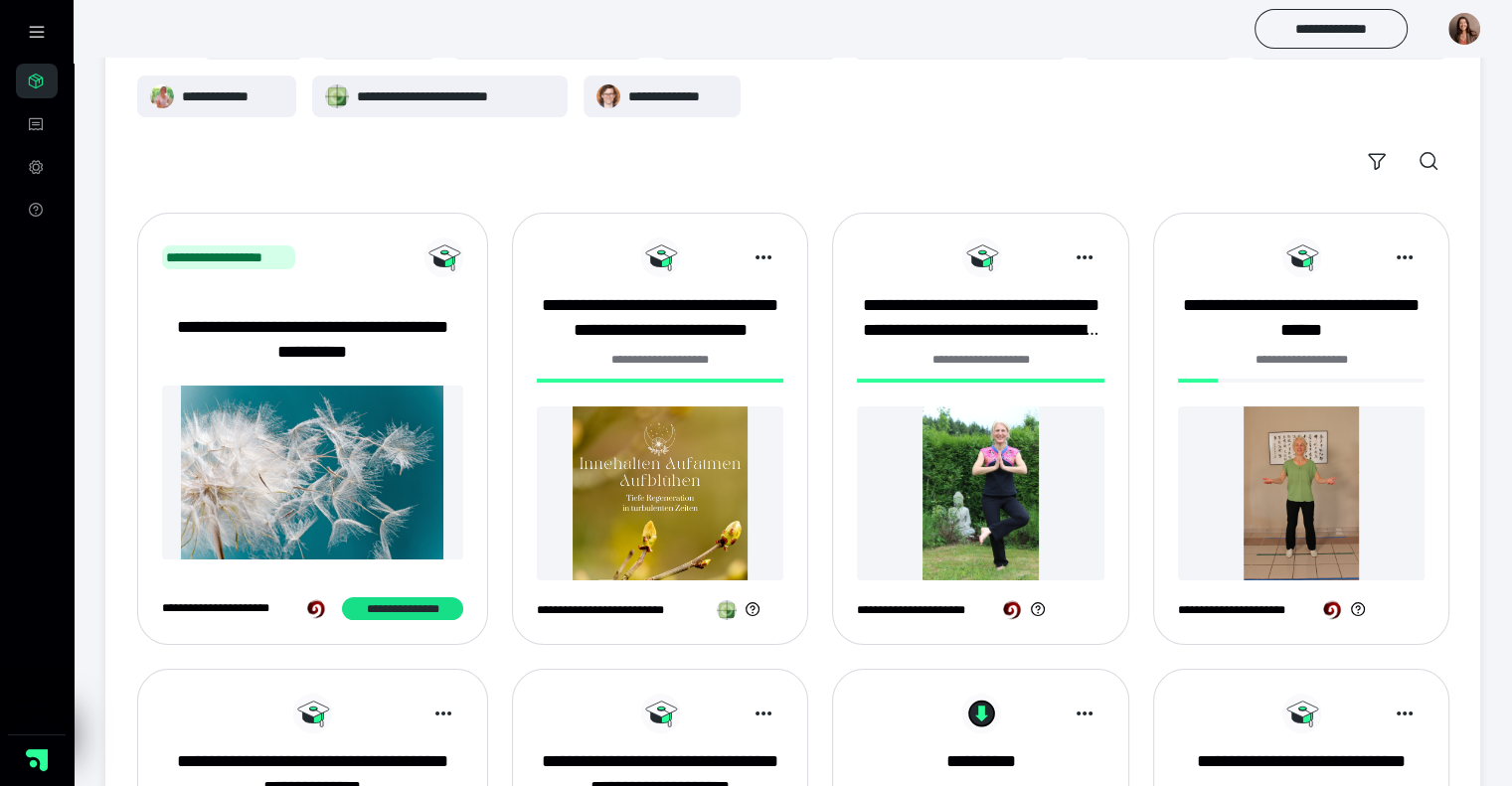 scroll, scrollTop: 170, scrollLeft: 0, axis: vertical 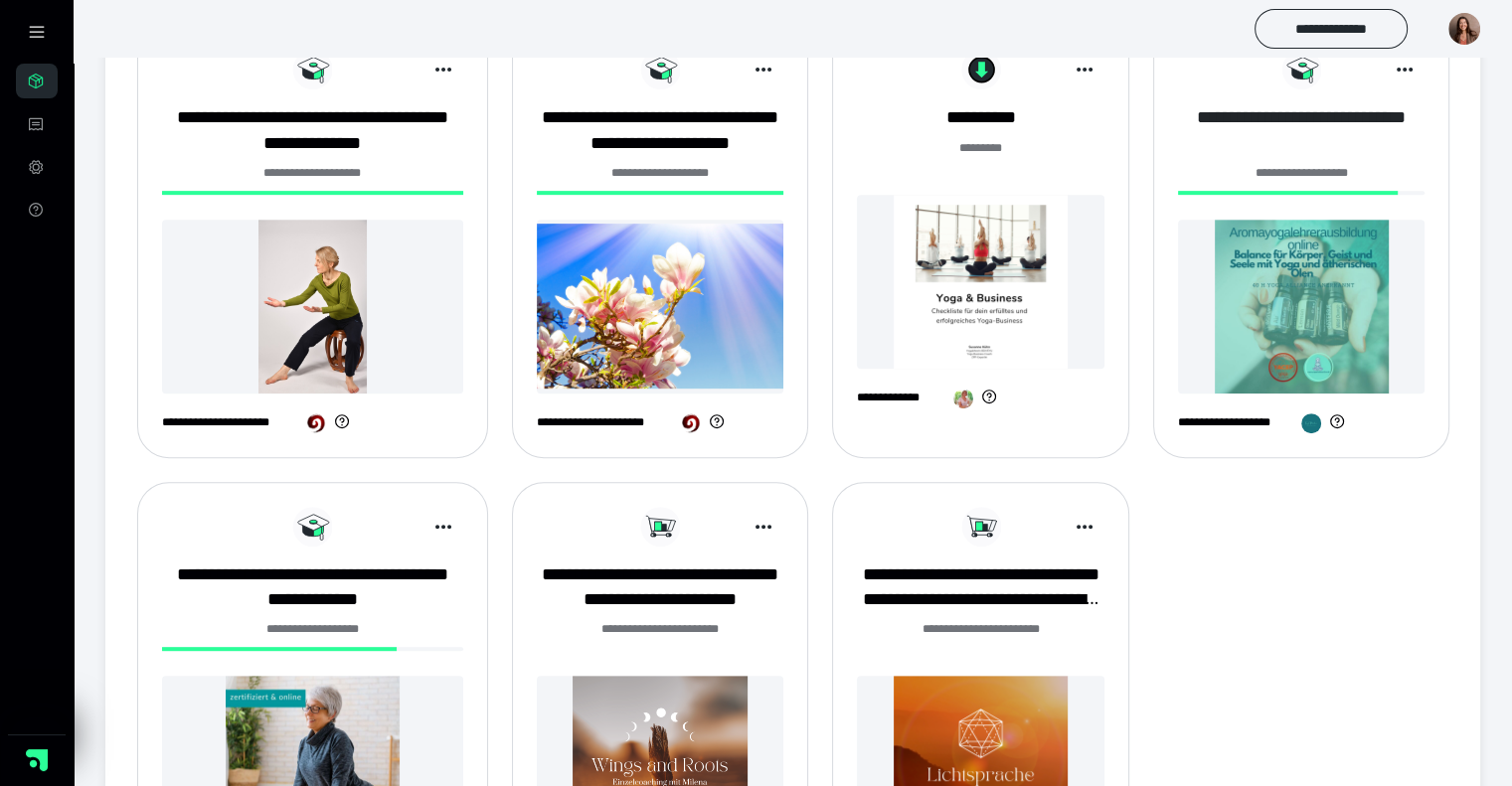 click on "**********" at bounding box center (1301, 130) 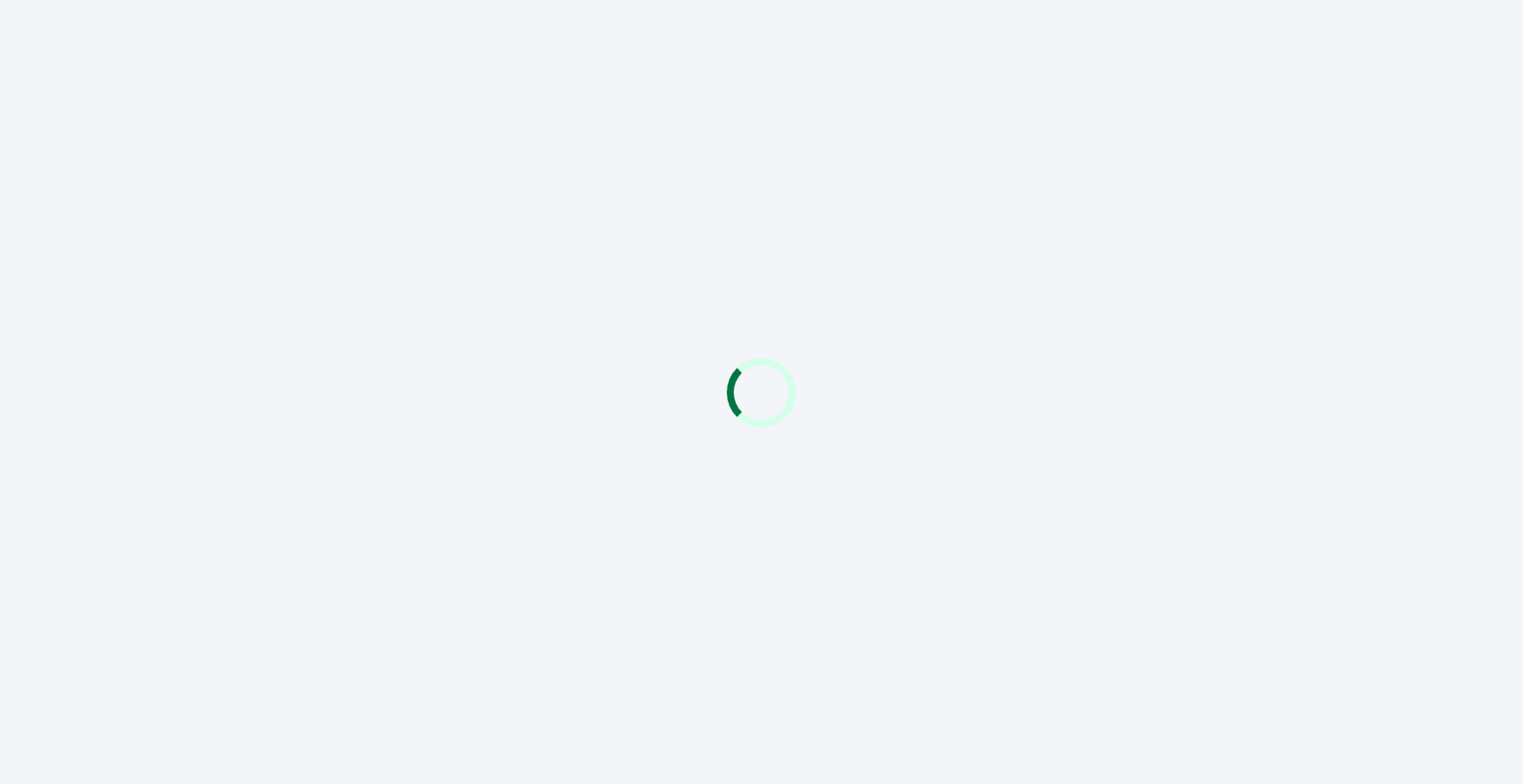scroll, scrollTop: 0, scrollLeft: 0, axis: both 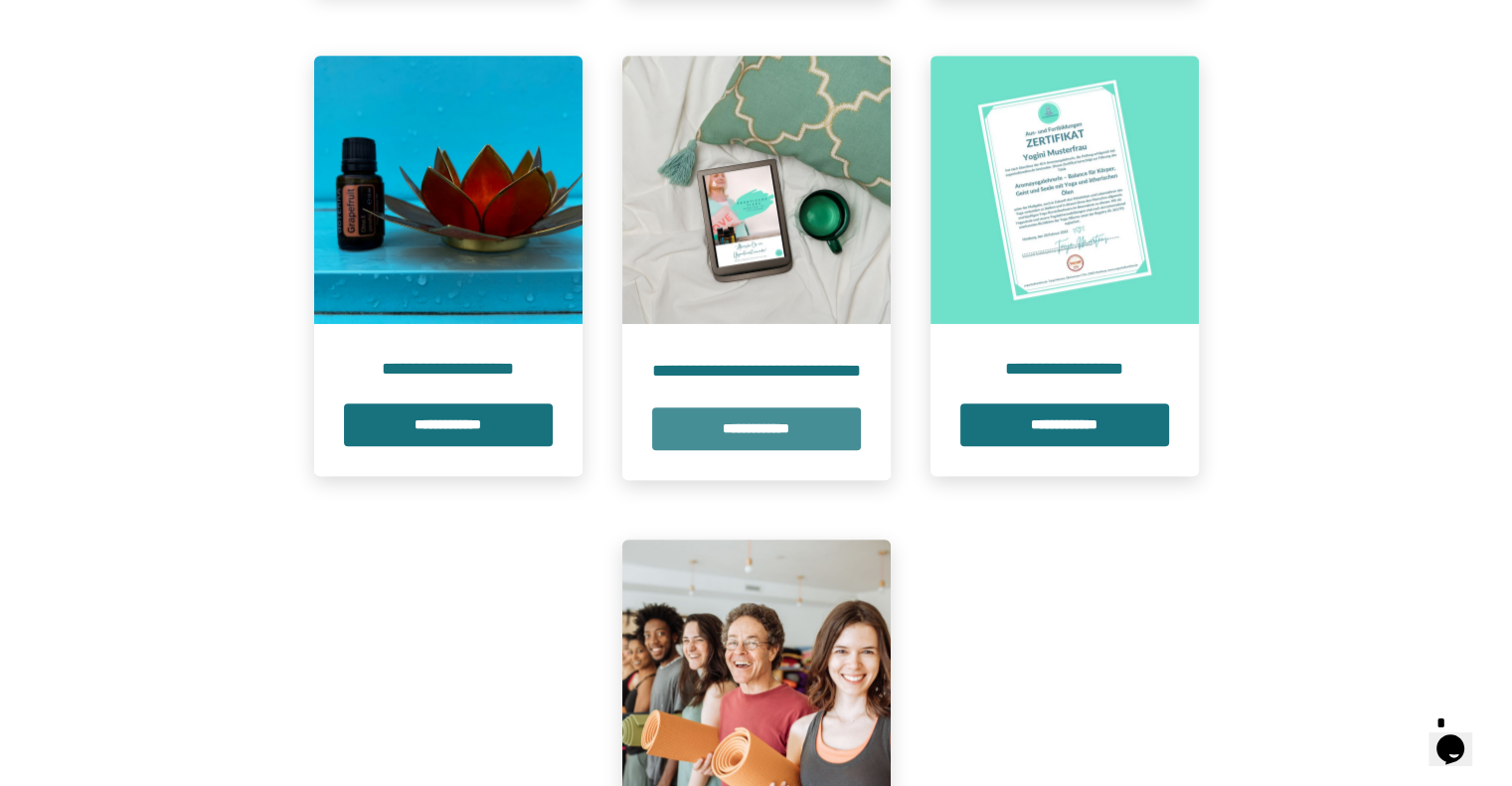 click on "**********" at bounding box center (756, 428) 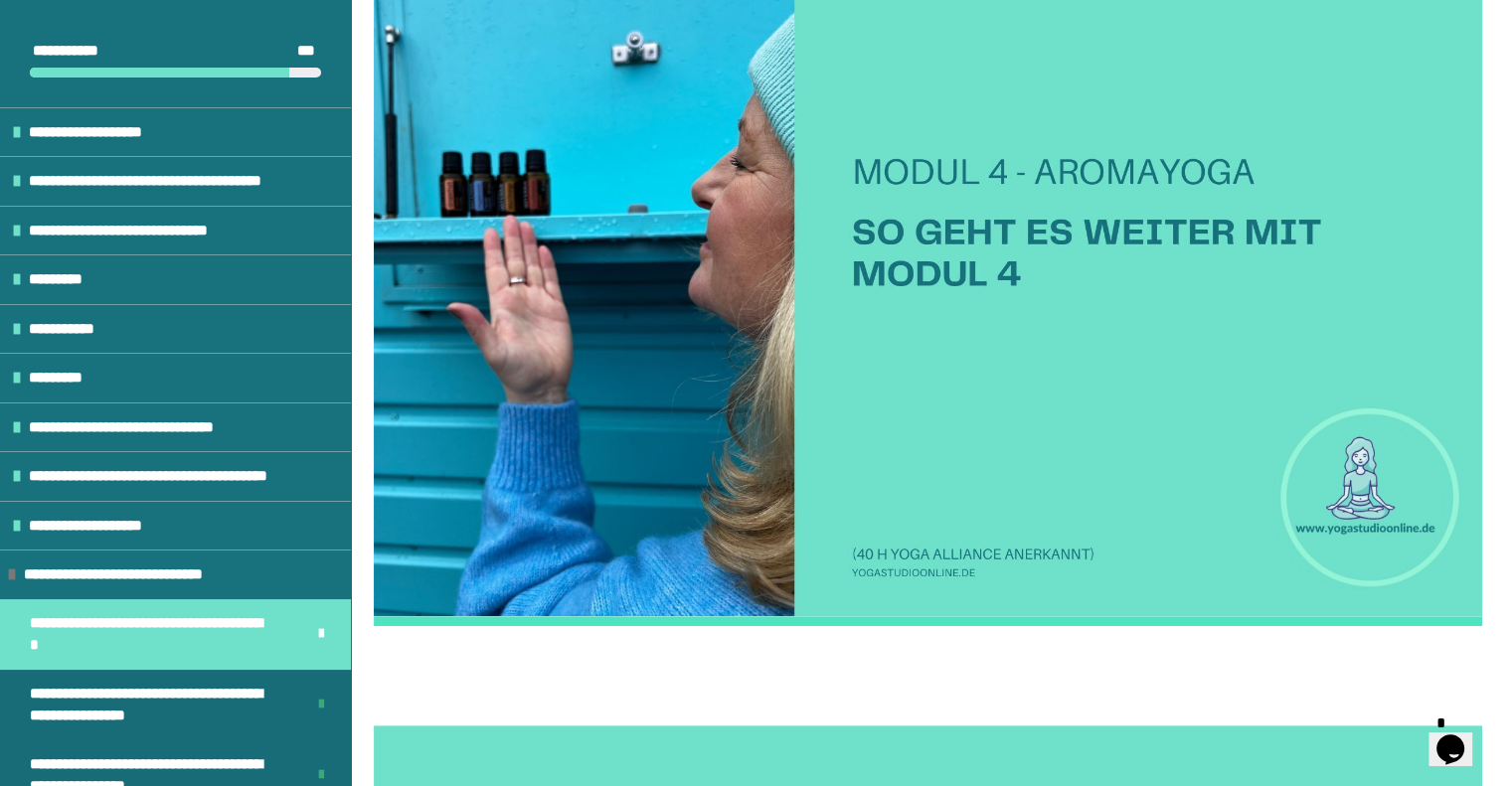 scroll, scrollTop: 28, scrollLeft: 0, axis: vertical 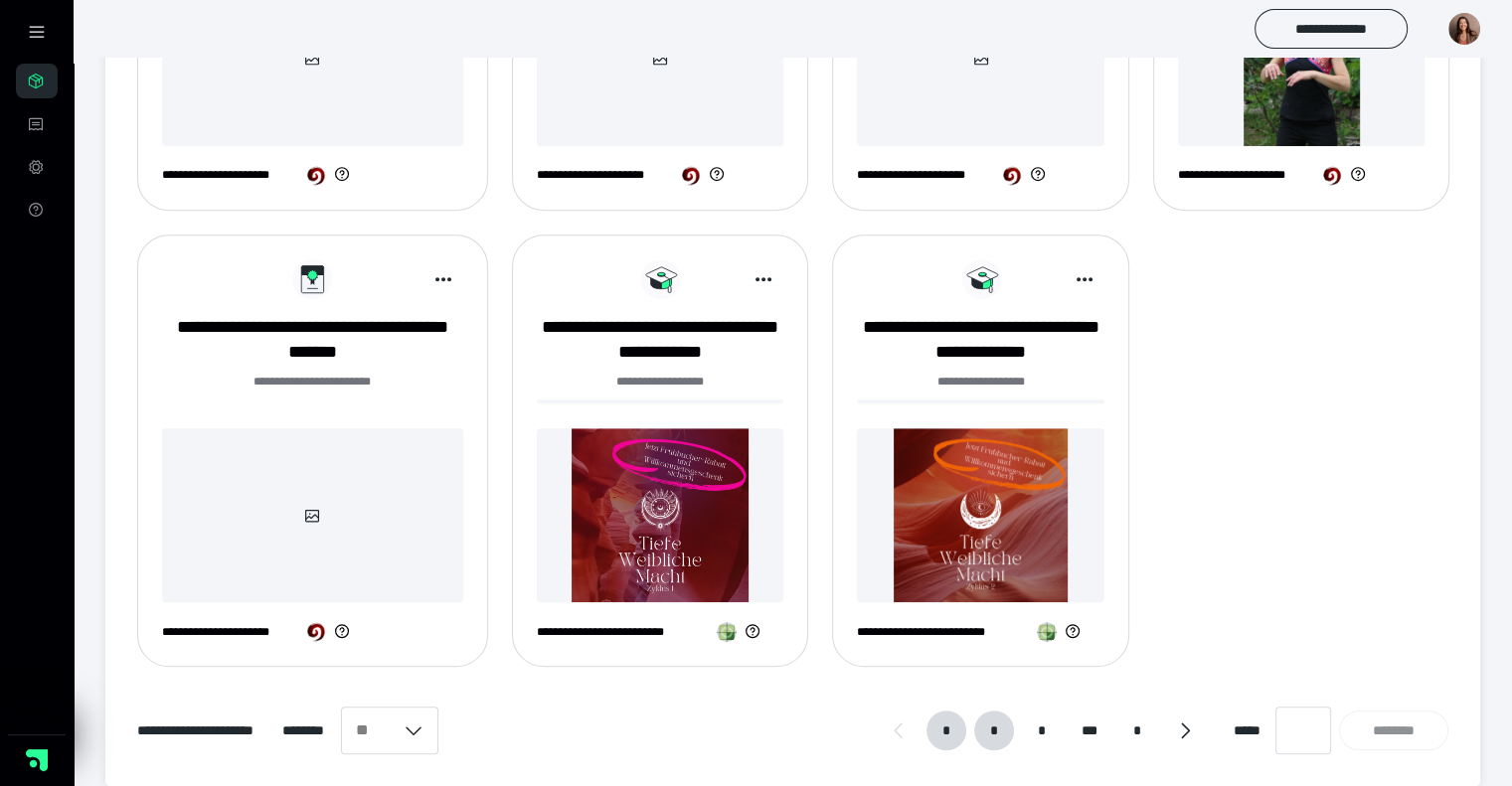 click on "*" at bounding box center (994, 730) 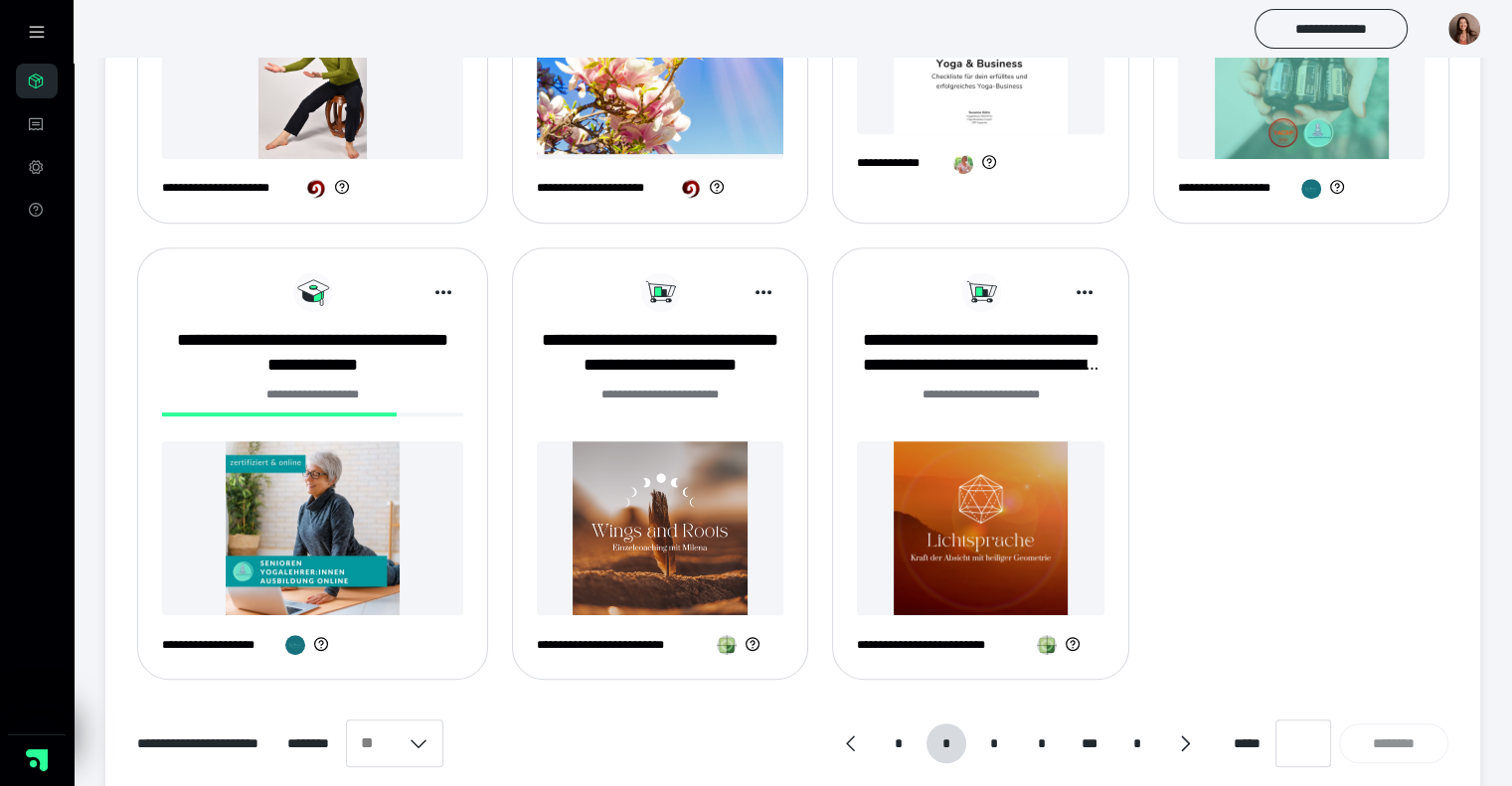 scroll, scrollTop: 1071, scrollLeft: 0, axis: vertical 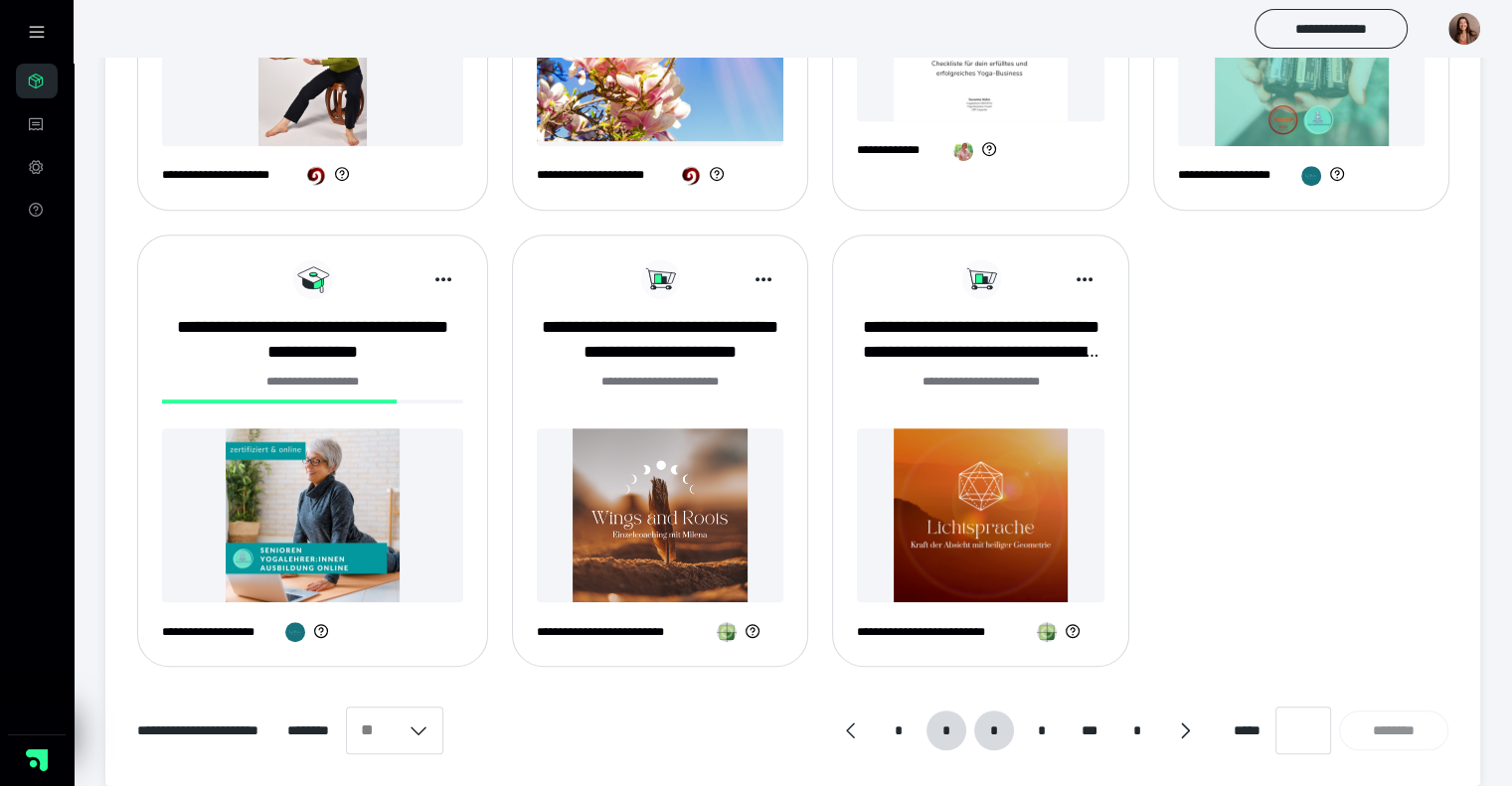 click on "*" at bounding box center (994, 730) 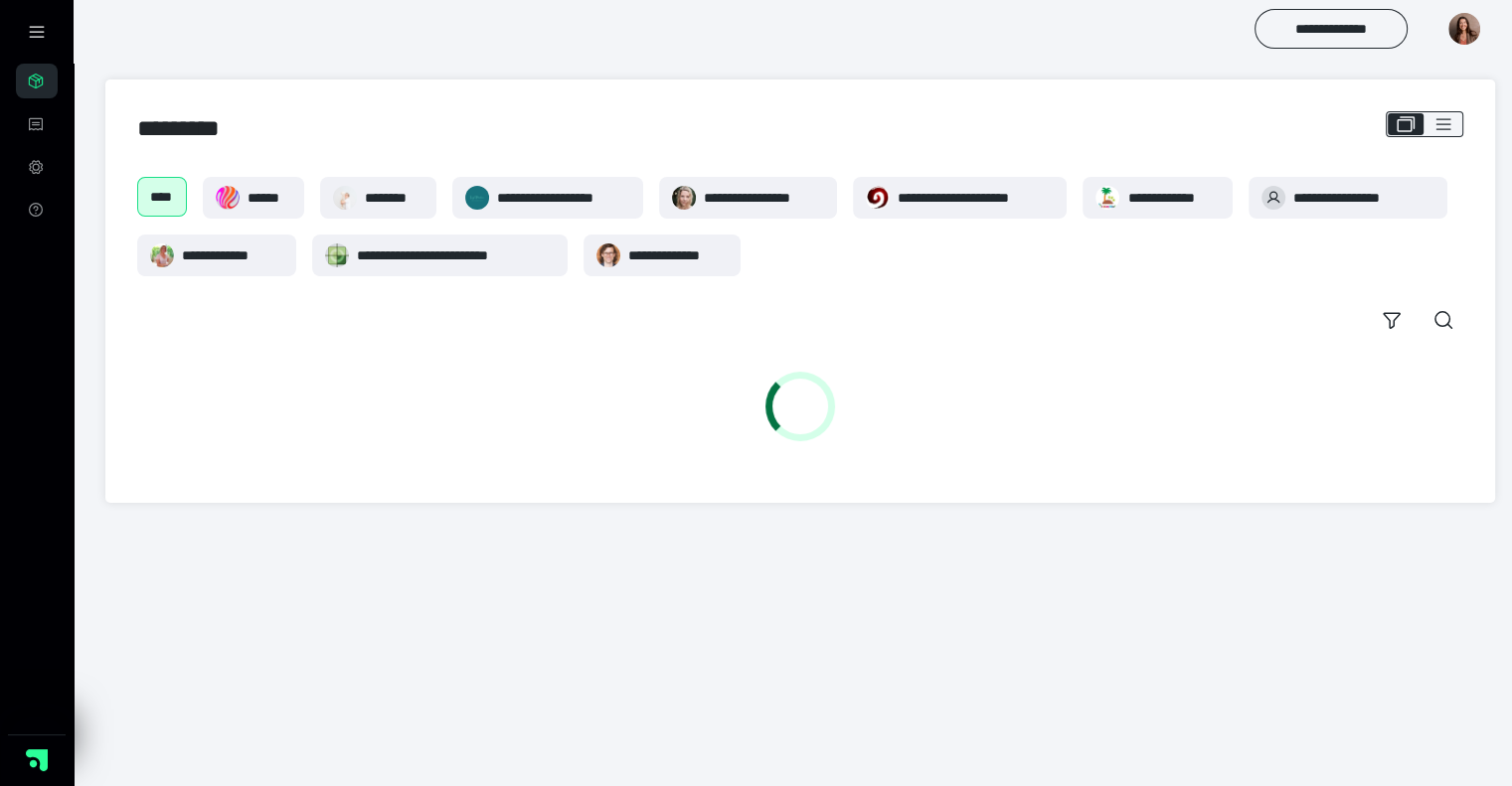 scroll, scrollTop: 0, scrollLeft: 0, axis: both 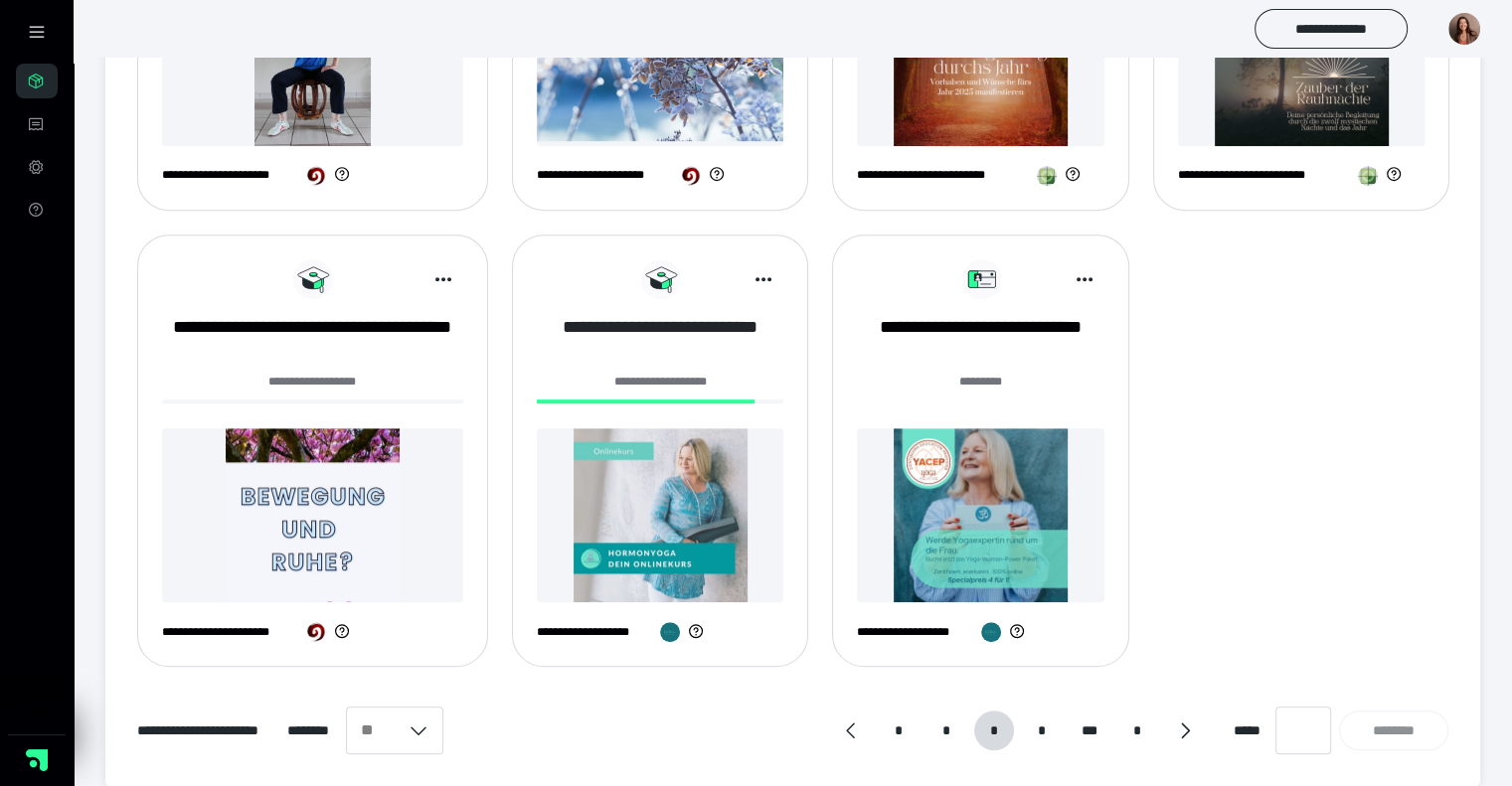 click on "**********" at bounding box center [660, 340] 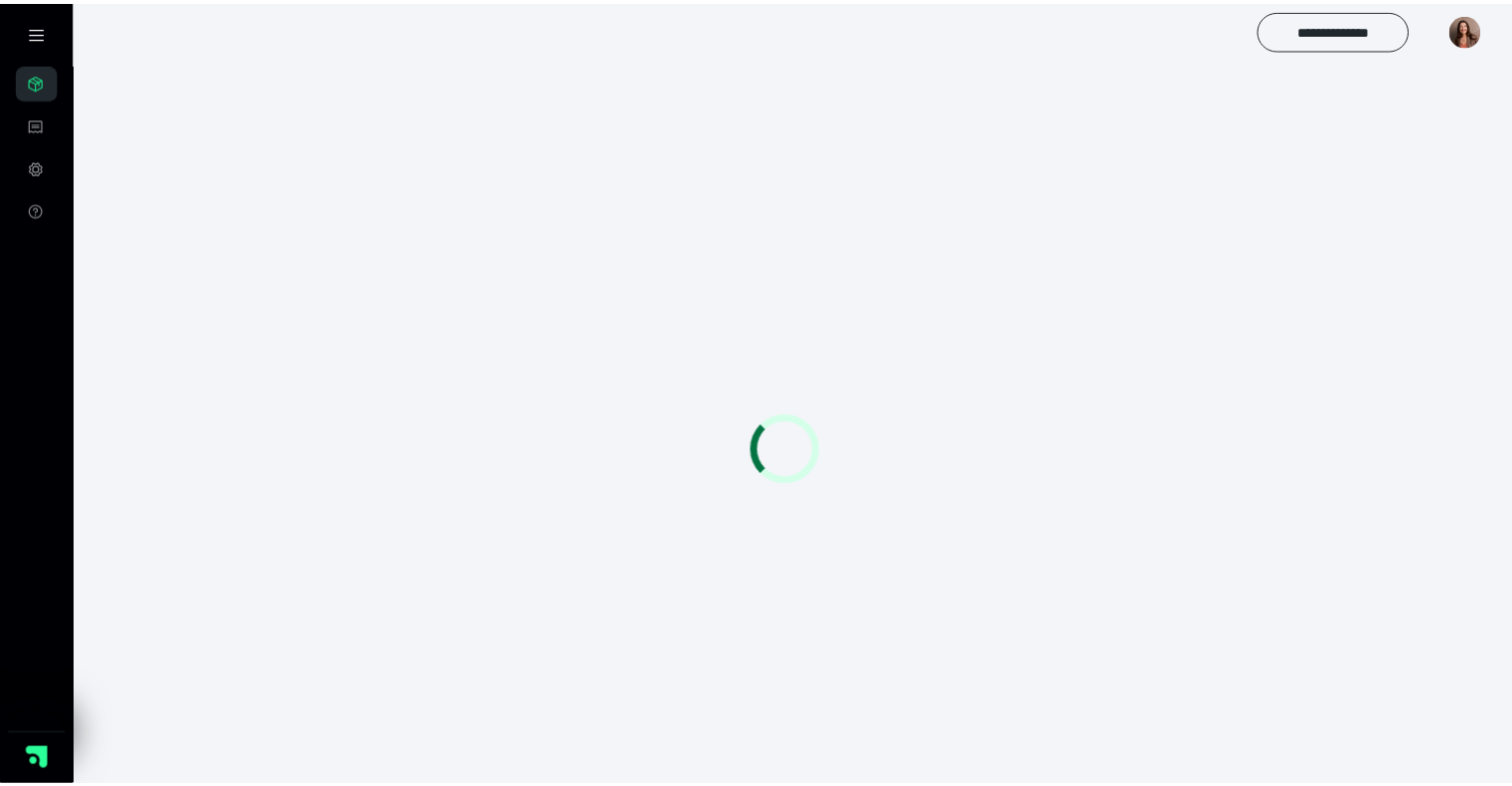 scroll, scrollTop: 0, scrollLeft: 0, axis: both 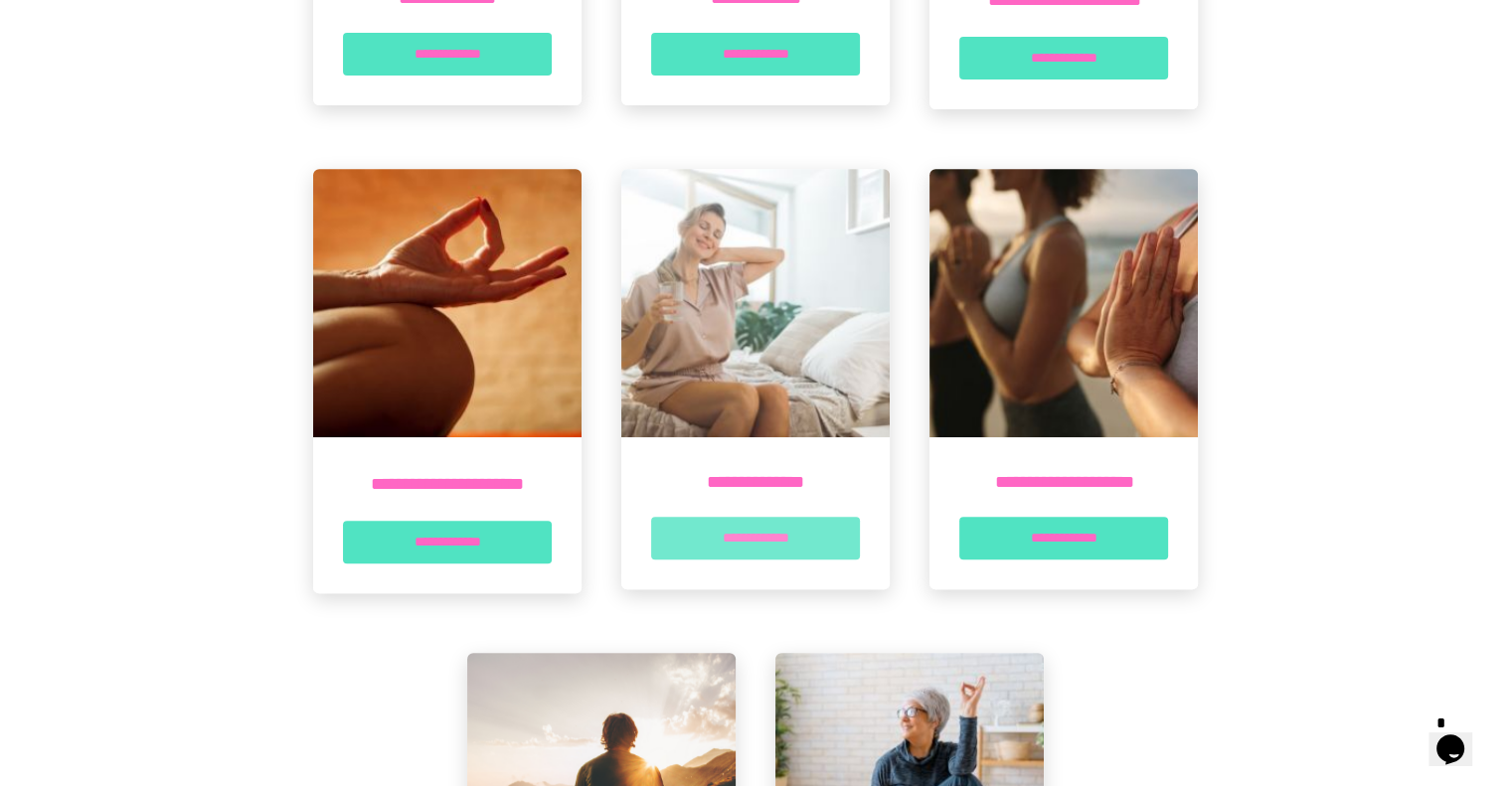 click on "**********" at bounding box center [756, 538] 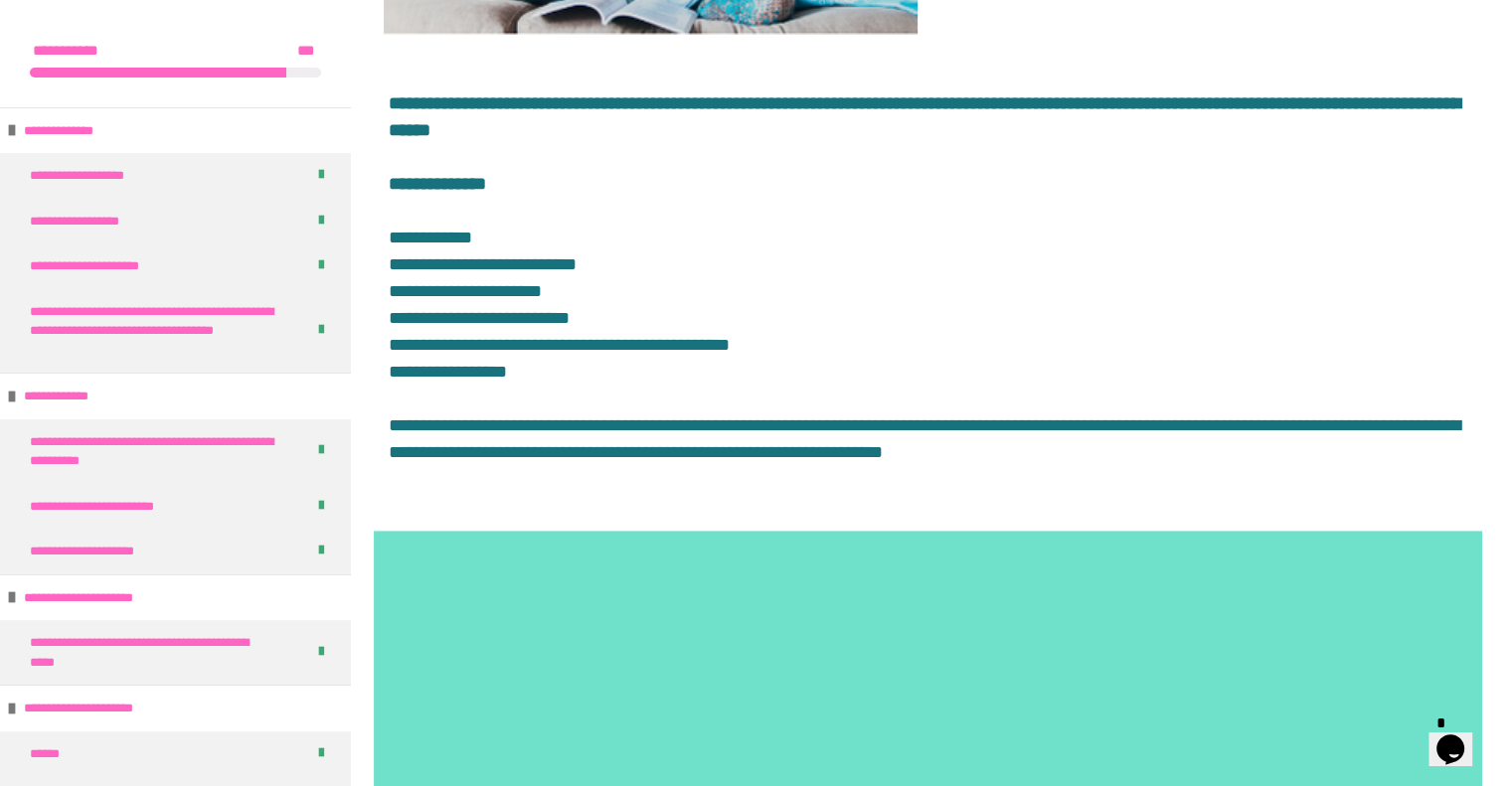 scroll, scrollTop: 1246, scrollLeft: 0, axis: vertical 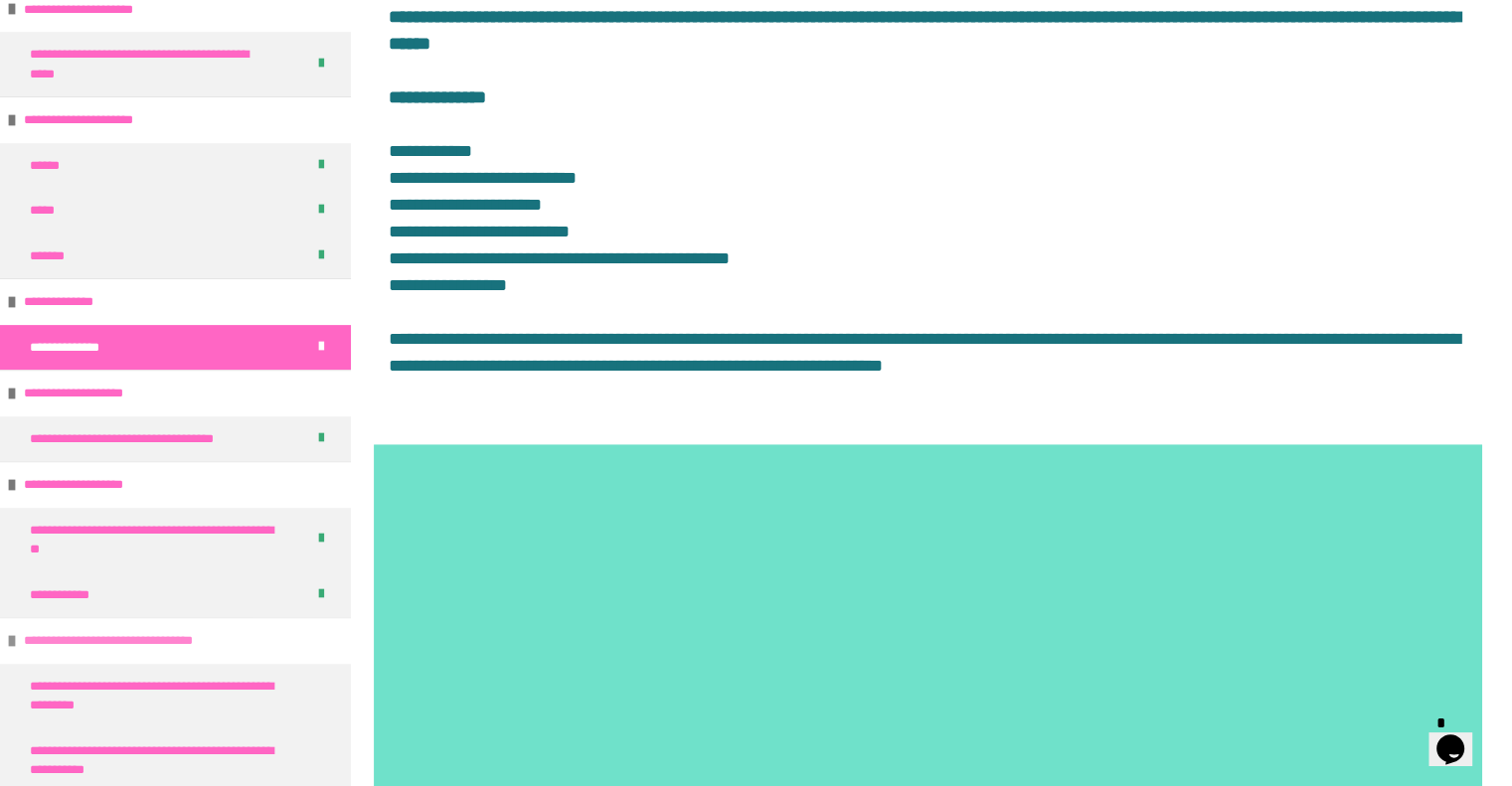 click on "**********" at bounding box center [138, 641] 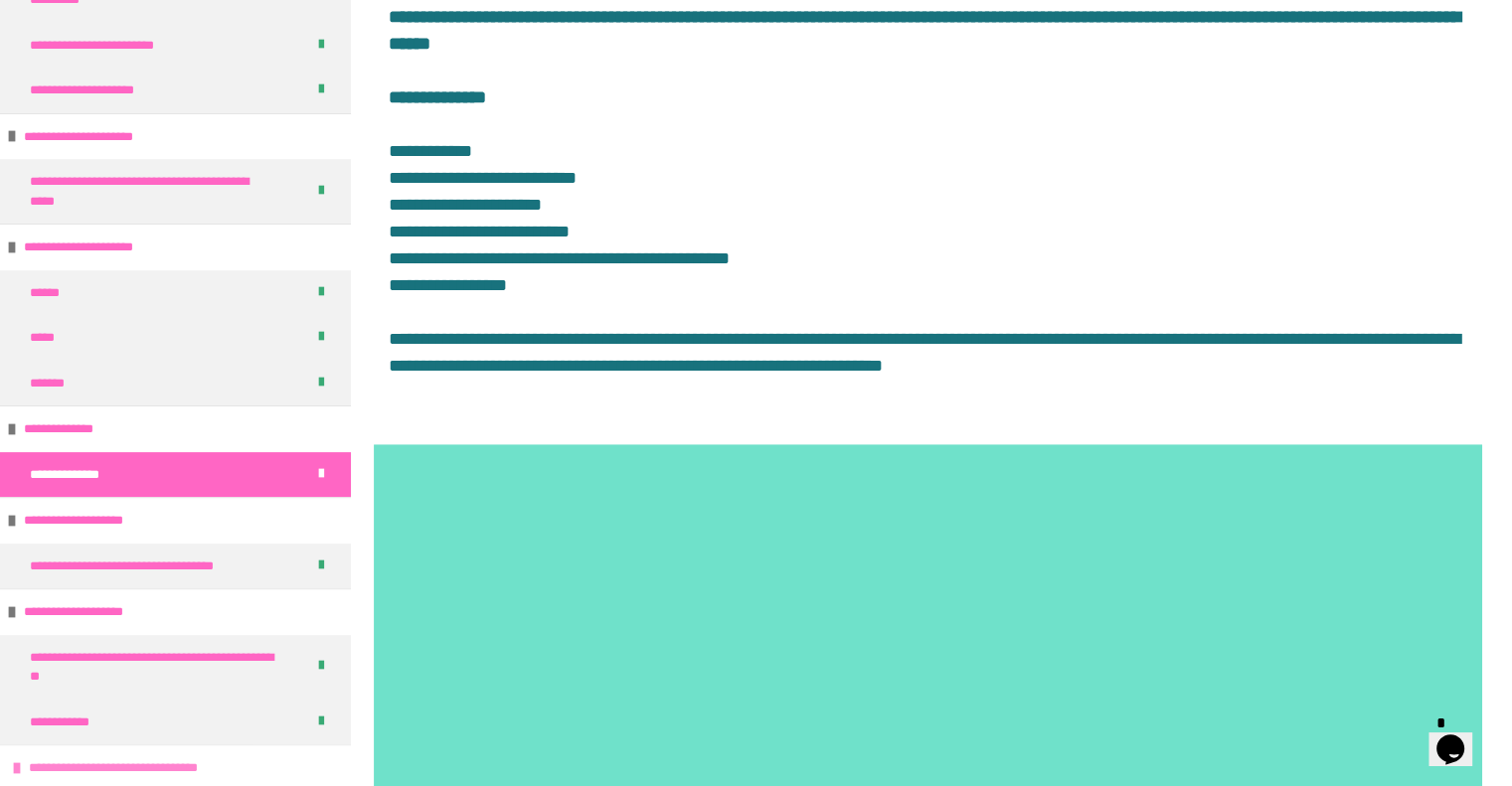 scroll, scrollTop: 458, scrollLeft: 0, axis: vertical 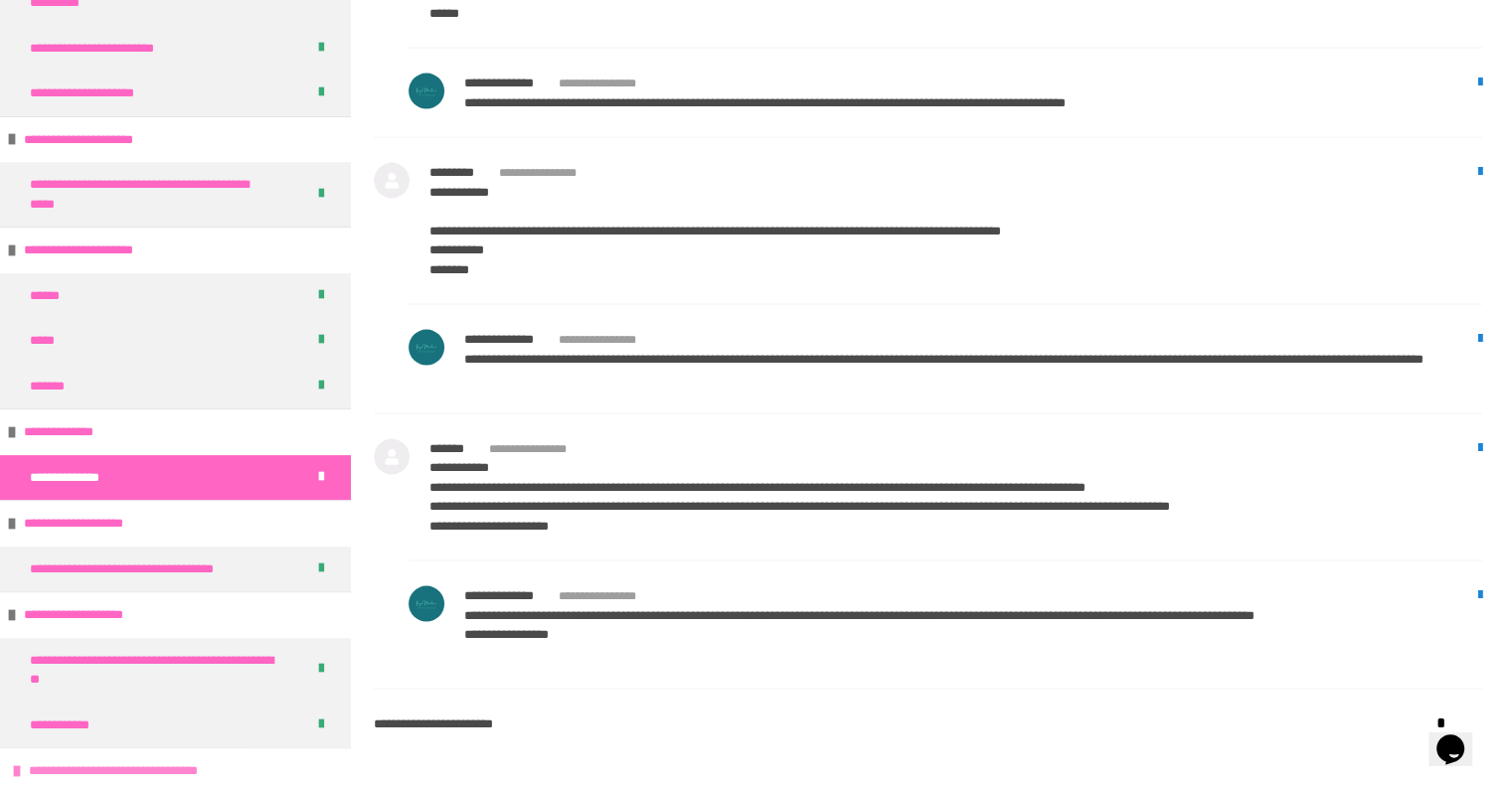 click on "**********" at bounding box center [143, 771] 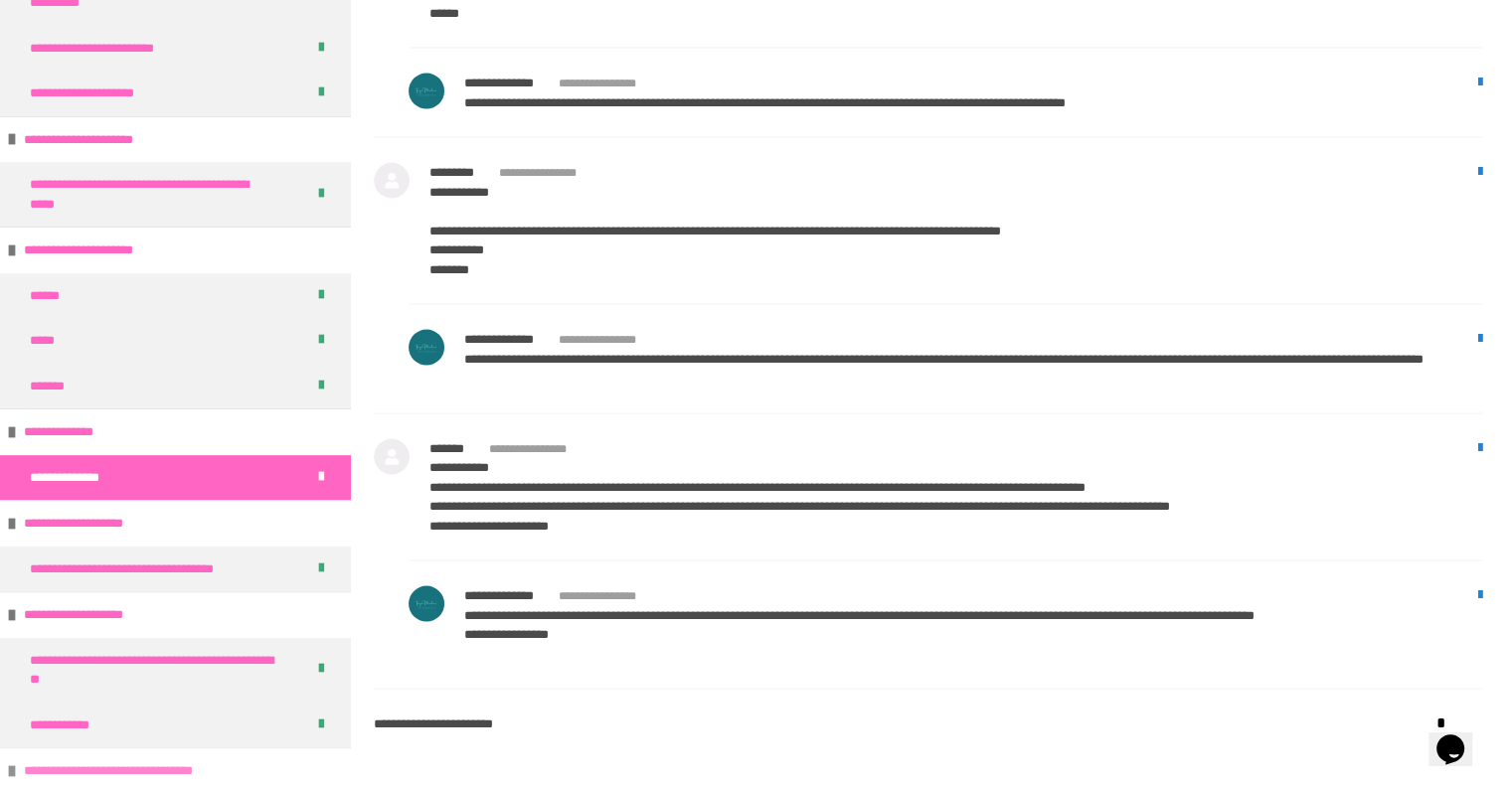 scroll, scrollTop: 588, scrollLeft: 0, axis: vertical 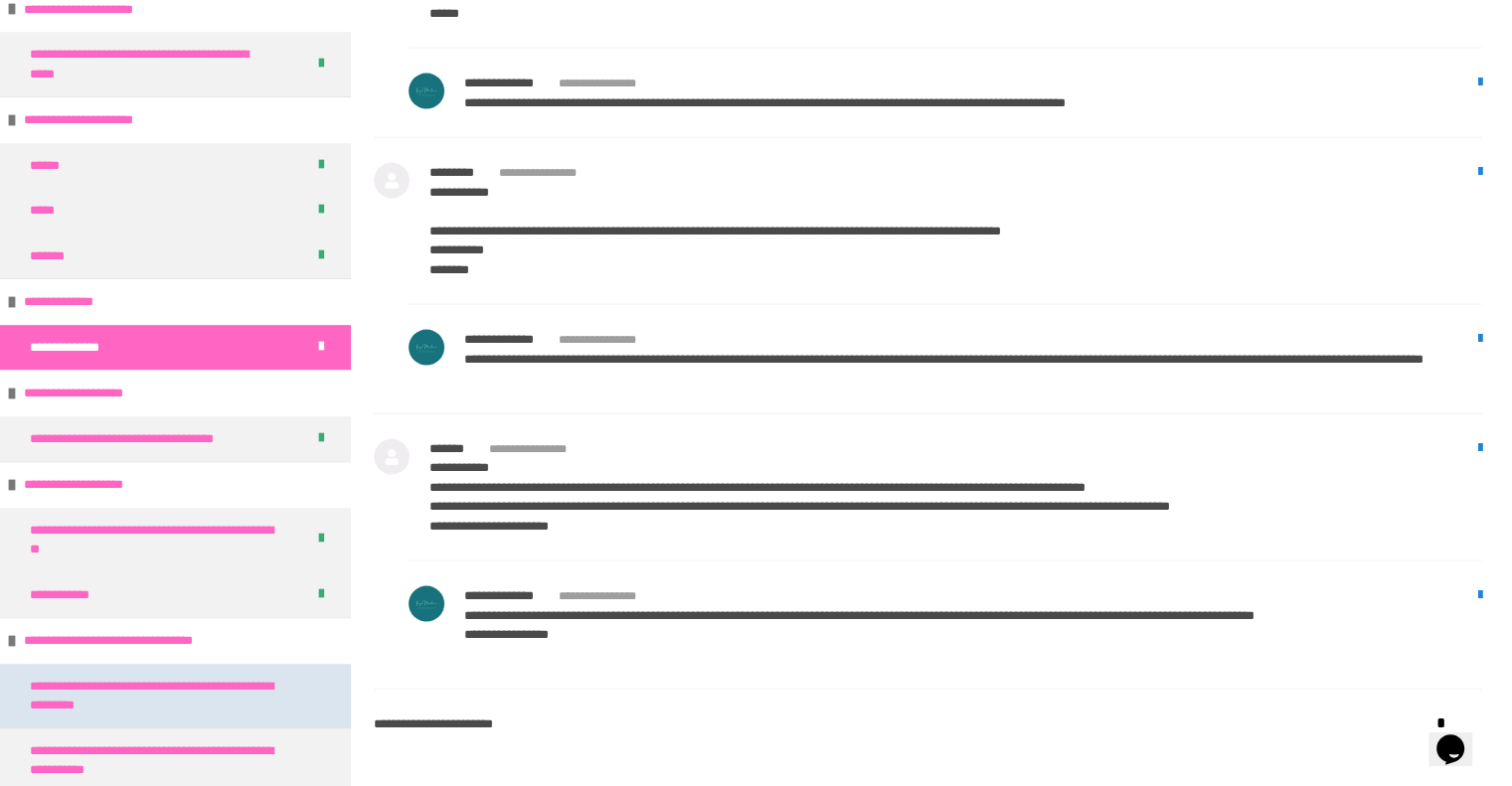 click on "**********" at bounding box center [160, 696] 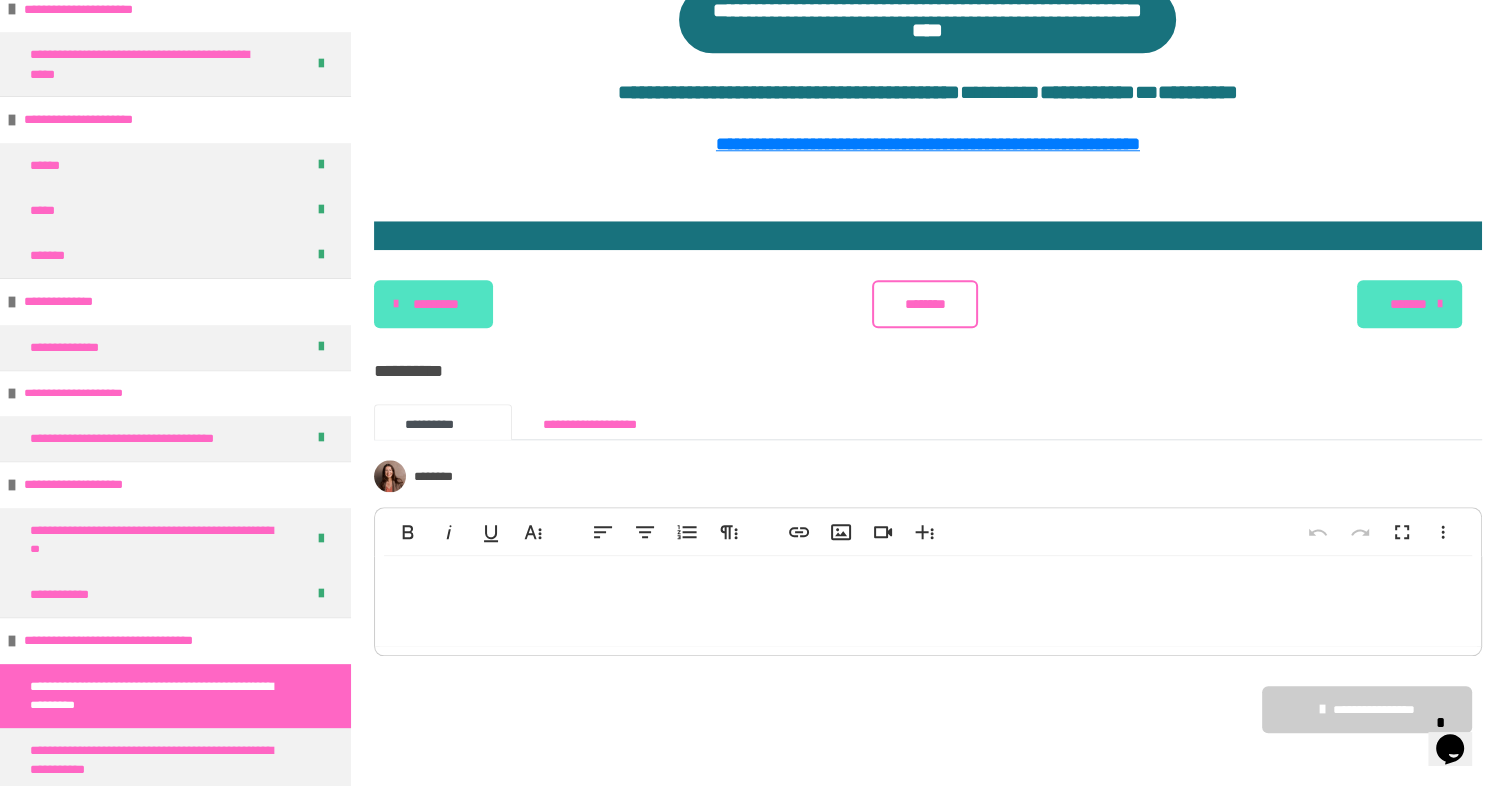 scroll, scrollTop: 1939, scrollLeft: 0, axis: vertical 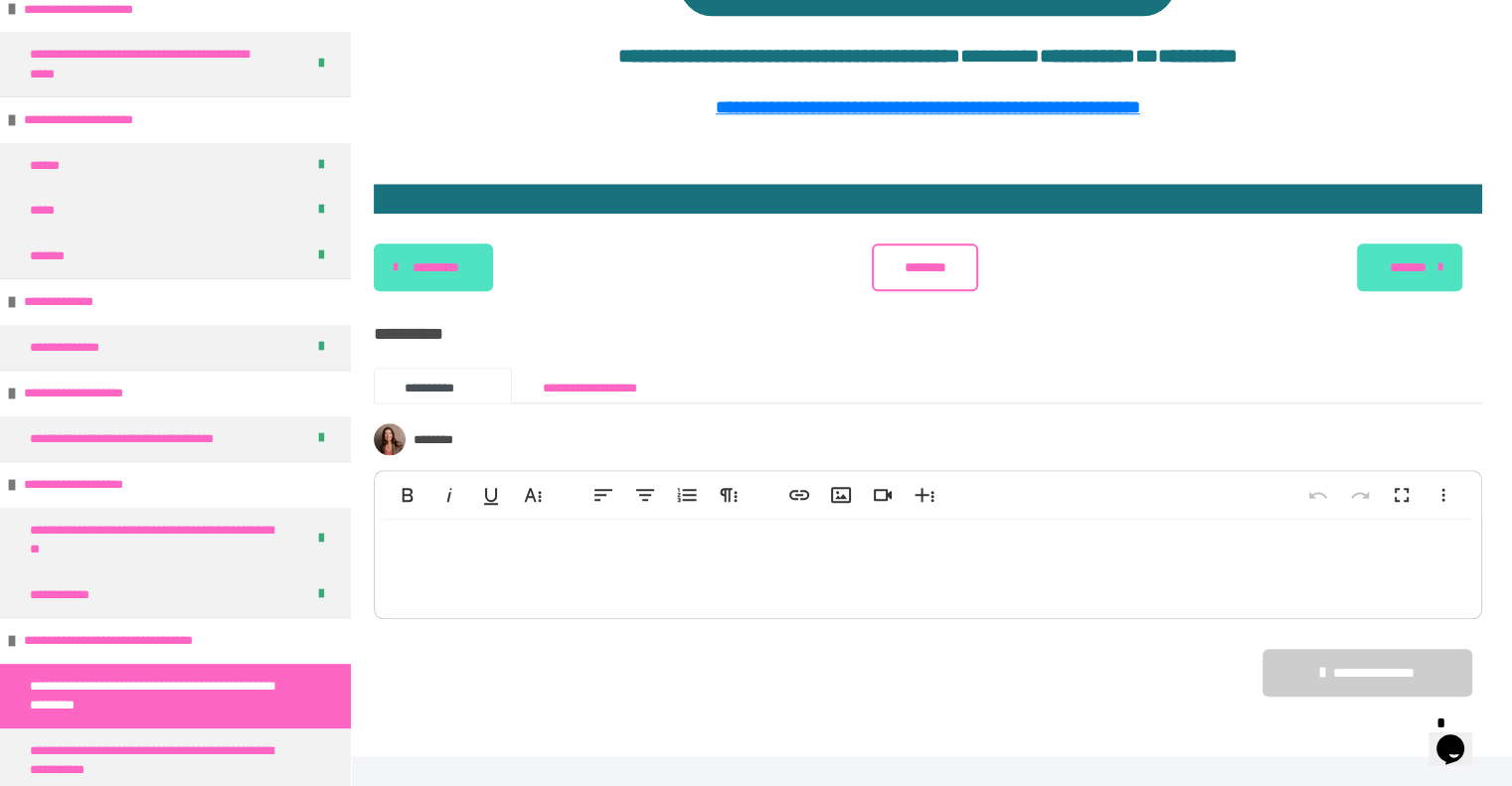 click on "********" at bounding box center [924, 267] 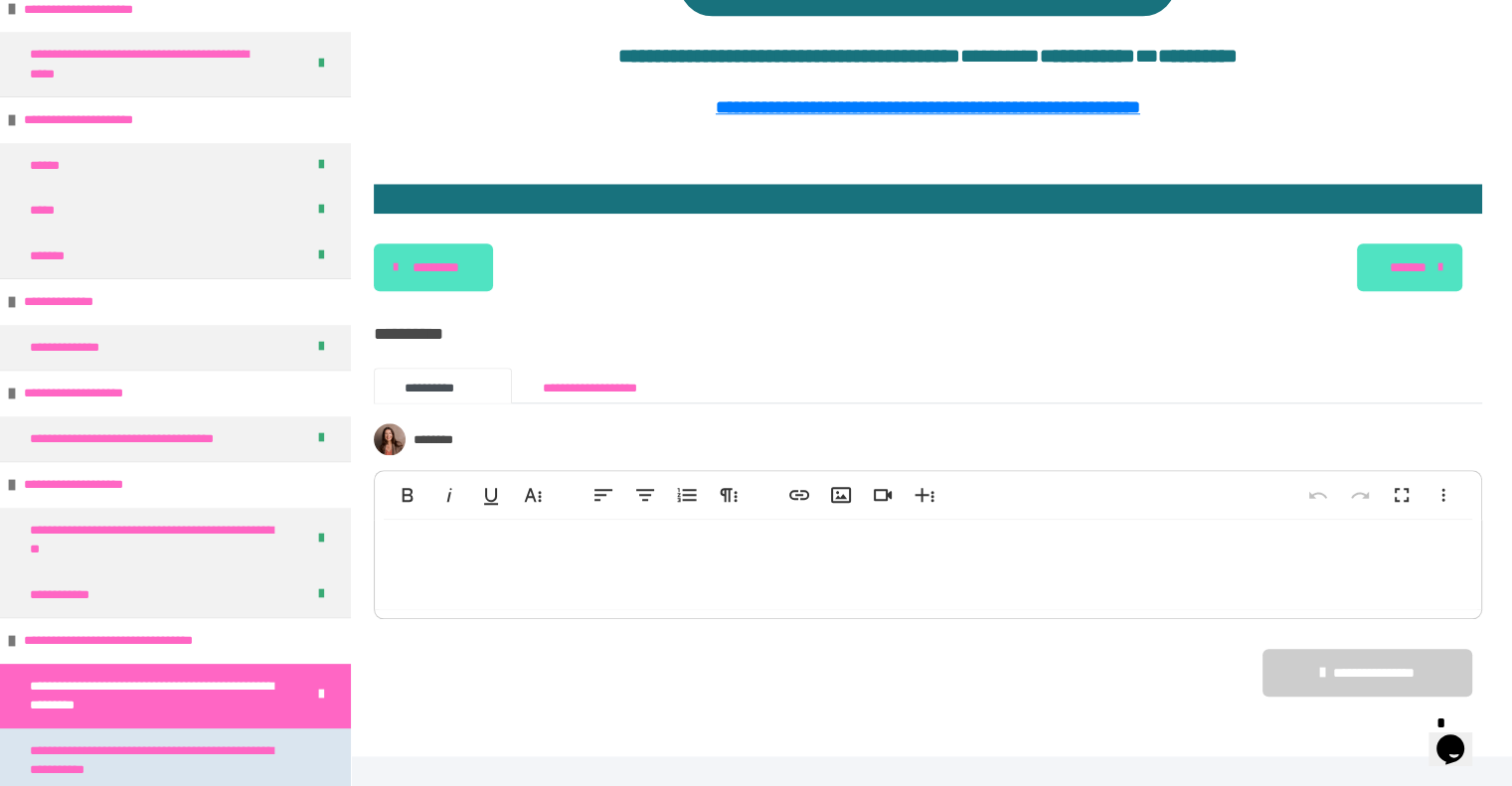 click on "**********" at bounding box center (160, 760) 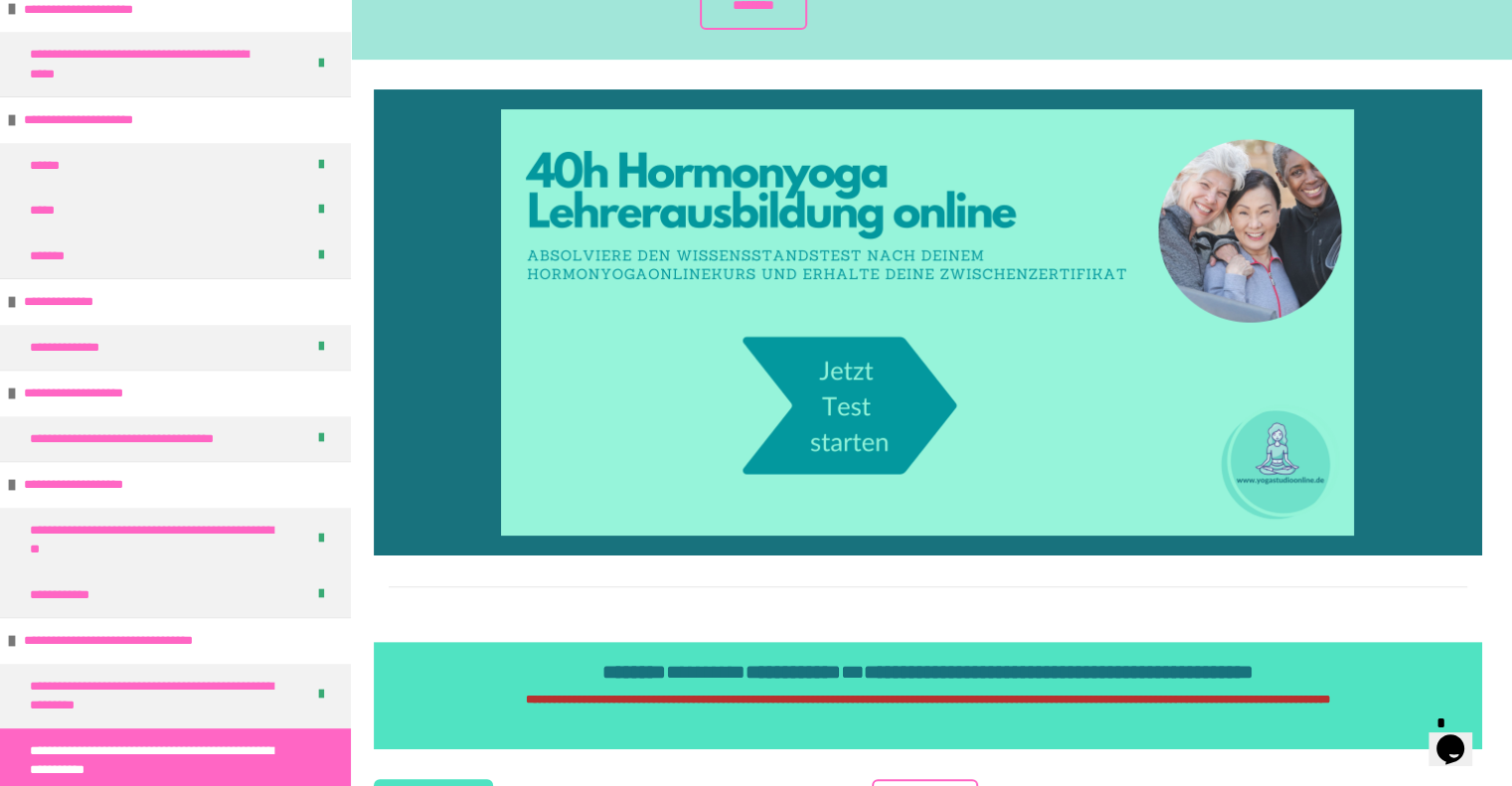 scroll, scrollTop: 56, scrollLeft: 0, axis: vertical 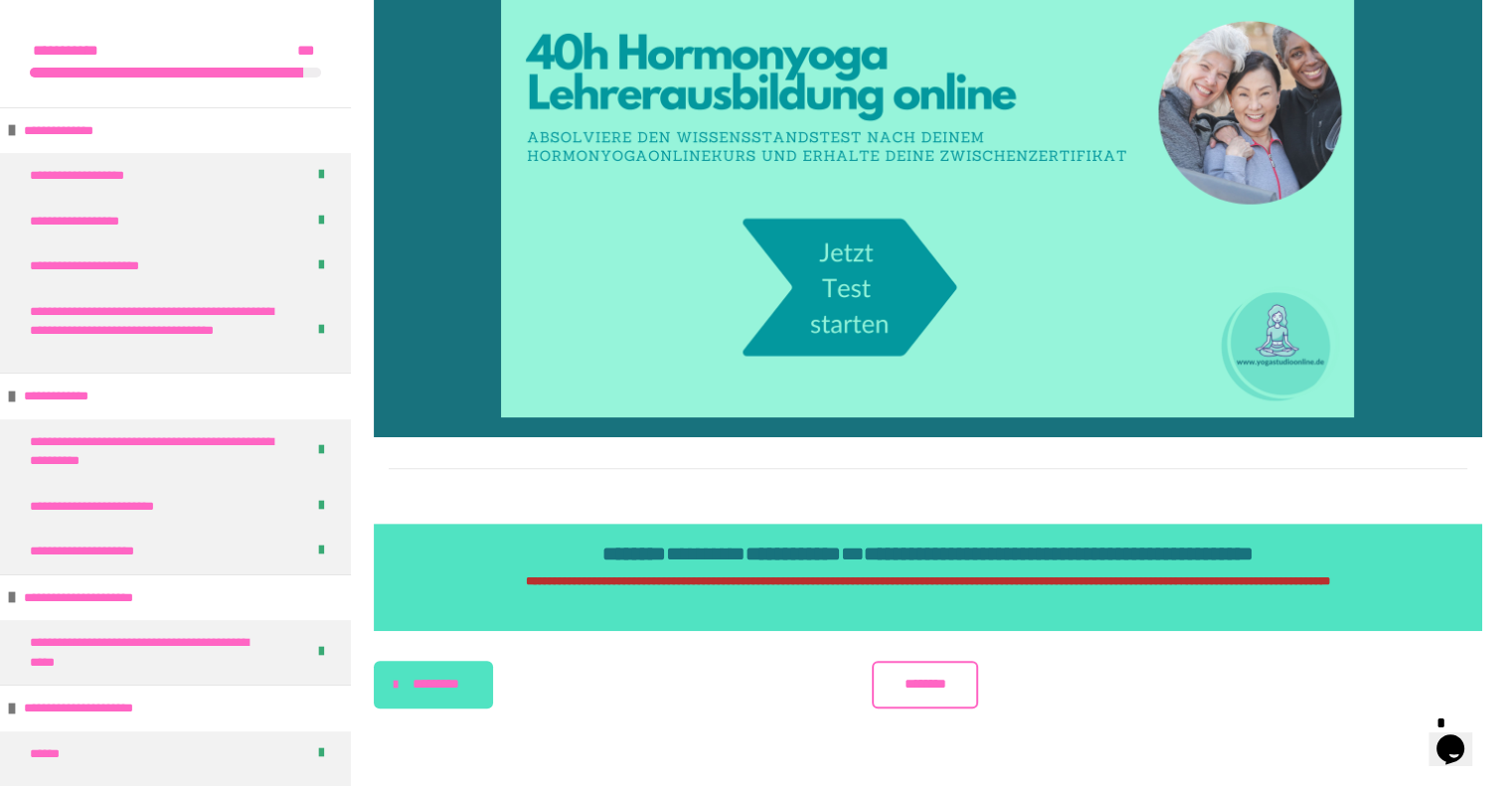 click at bounding box center [927, 204] 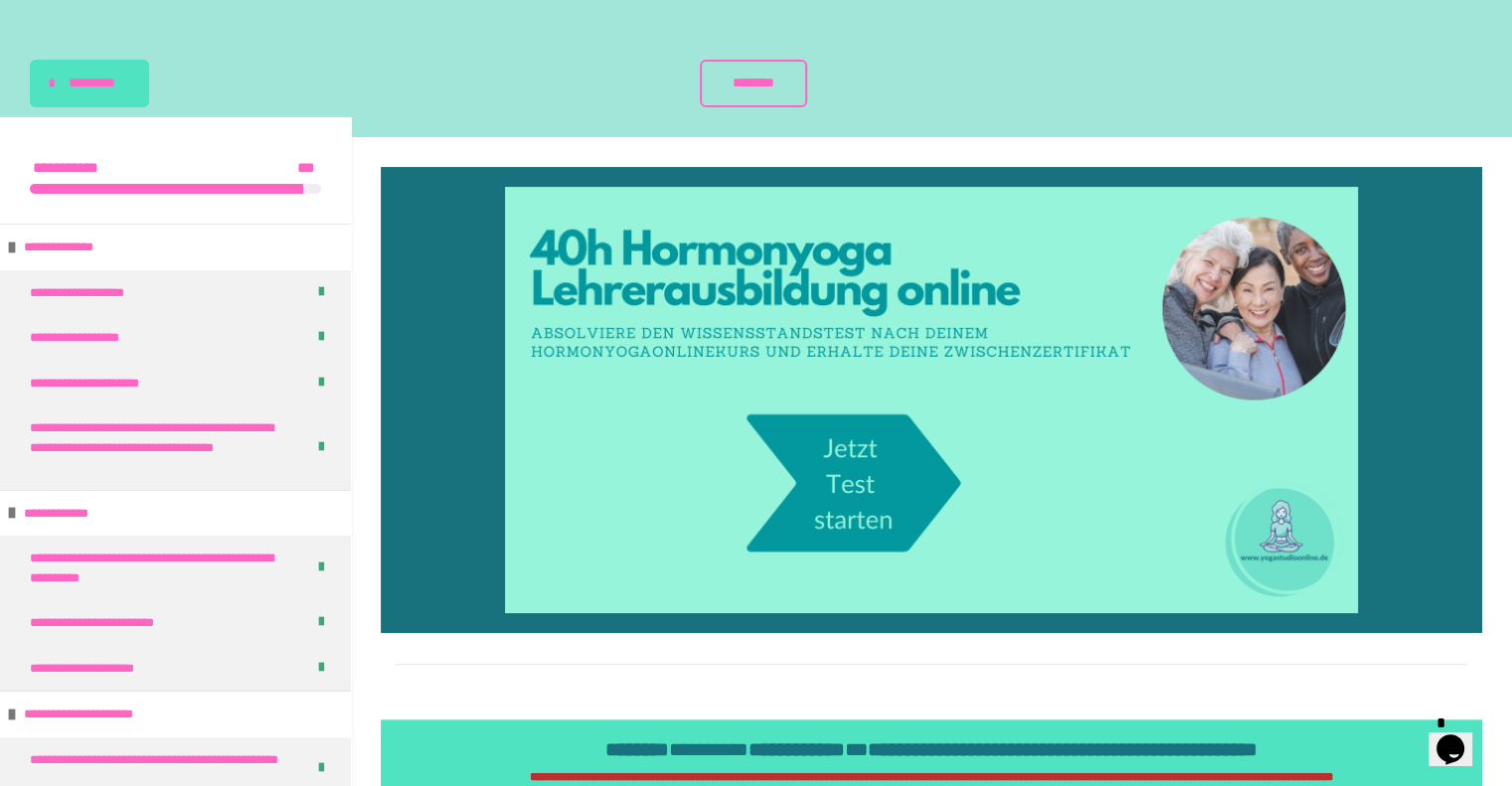 scroll, scrollTop: 189, scrollLeft: 0, axis: vertical 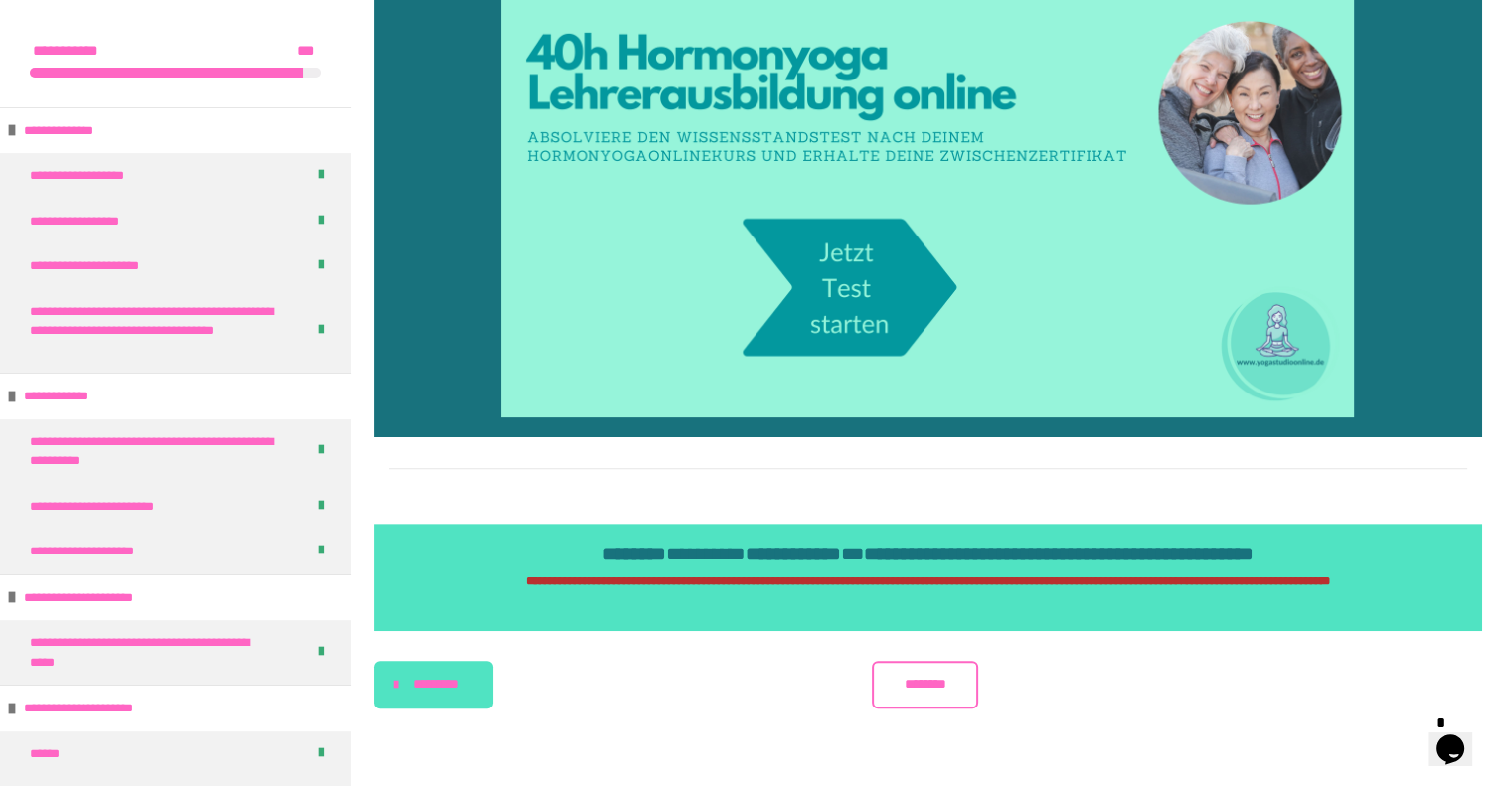 click on "********" at bounding box center (924, 684) 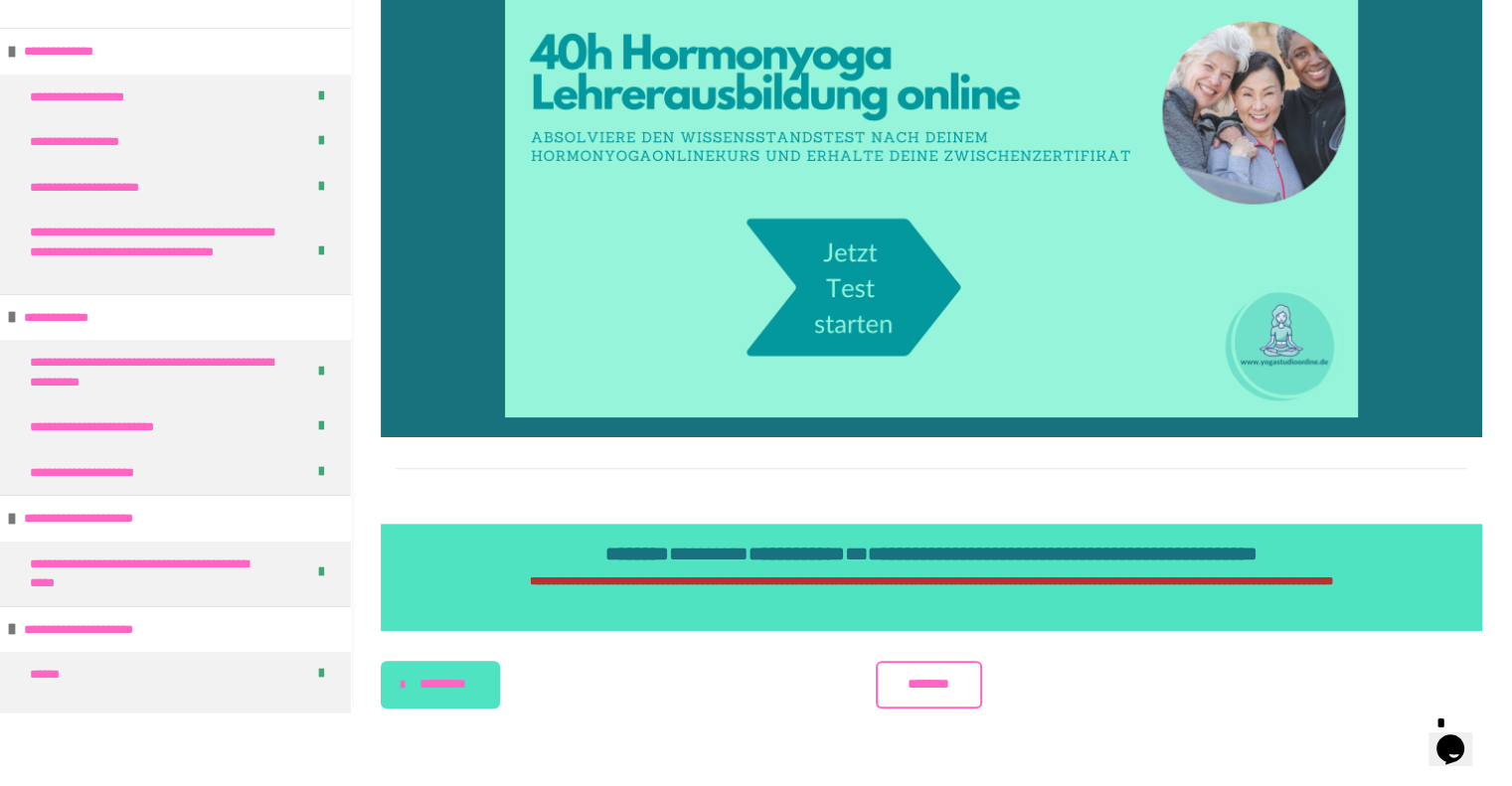 scroll, scrollTop: 0, scrollLeft: 0, axis: both 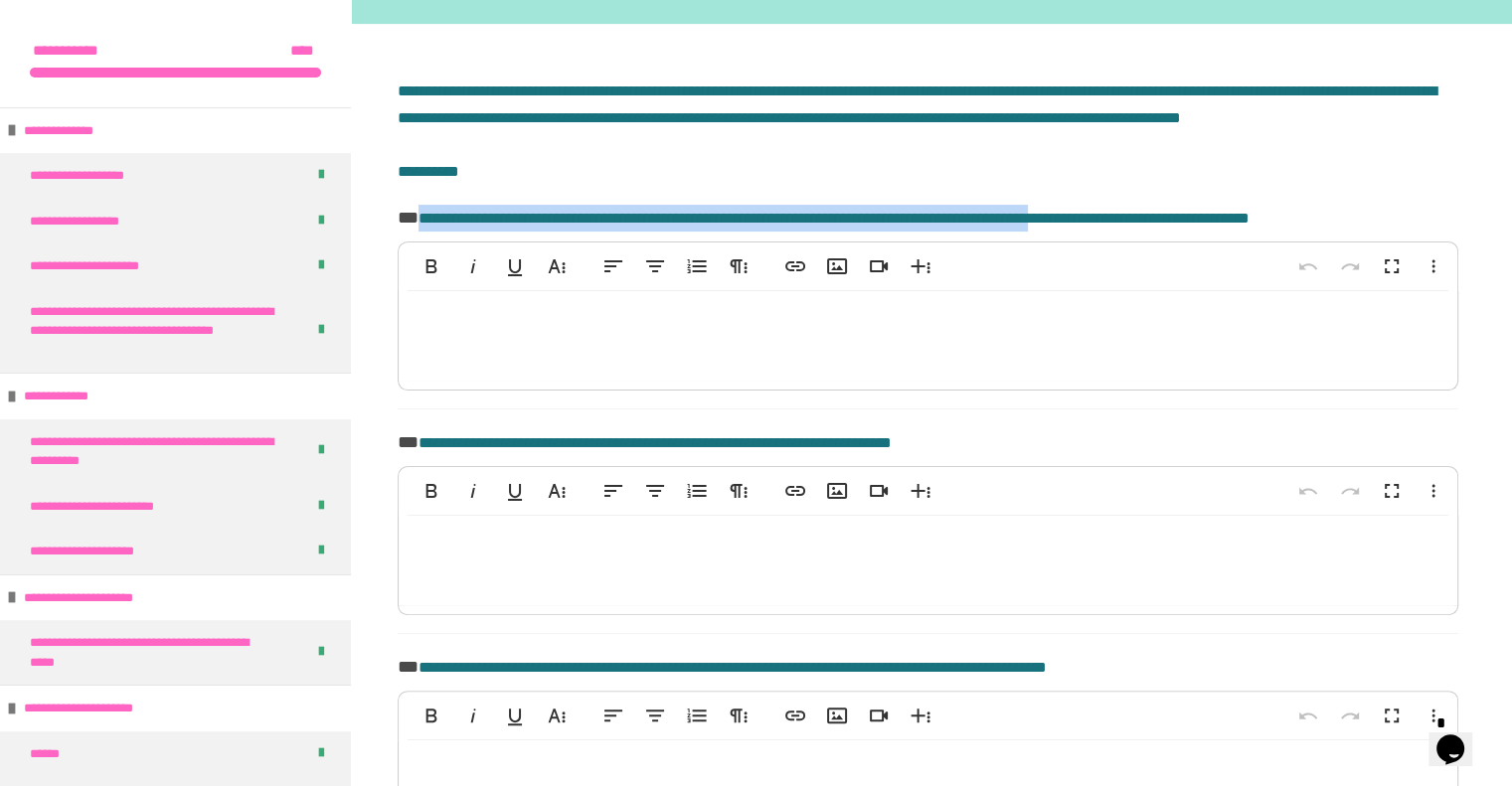 drag, startPoint x: 416, startPoint y: 244, endPoint x: 1166, endPoint y: 248, distance: 750.0107 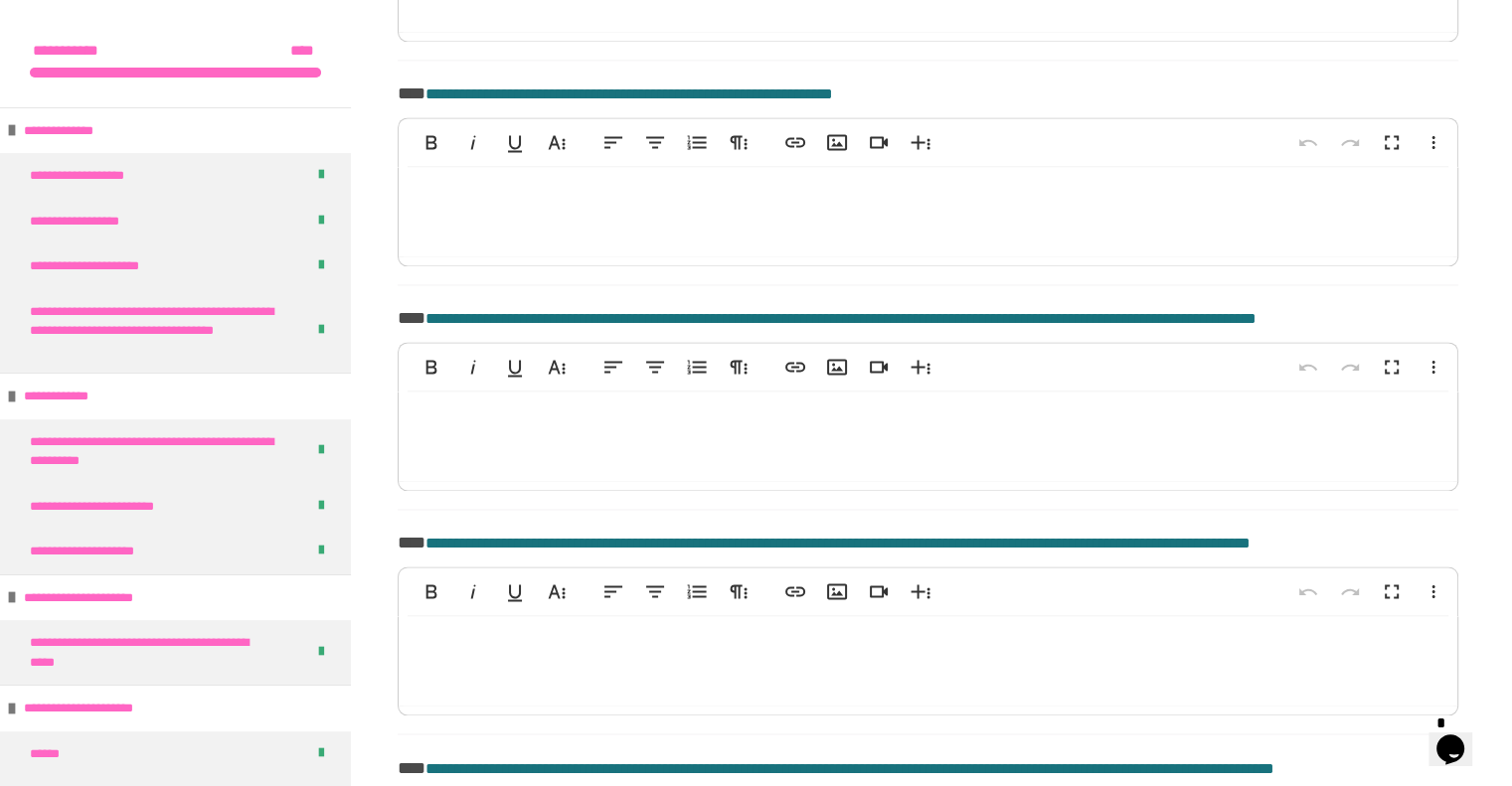 scroll, scrollTop: 3875, scrollLeft: 0, axis: vertical 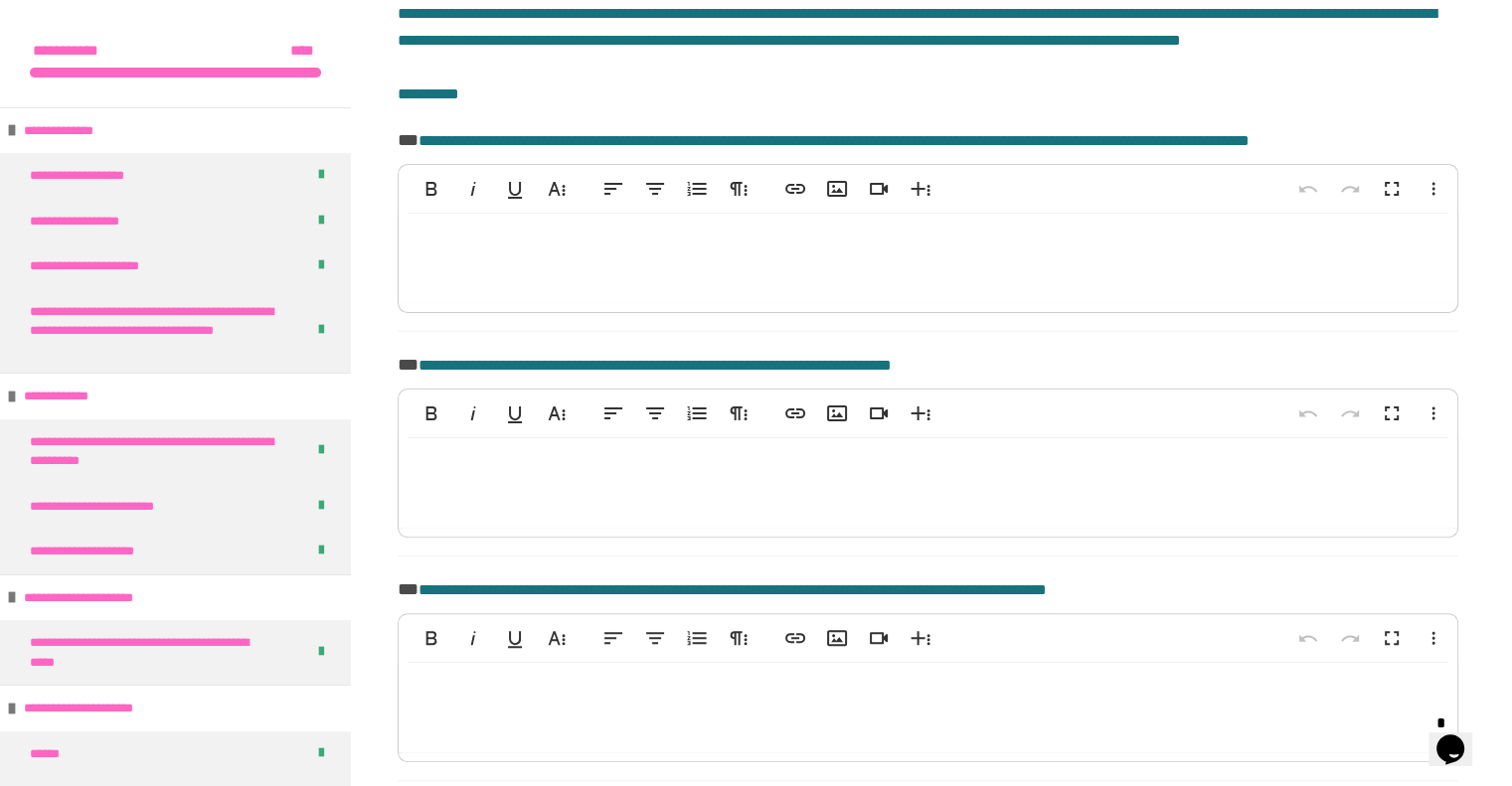 click at bounding box center [927, 258] 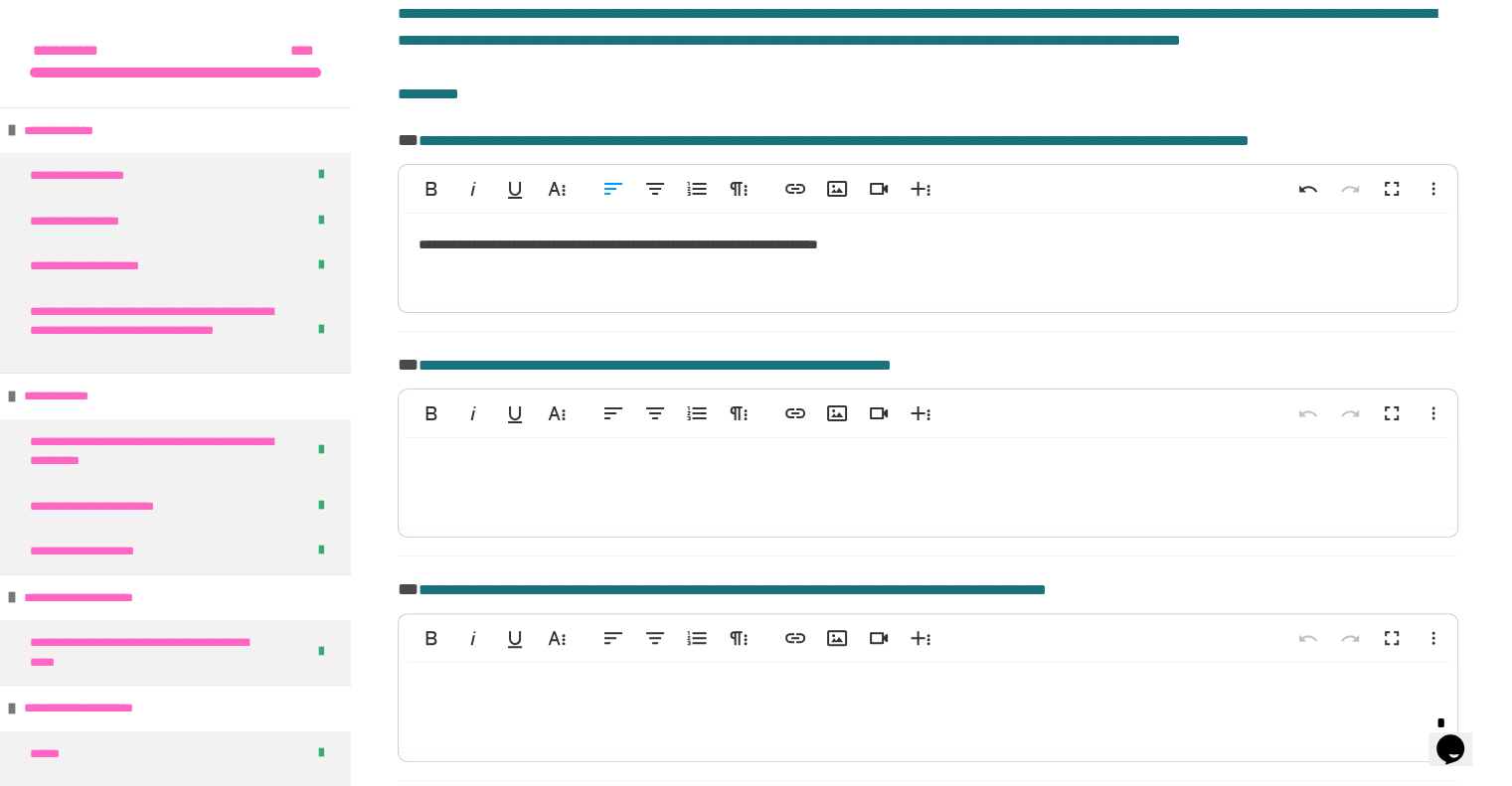 click on "**********" at bounding box center [927, 258] 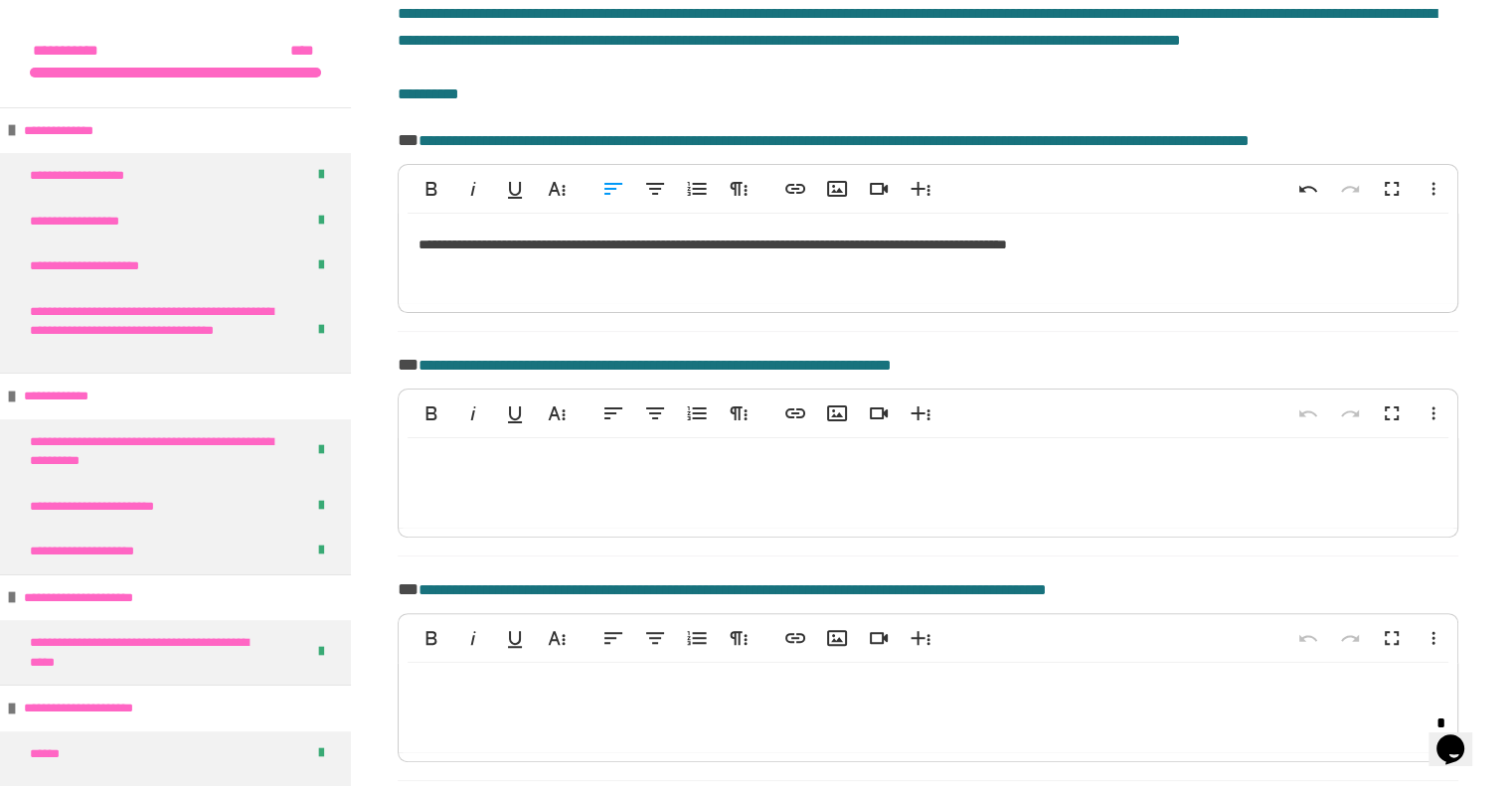 click on "**********" at bounding box center (927, 258) 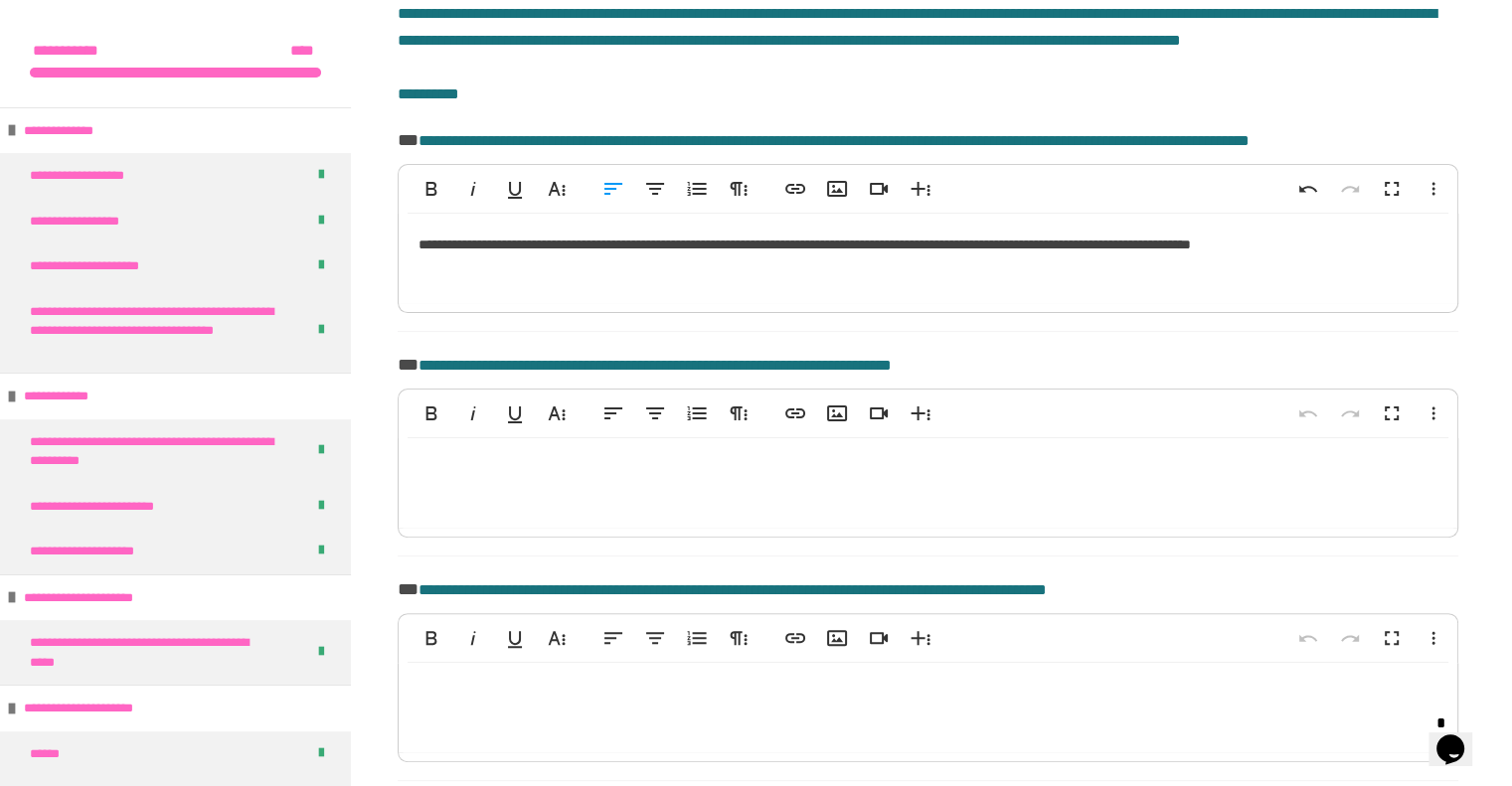 click on "**********" at bounding box center (927, 258) 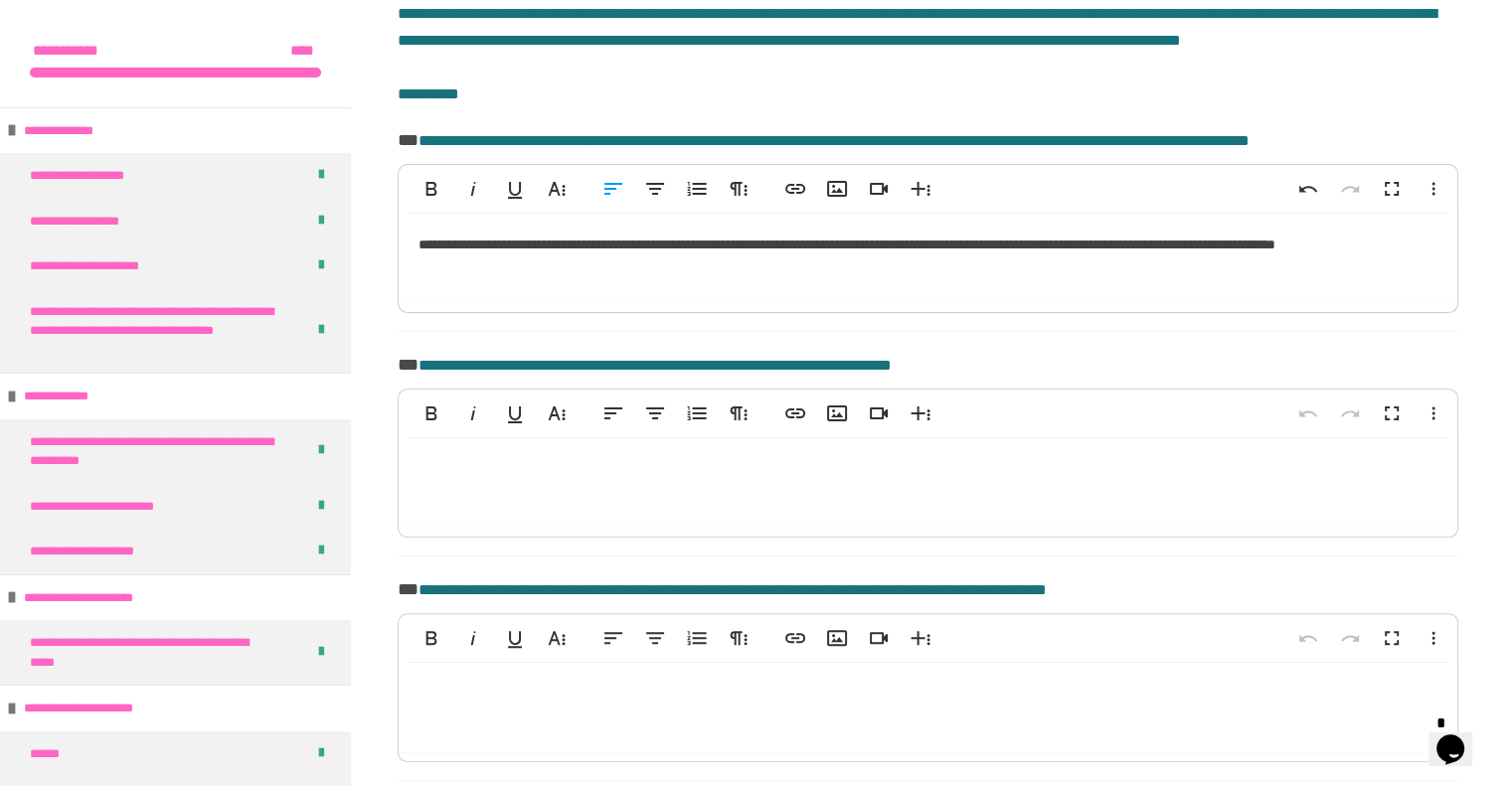 click on "**********" at bounding box center (927, 258) 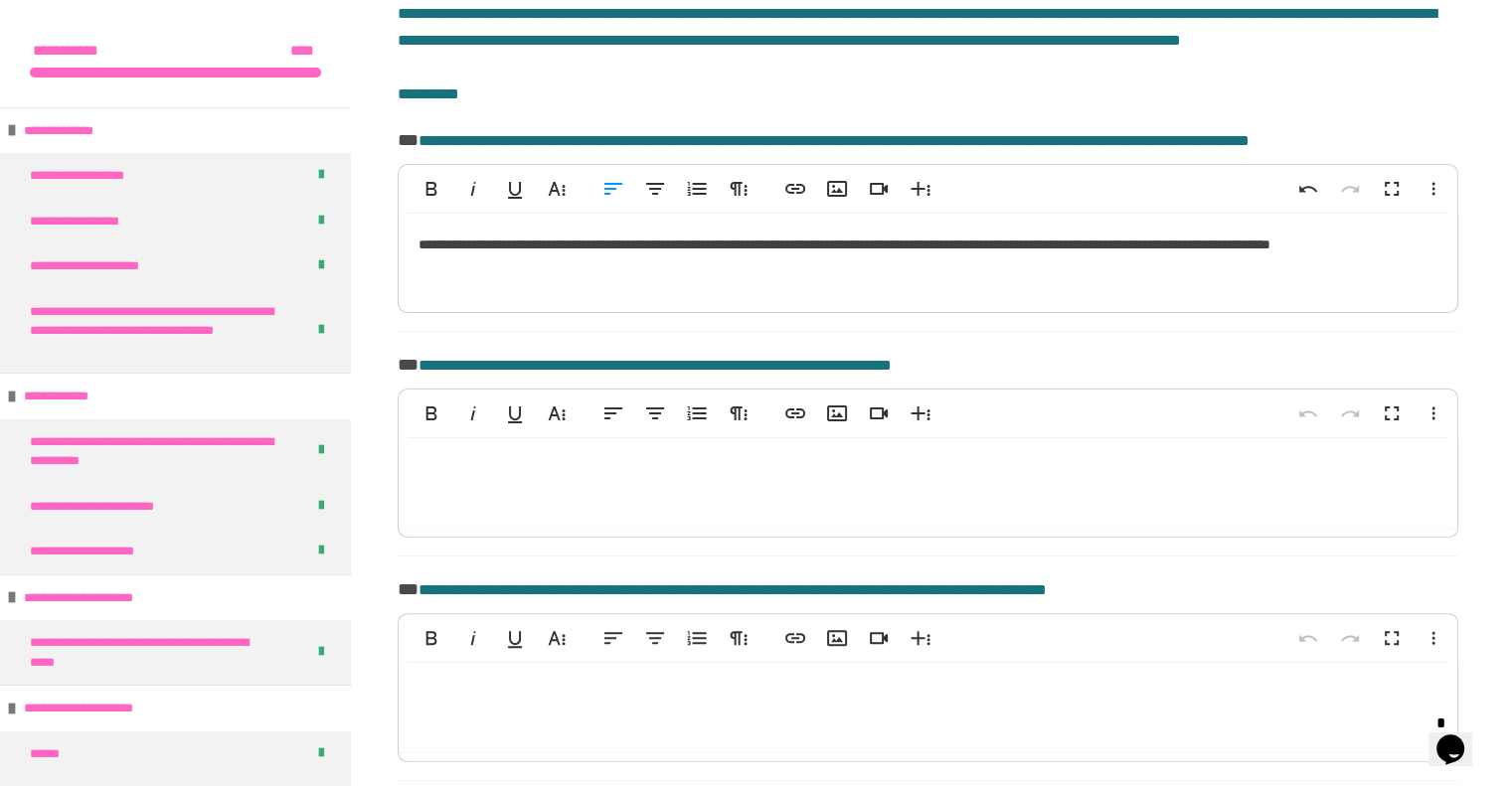 click on "**********" at bounding box center (927, 258) 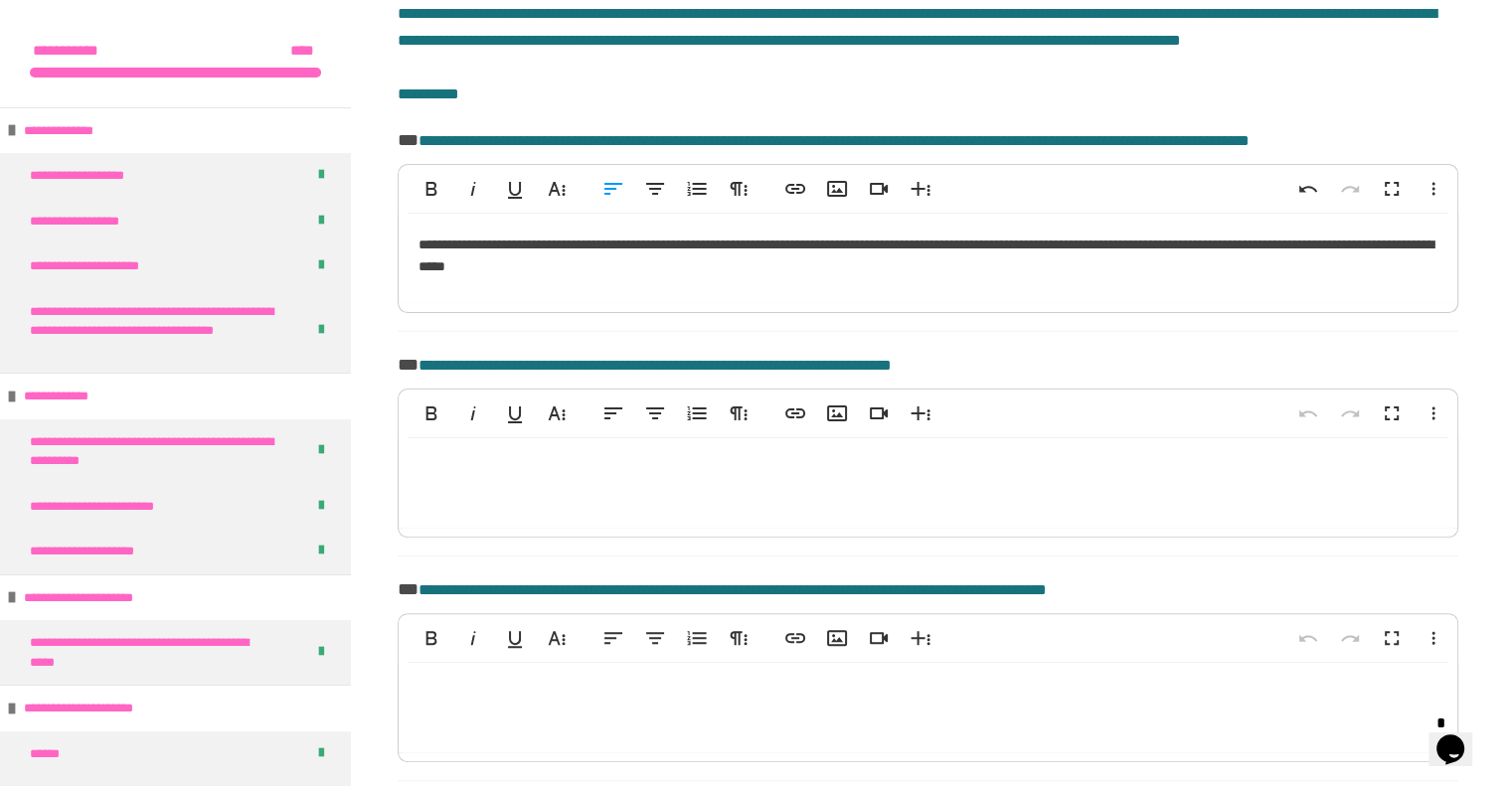 click on "**********" at bounding box center [927, 258] 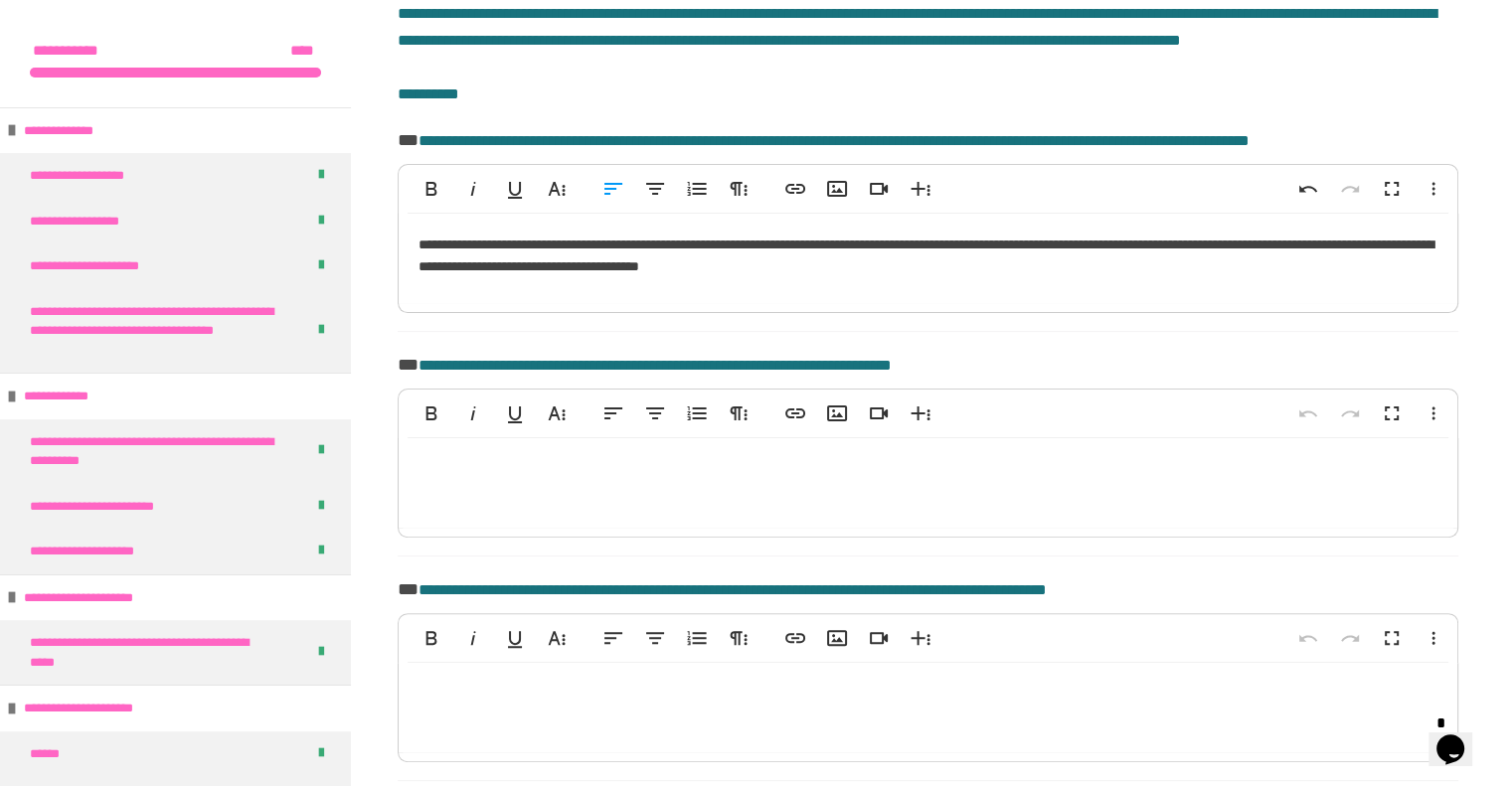 click on "**********" at bounding box center [927, 258] 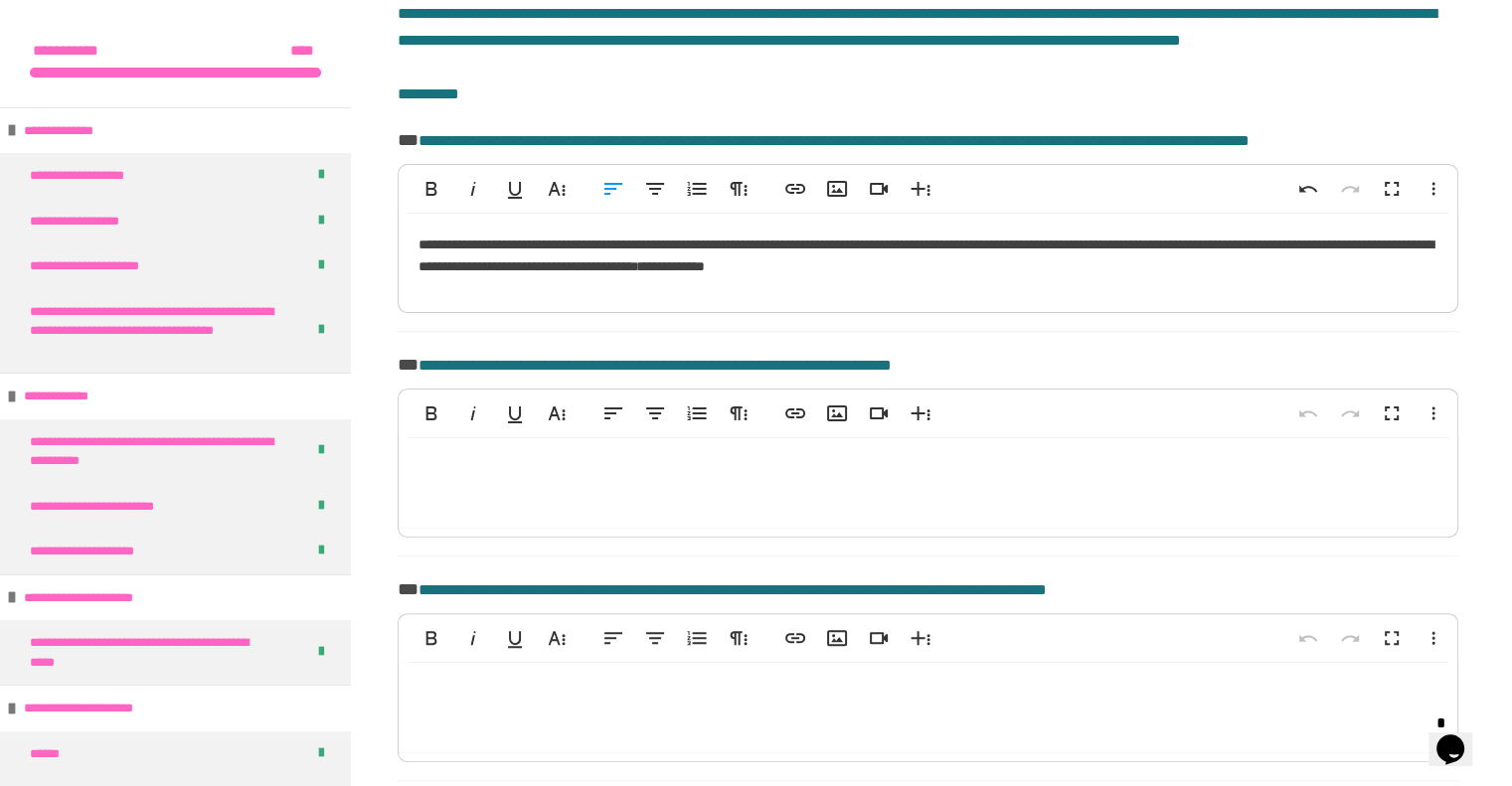 click on "**********" at bounding box center [927, 258] 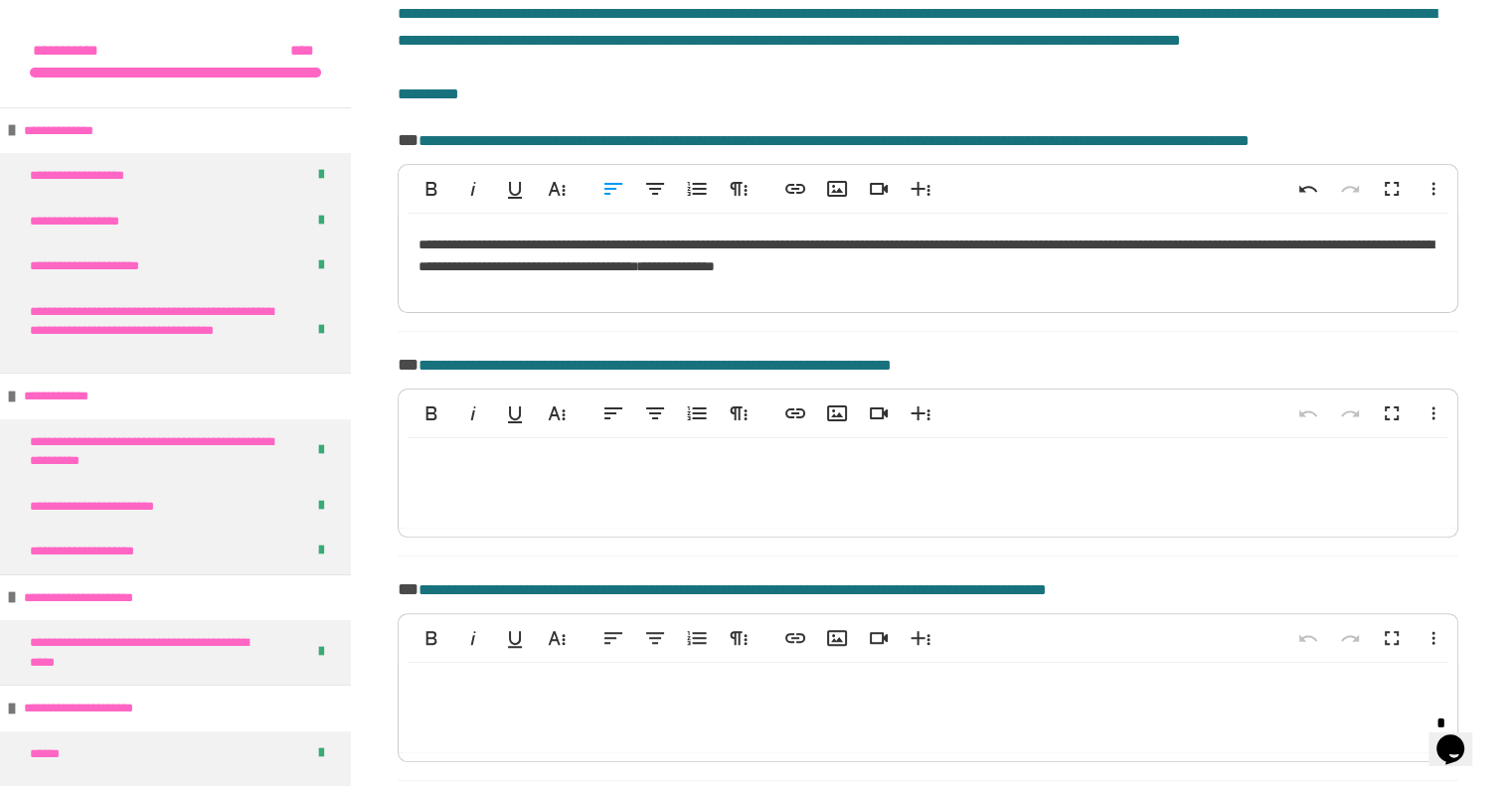 click on "**********" at bounding box center (927, 258) 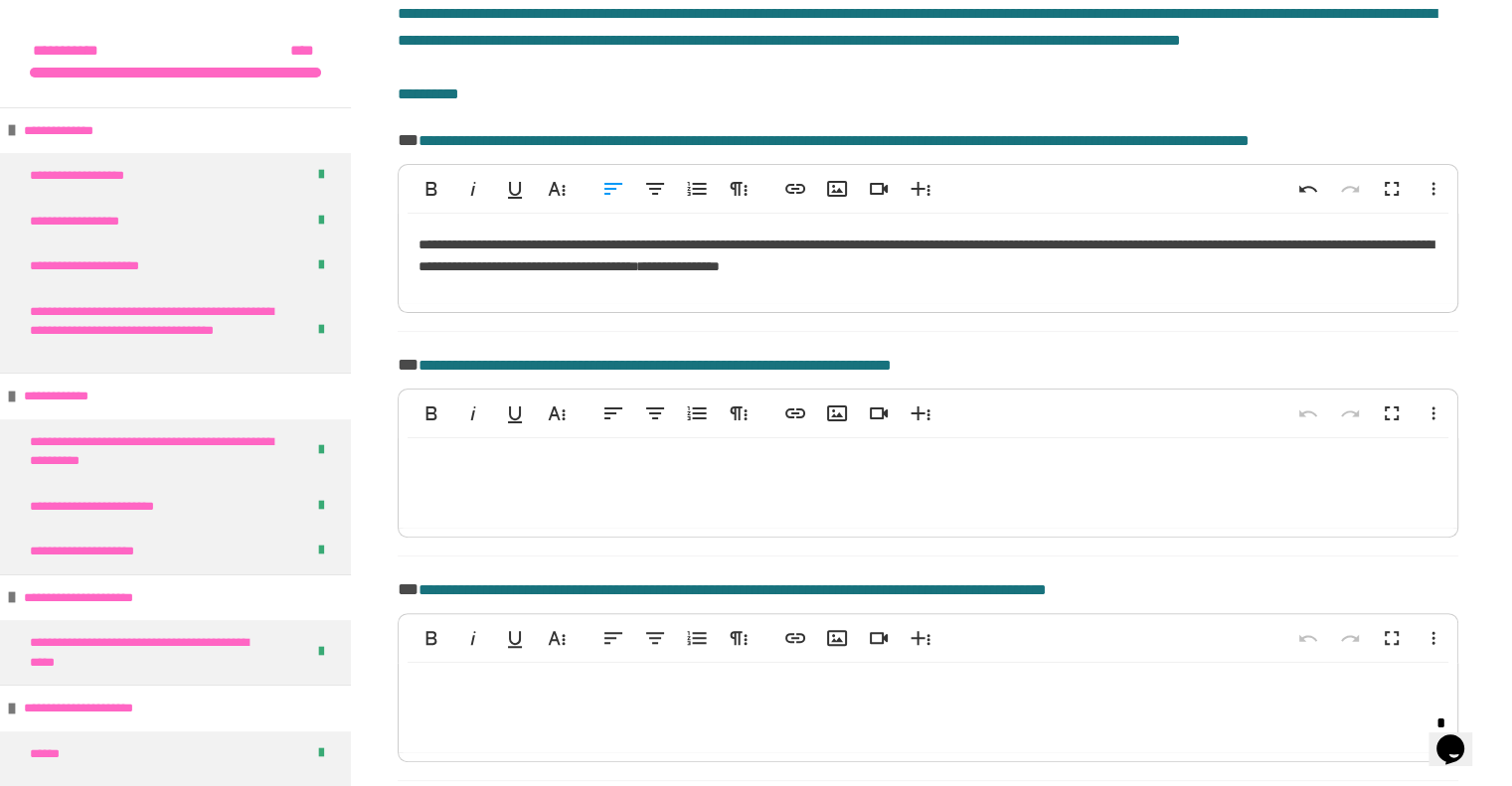 click on "**********" at bounding box center (927, 258) 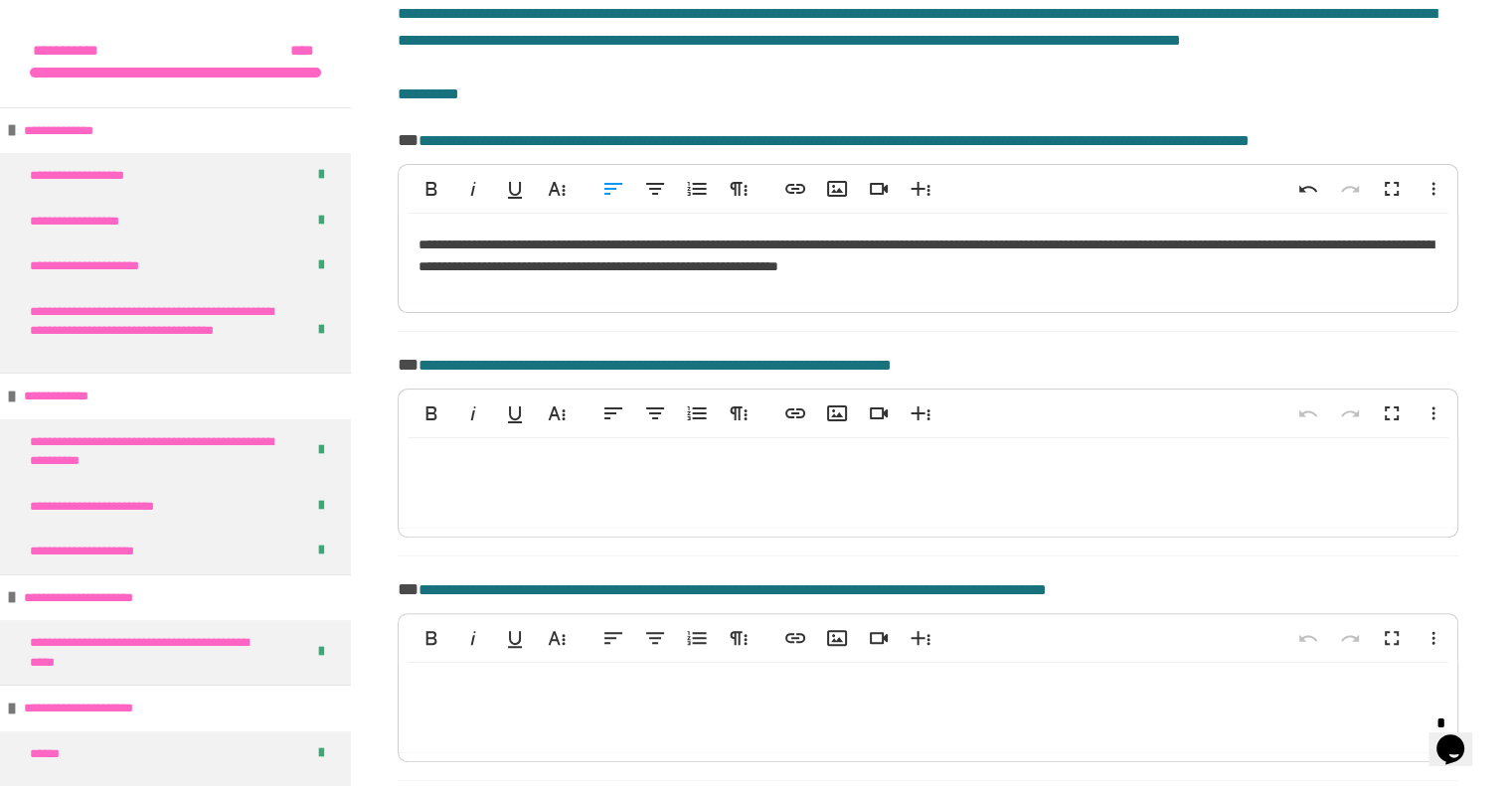 click on "**********" at bounding box center (927, 258) 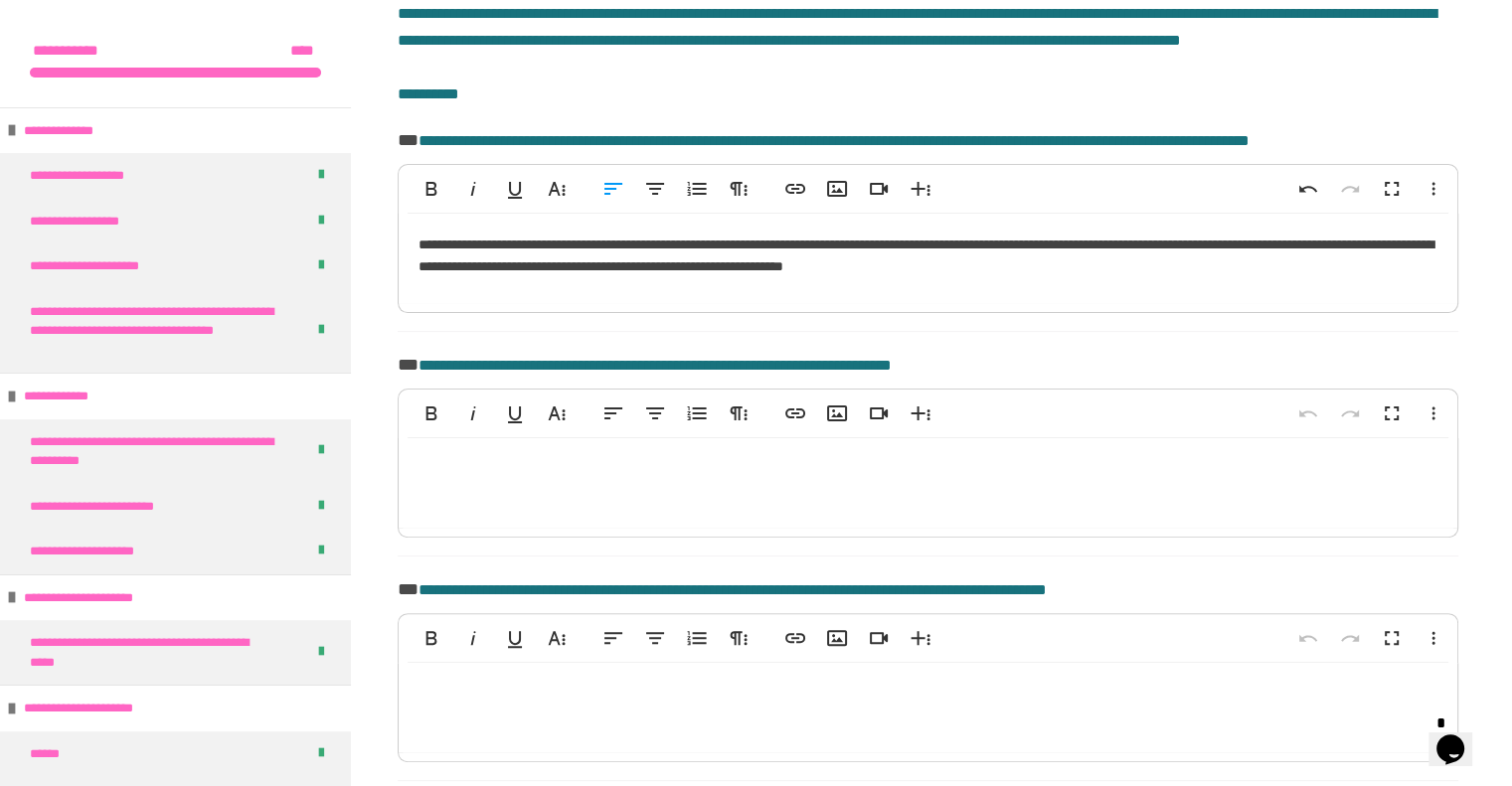 click on "**********" at bounding box center [927, 258] 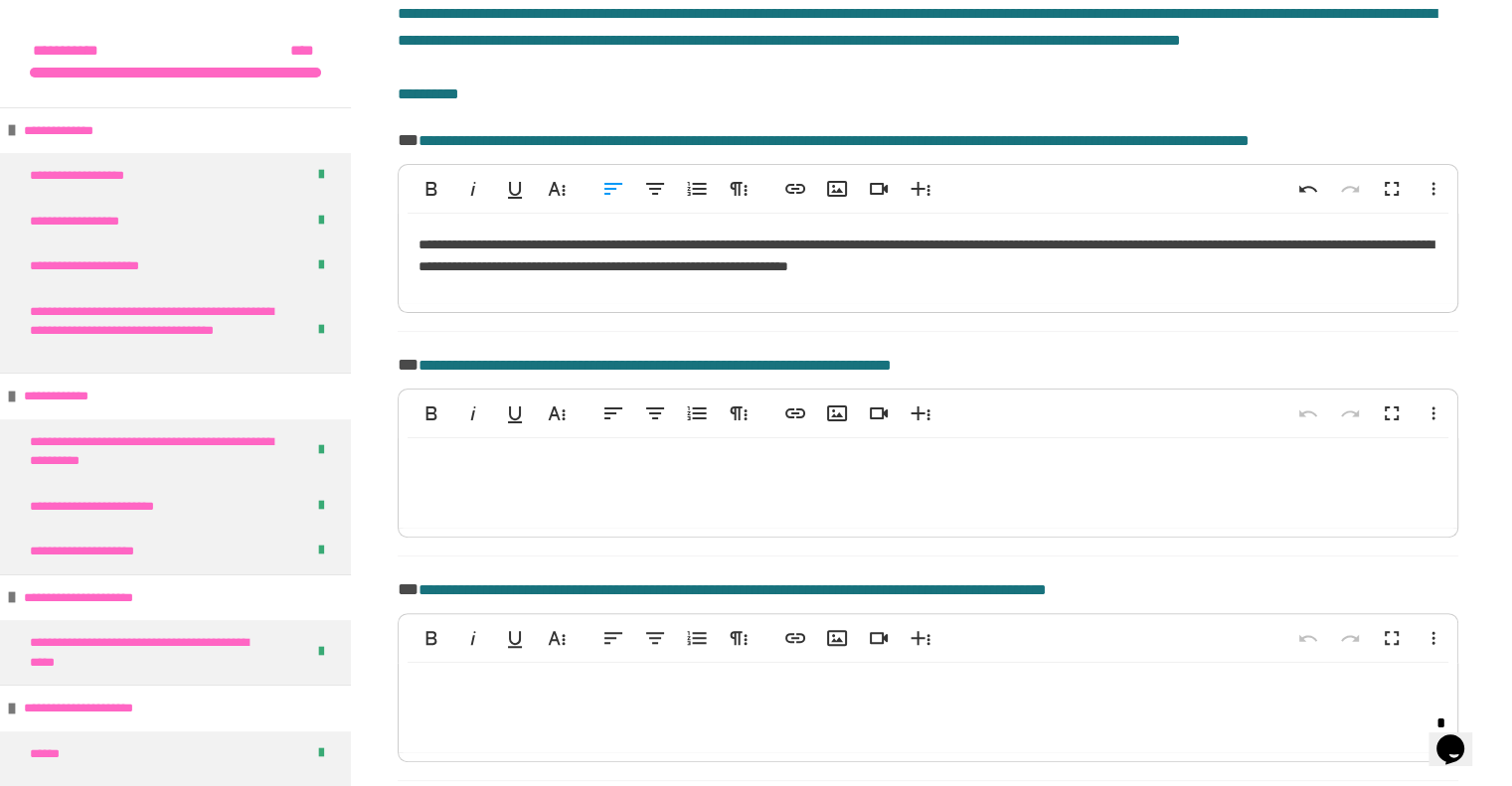 click on "**********" at bounding box center [927, 258] 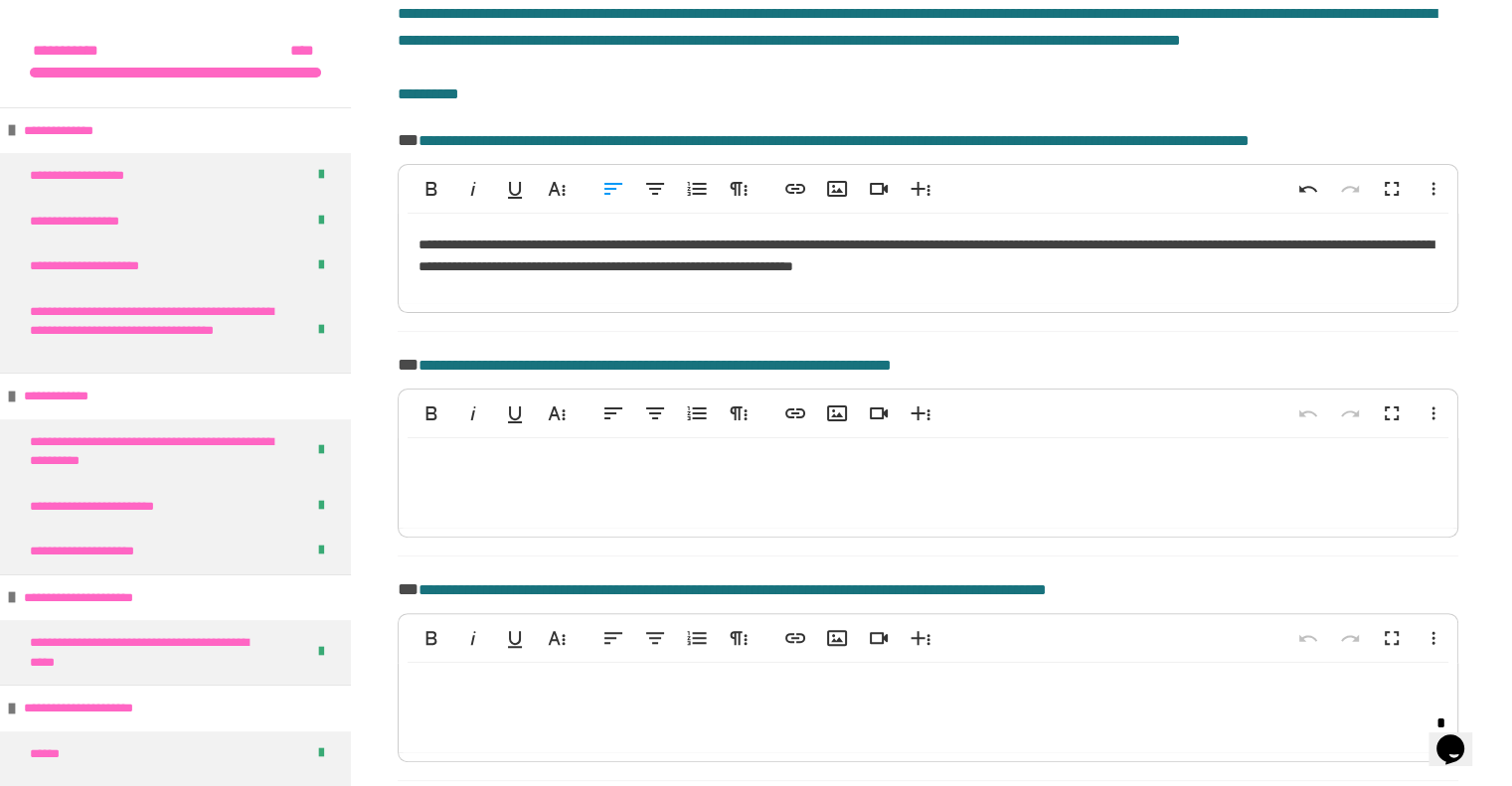click on "**********" at bounding box center (927, 258) 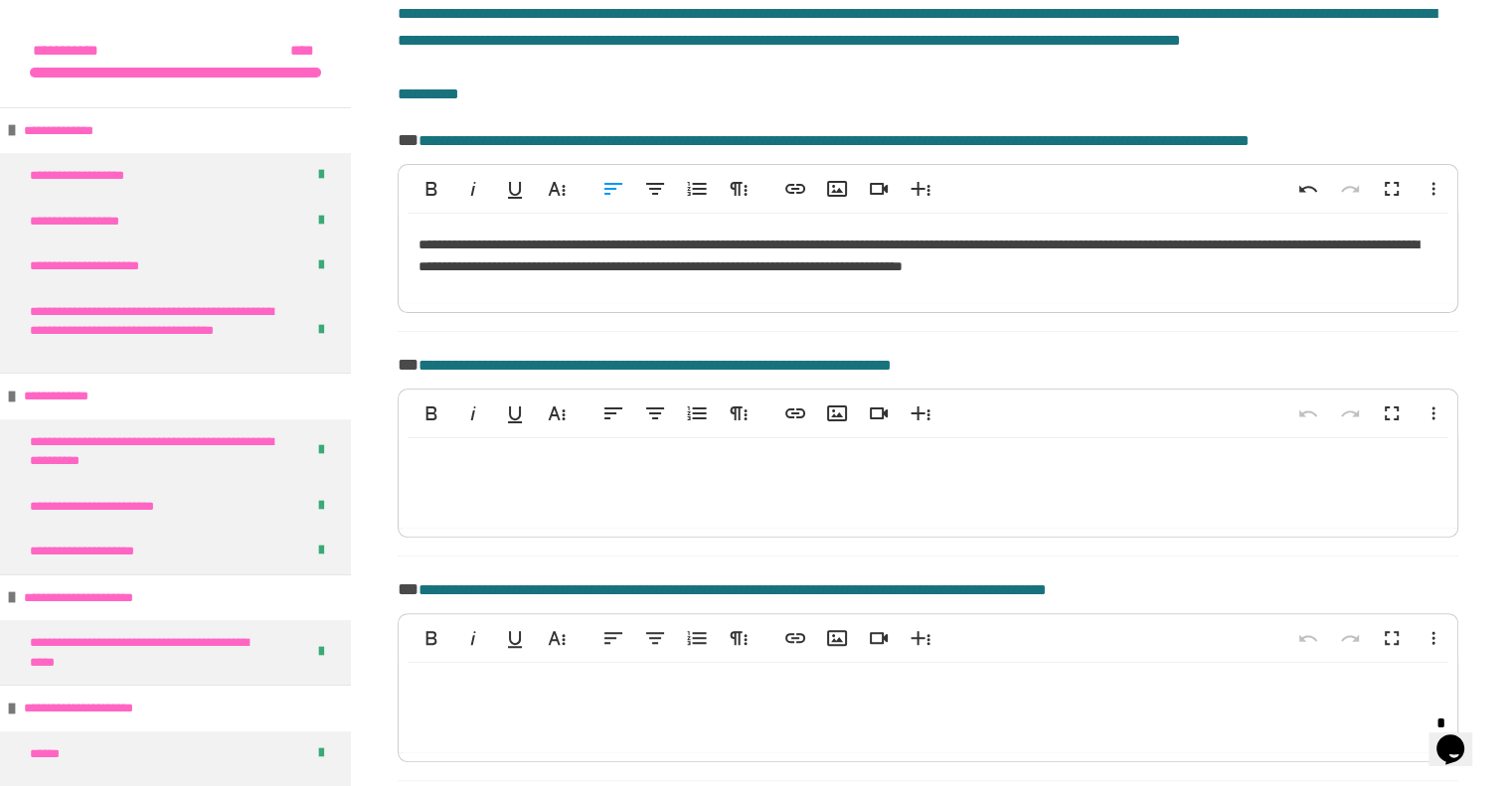 click on "**********" at bounding box center (927, 258) 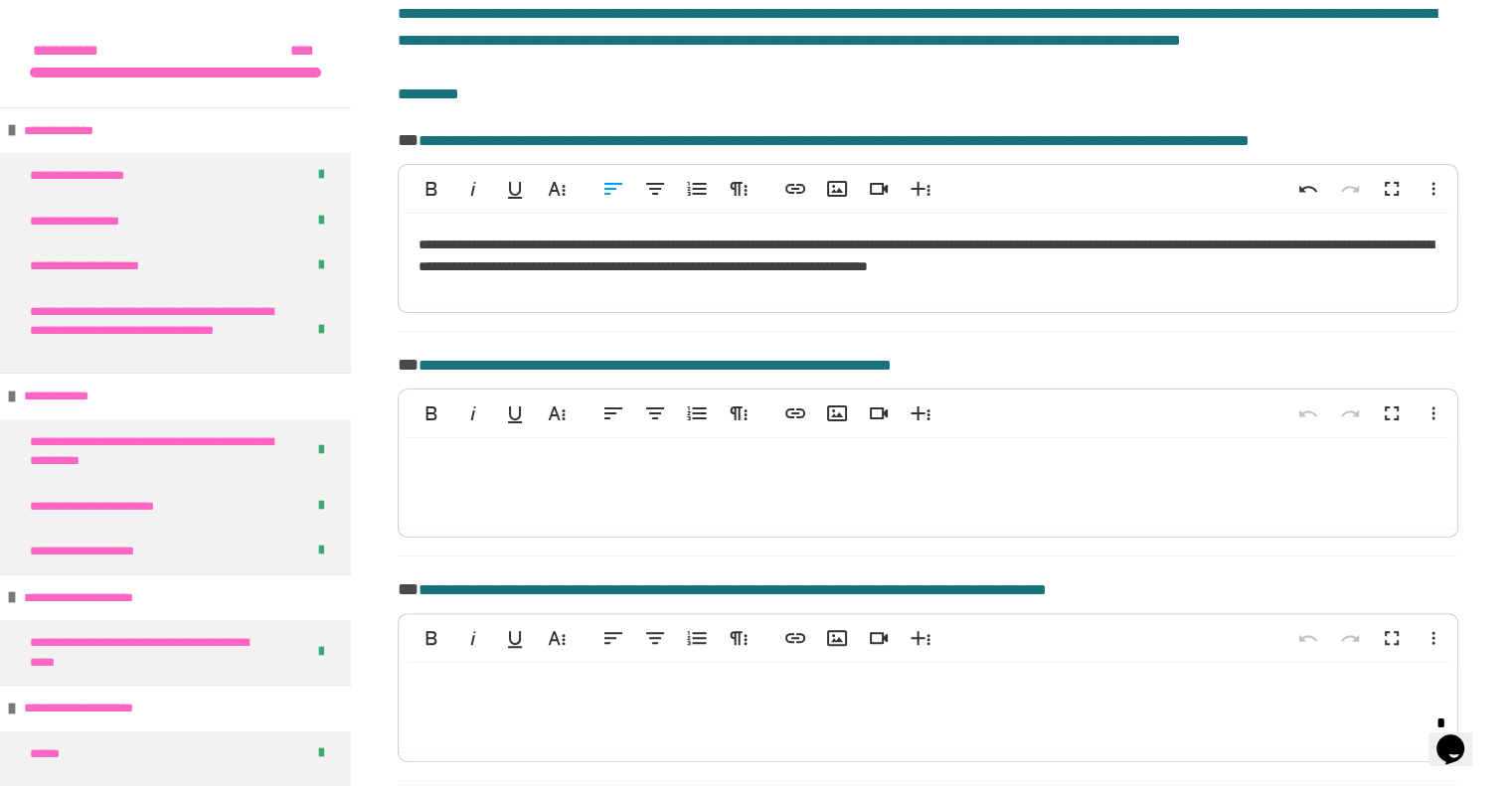 click on "**********" at bounding box center [927, 258] 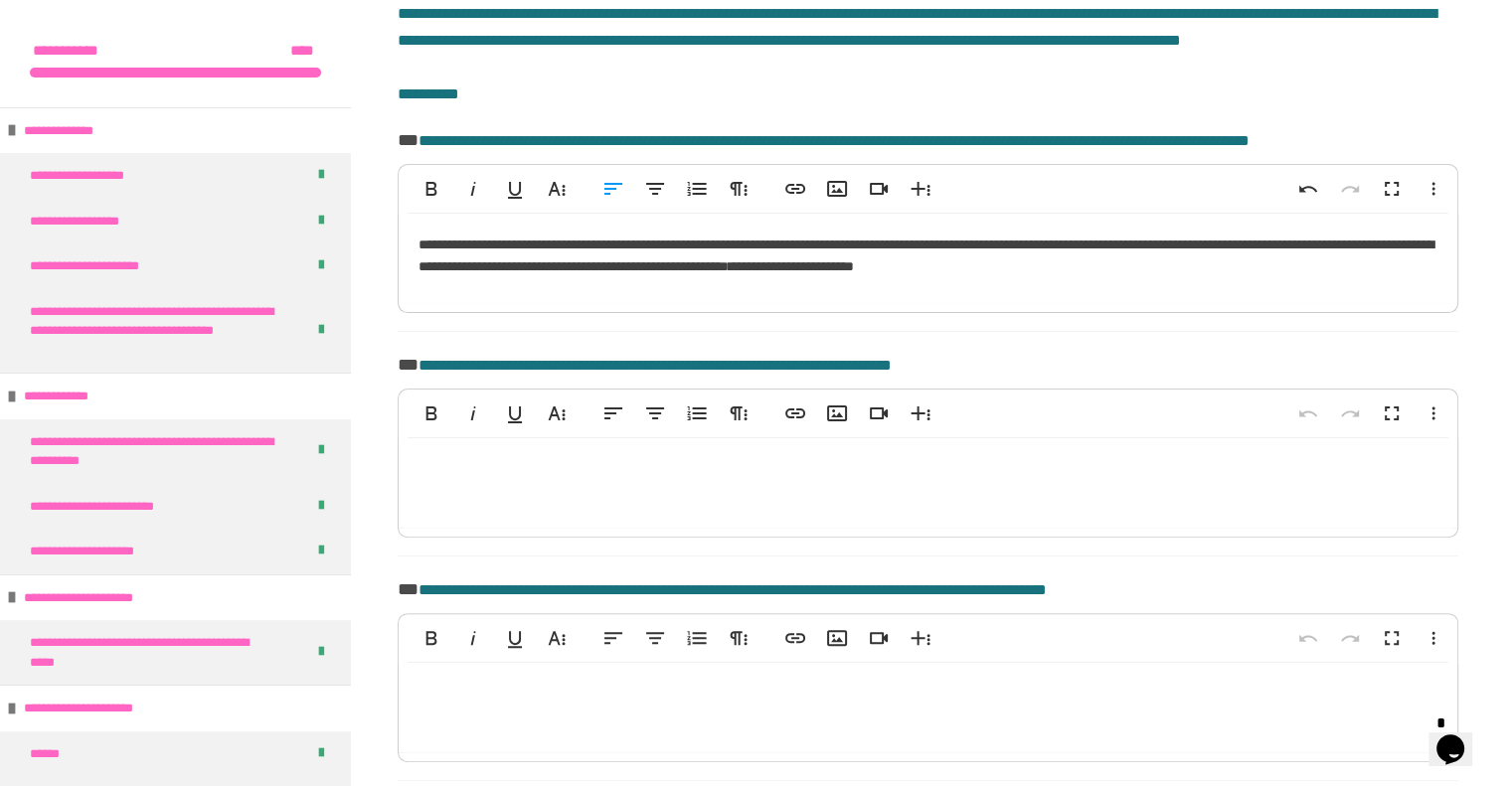 click on "**********" at bounding box center (927, 258) 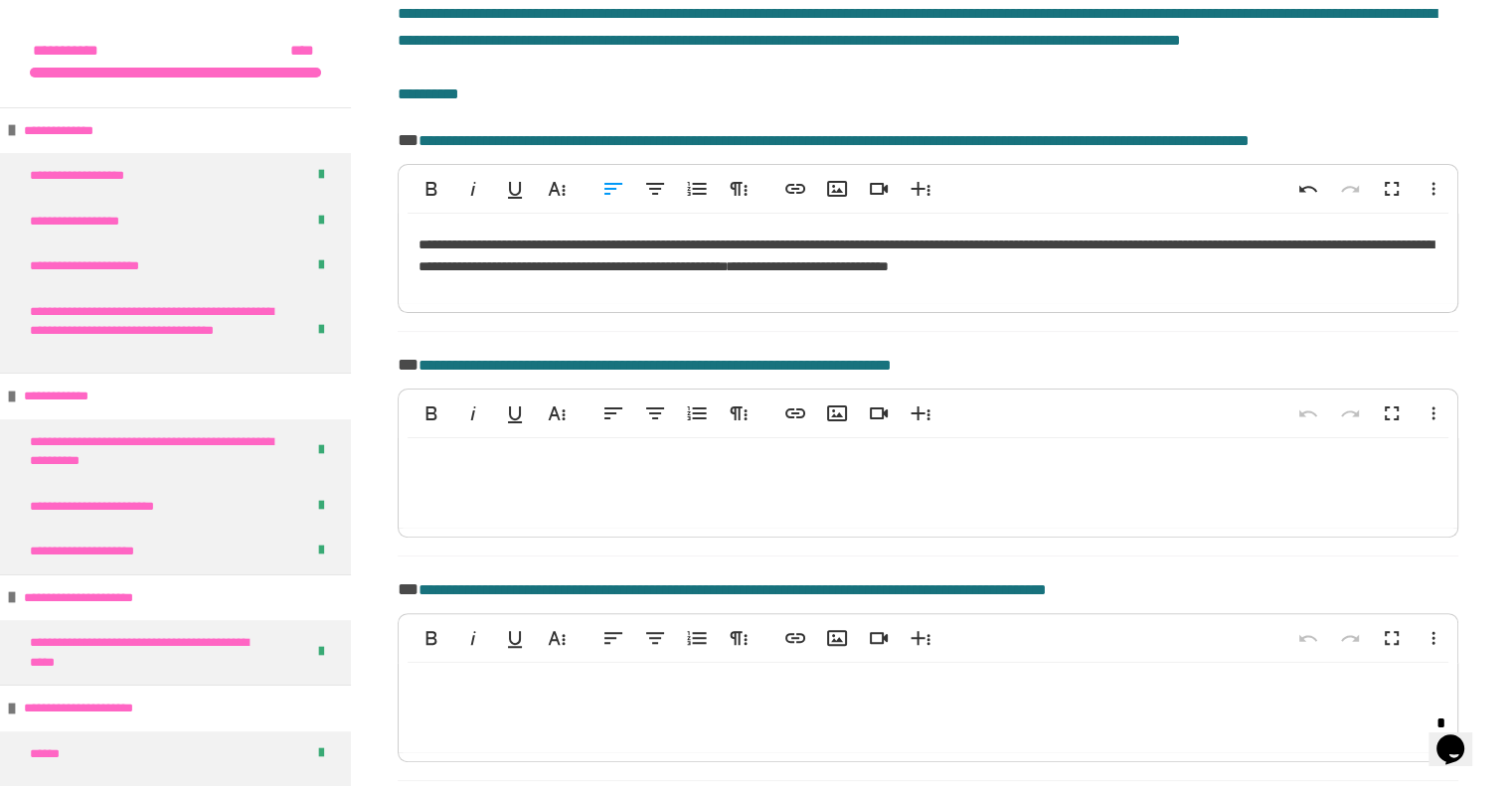 click on "**********" at bounding box center [927, 258] 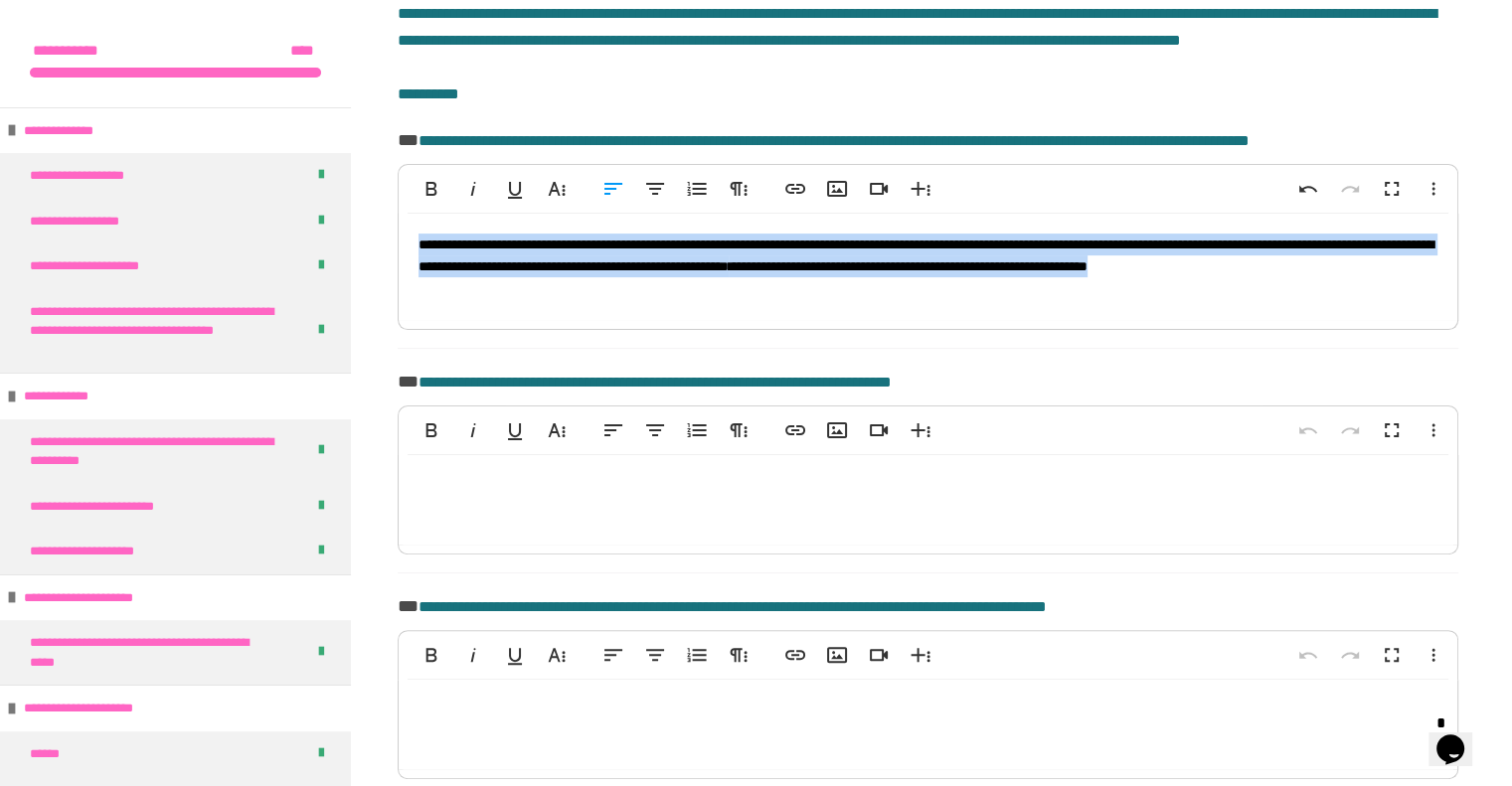 drag, startPoint x: 420, startPoint y: 263, endPoint x: 693, endPoint y: 319, distance: 278.6844 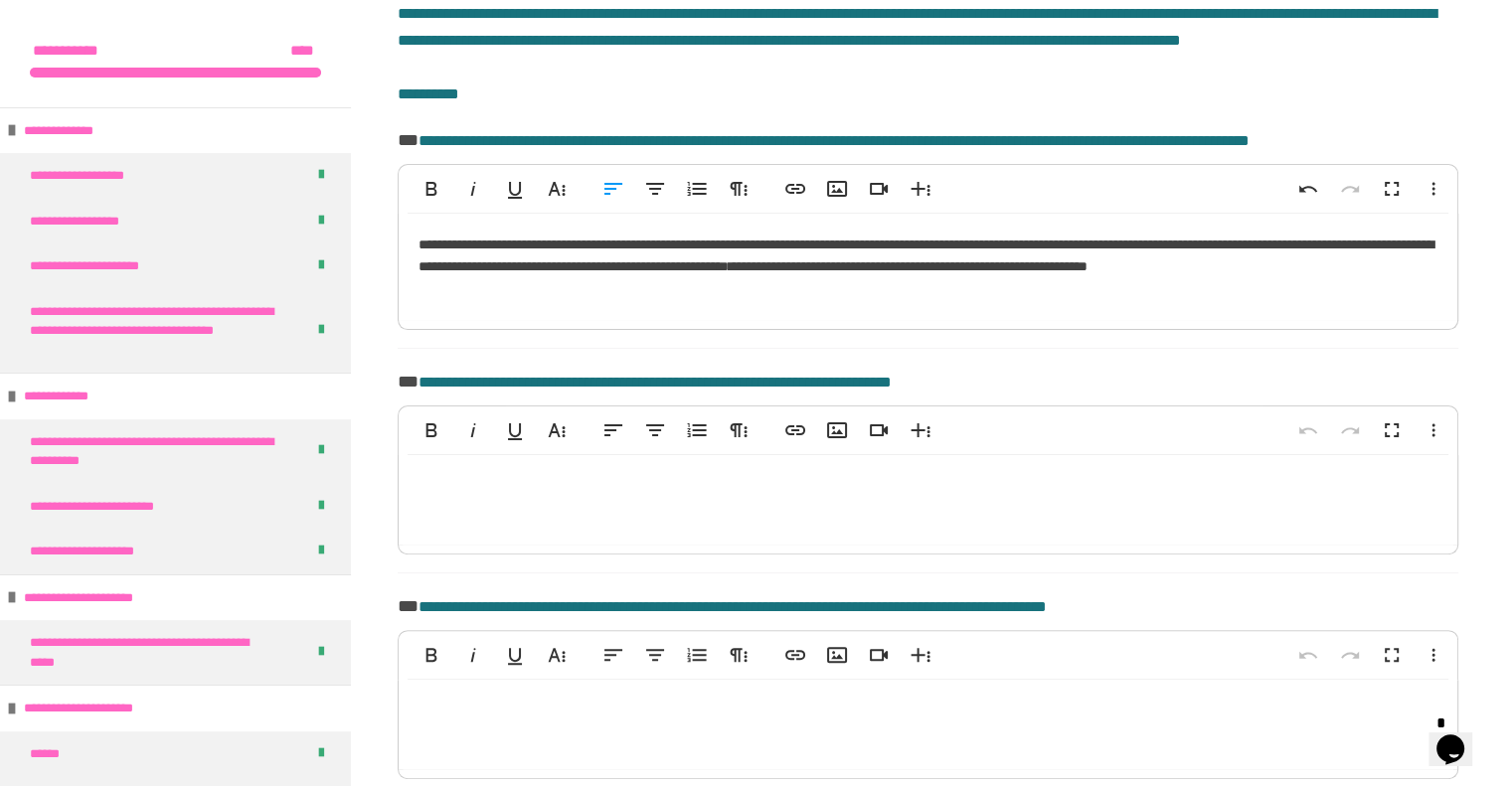 click on "**********" at bounding box center (655, 382) 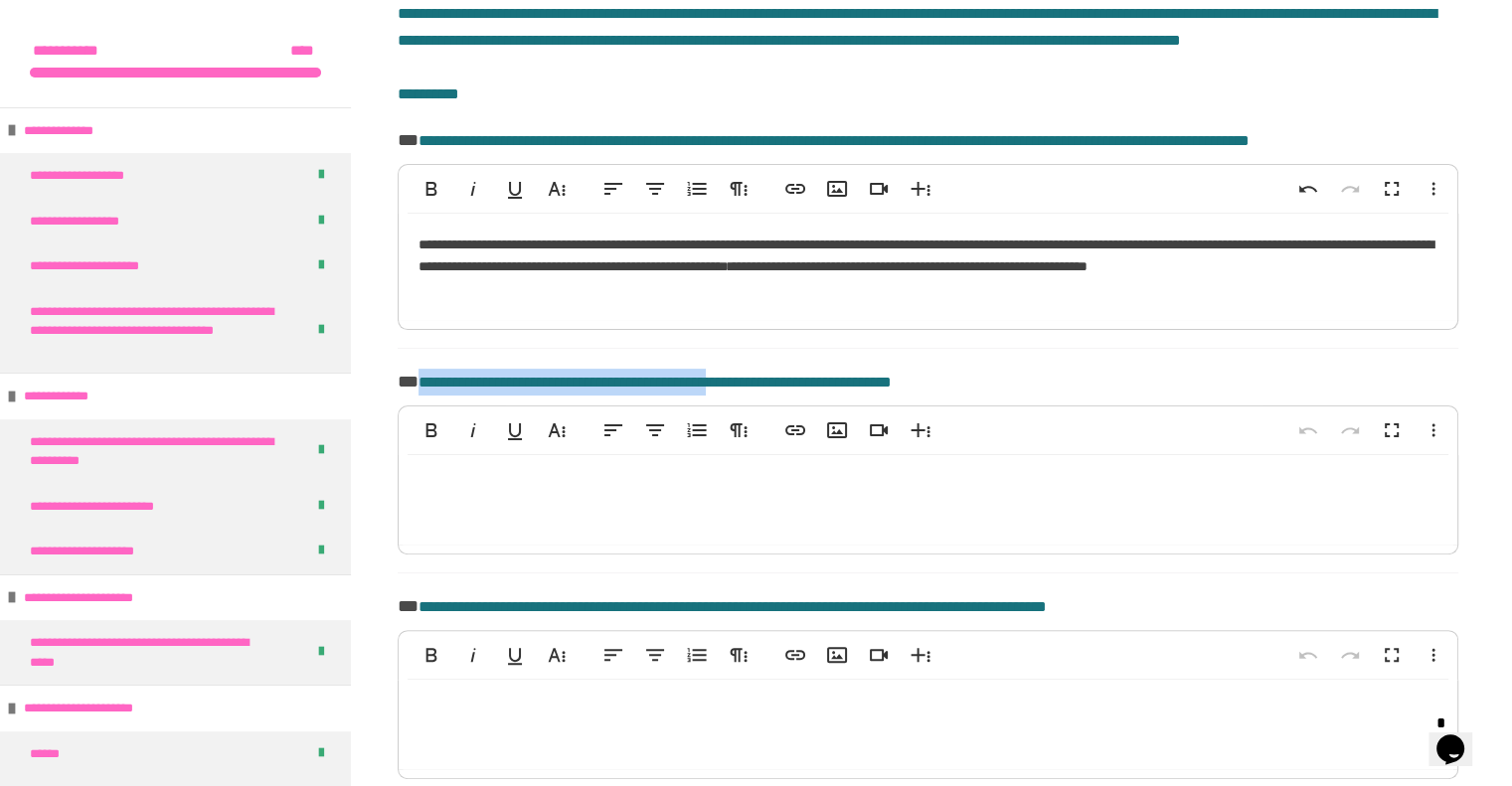 drag, startPoint x: 421, startPoint y: 406, endPoint x: 775, endPoint y: 404, distance: 354.0056 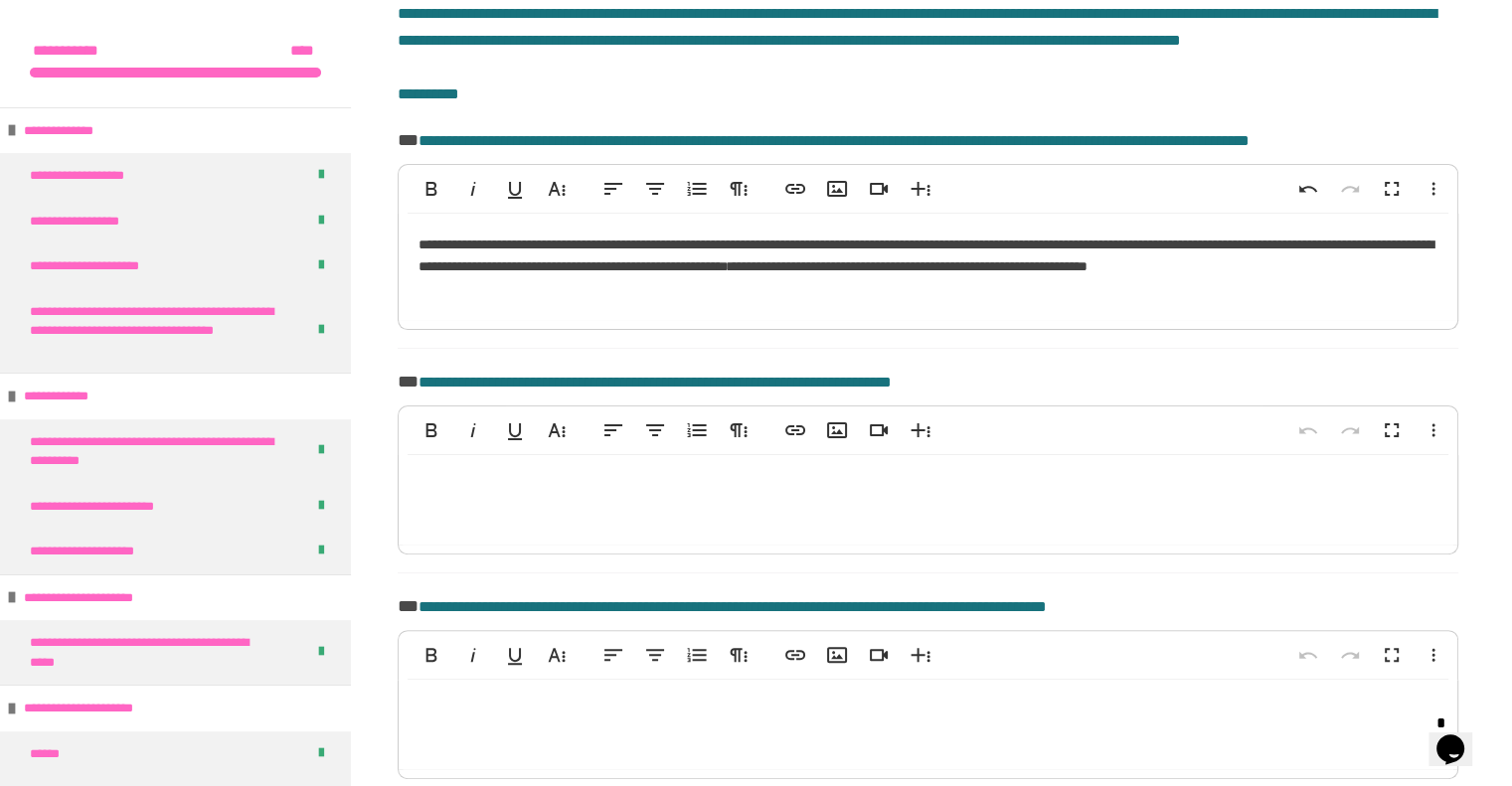 click at bounding box center [927, 500] 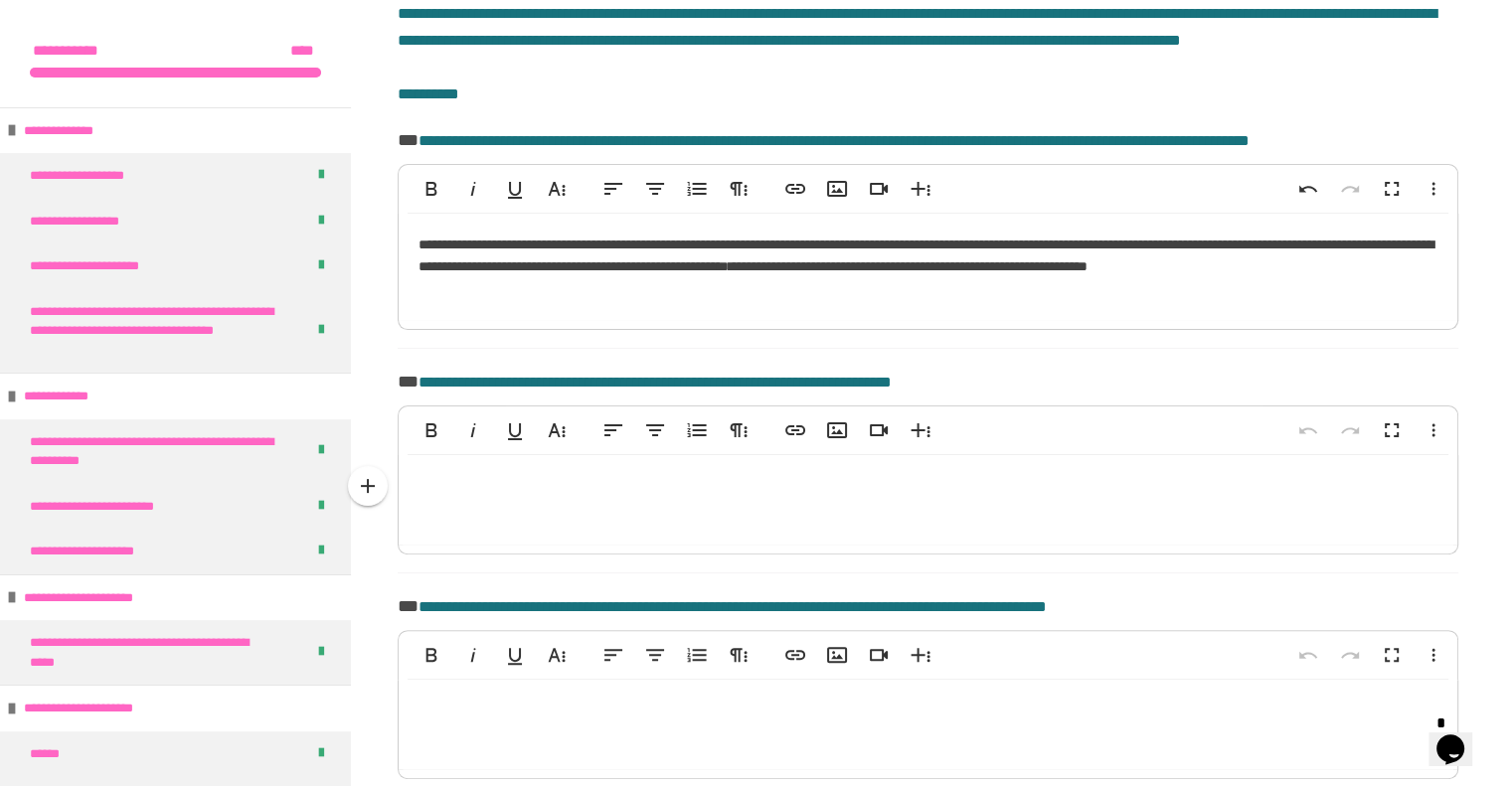 type 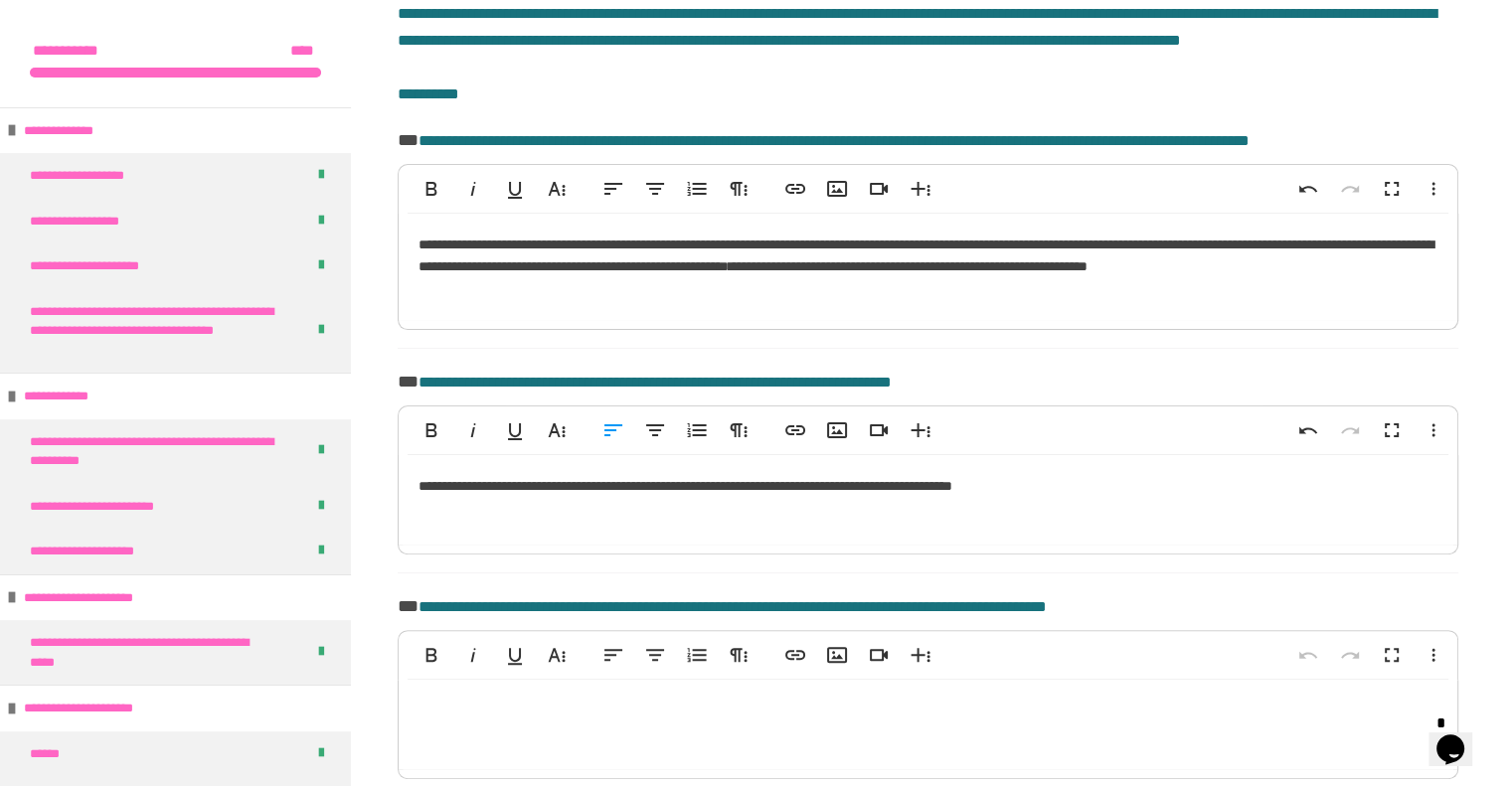 click on "**********" at bounding box center (927, 500) 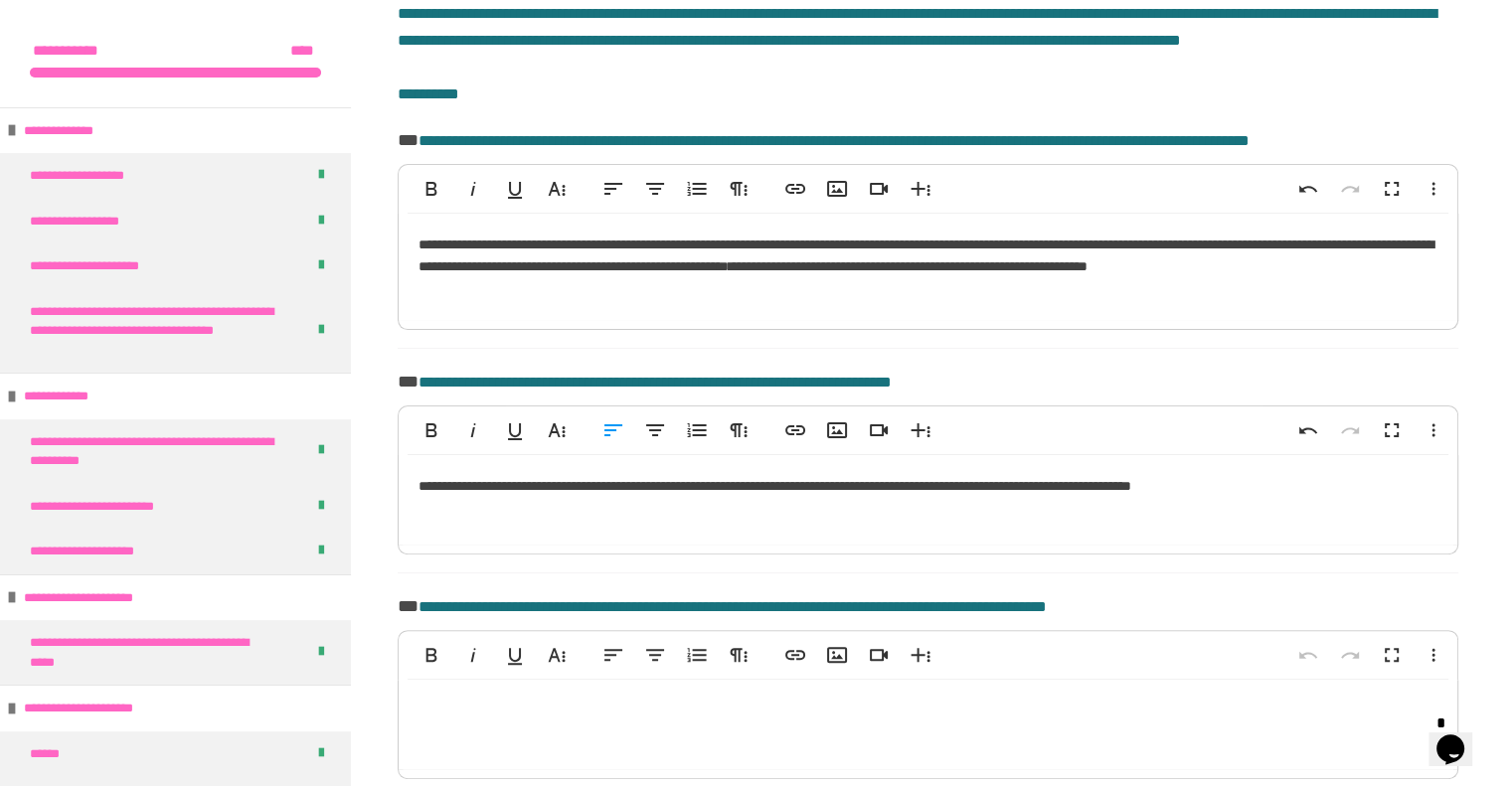 click on "**********" at bounding box center [927, 500] 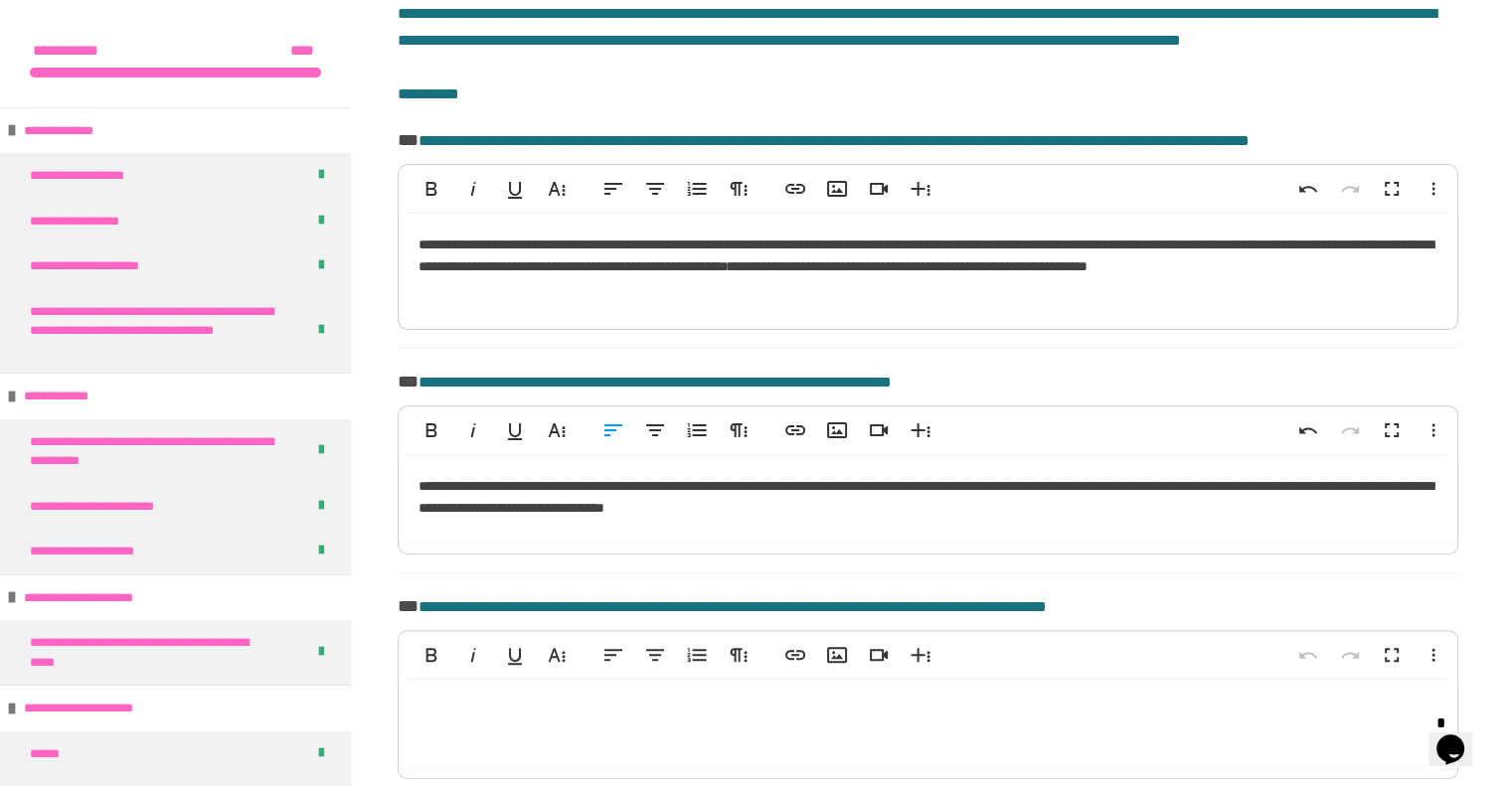 click on "**********" at bounding box center [927, 500] 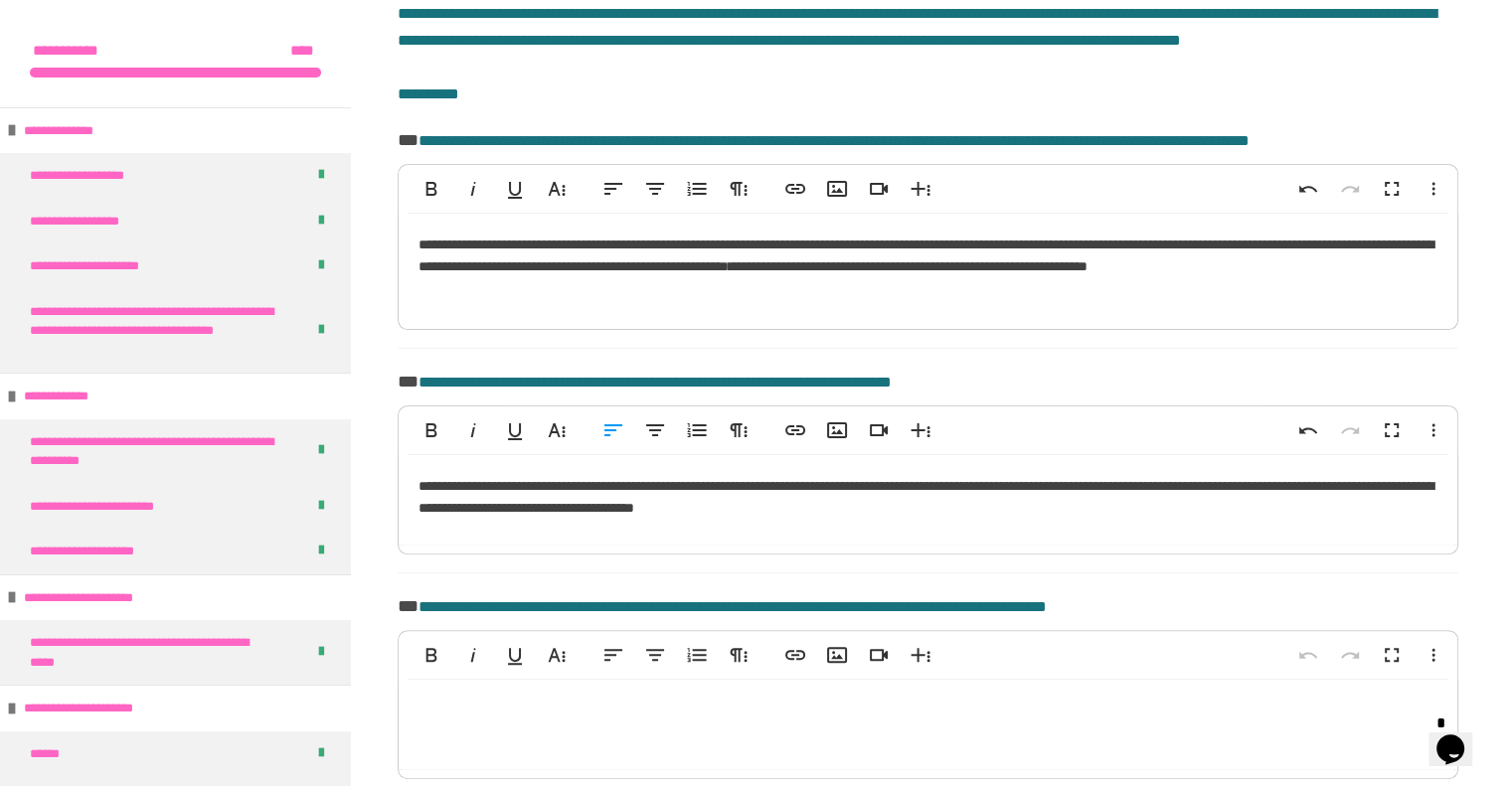 click on "**********" at bounding box center (927, 500) 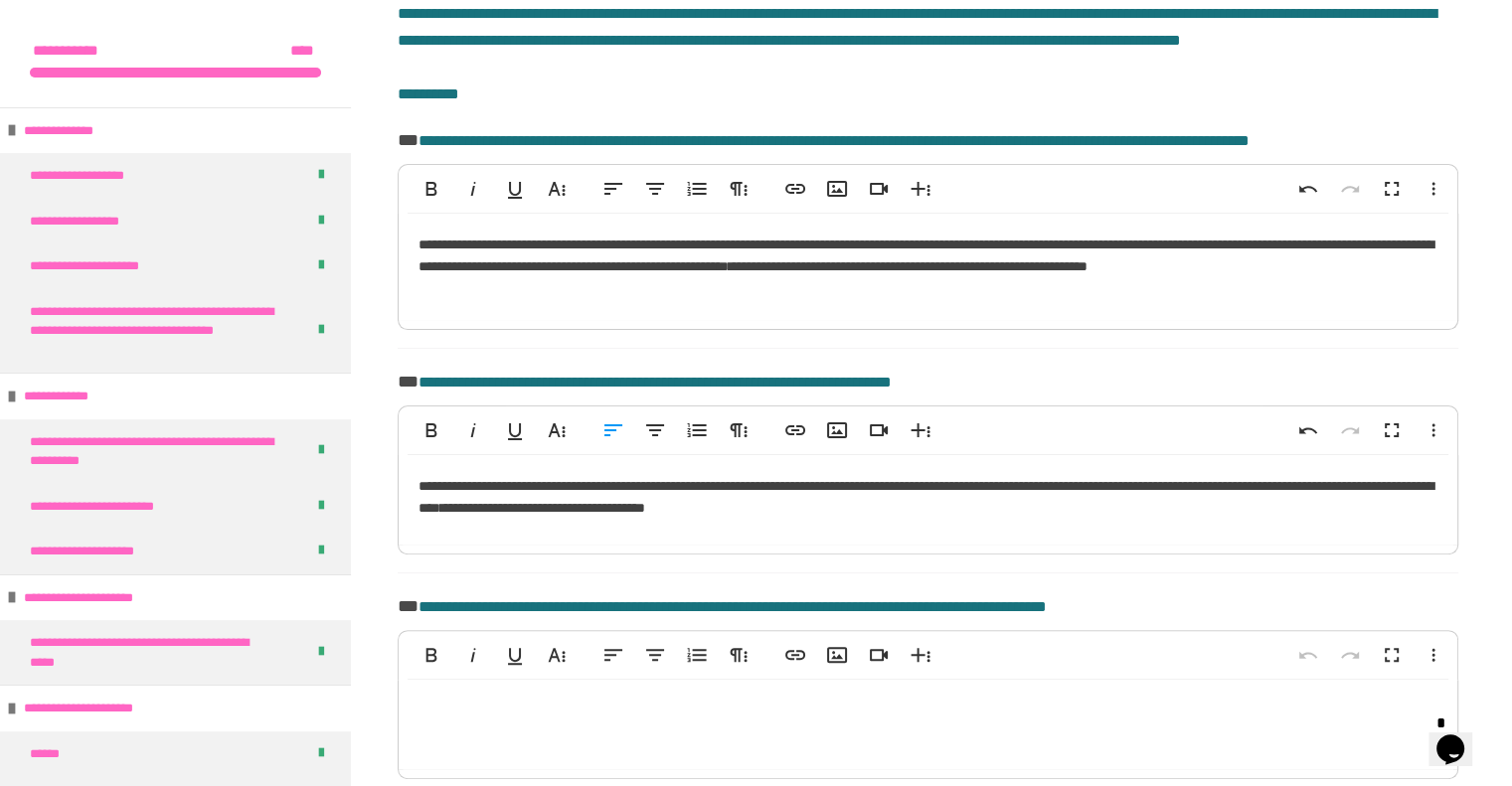 click on "**********" at bounding box center (927, 500) 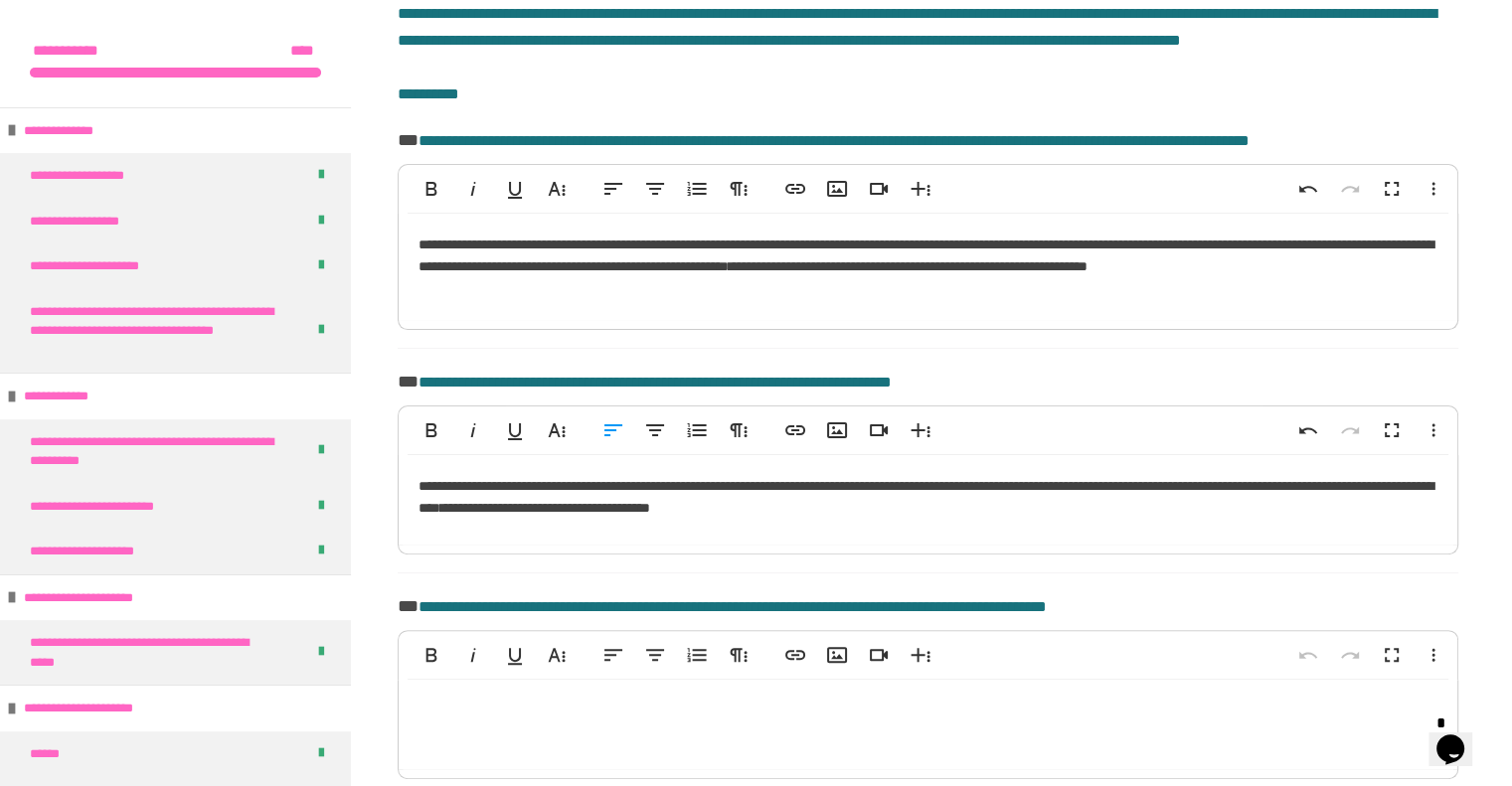 click on "**********" at bounding box center [927, 500] 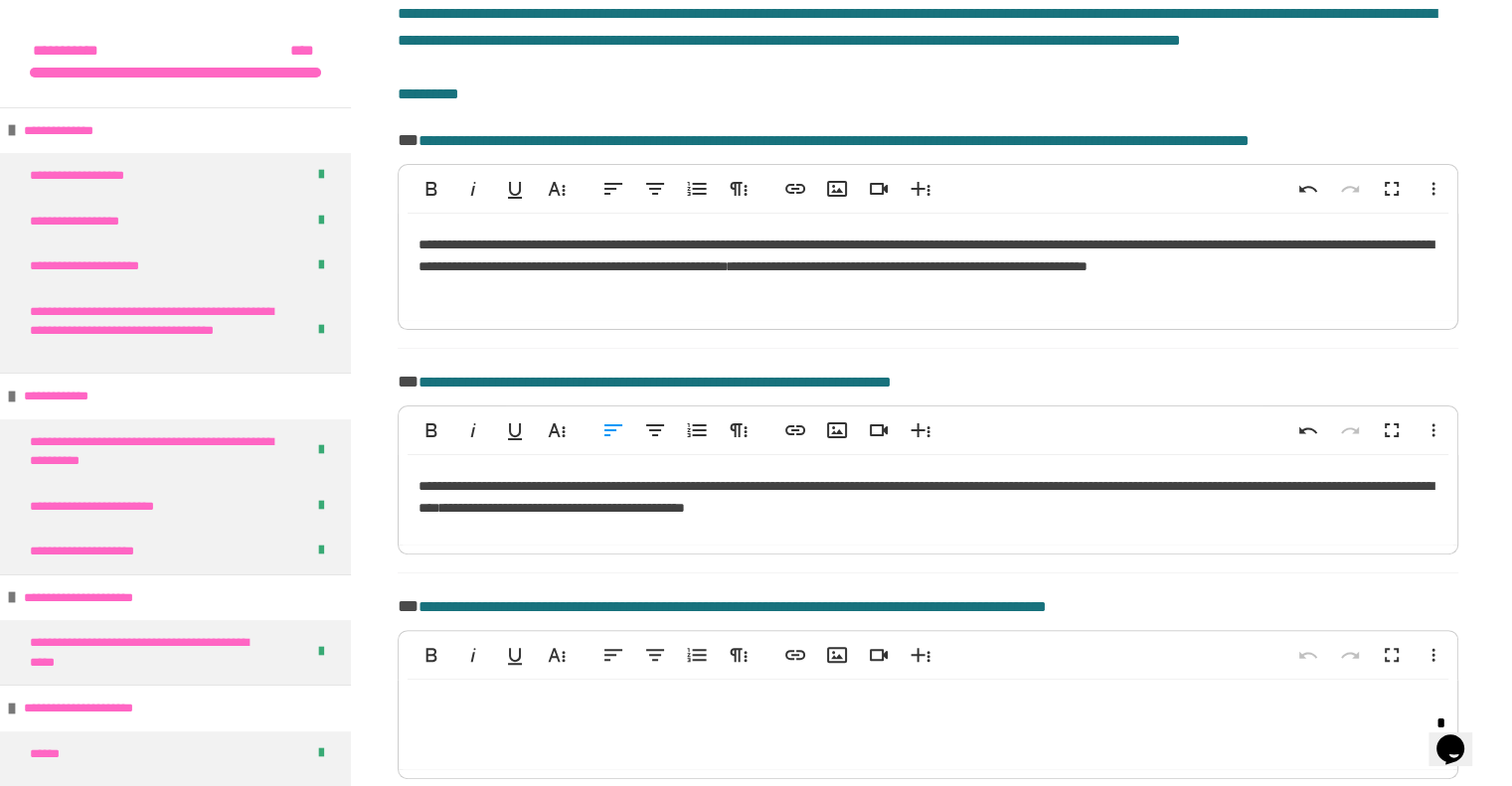 click on "**********" at bounding box center (927, 500) 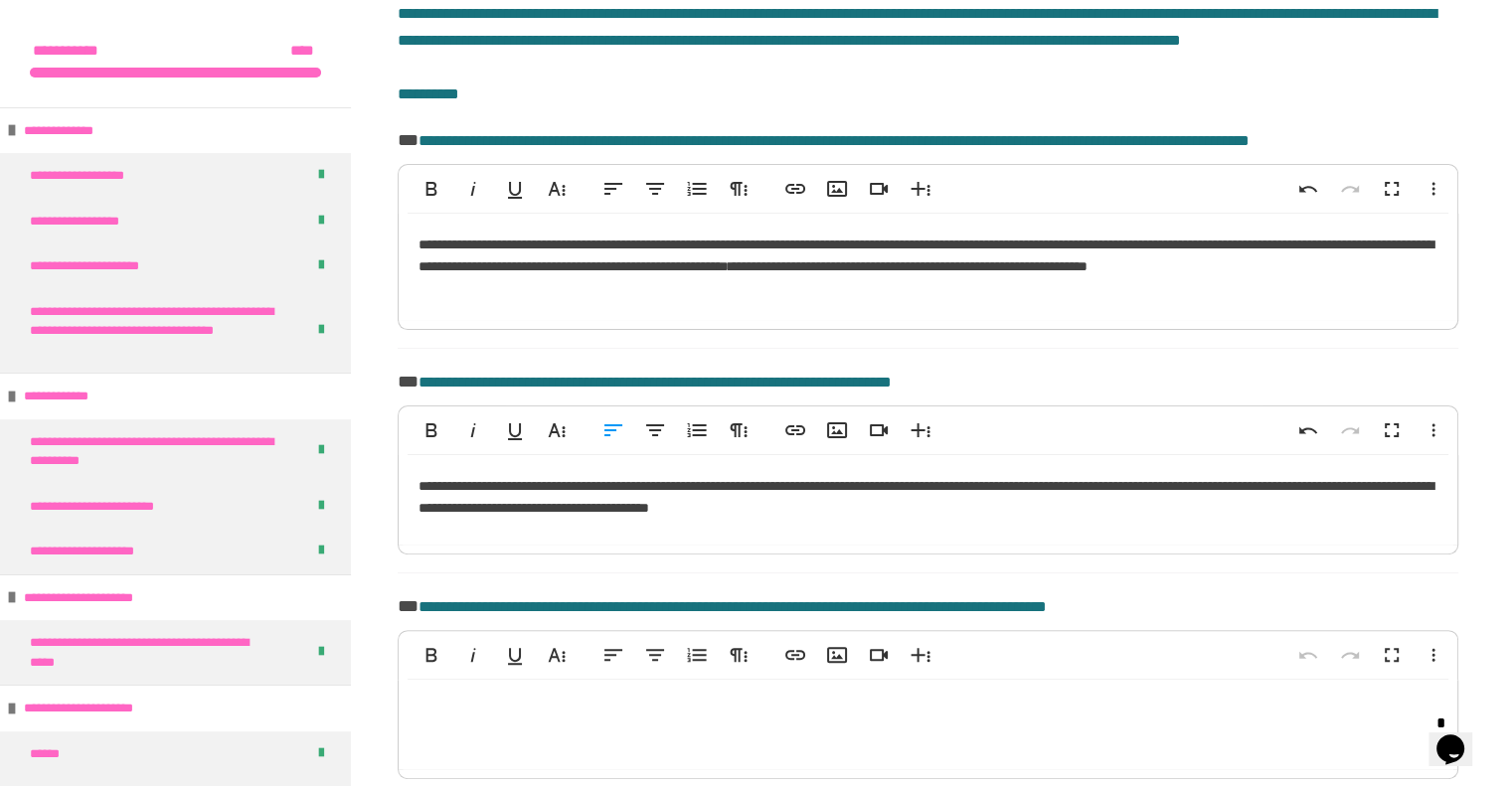 click on "**********" at bounding box center (927, 500) 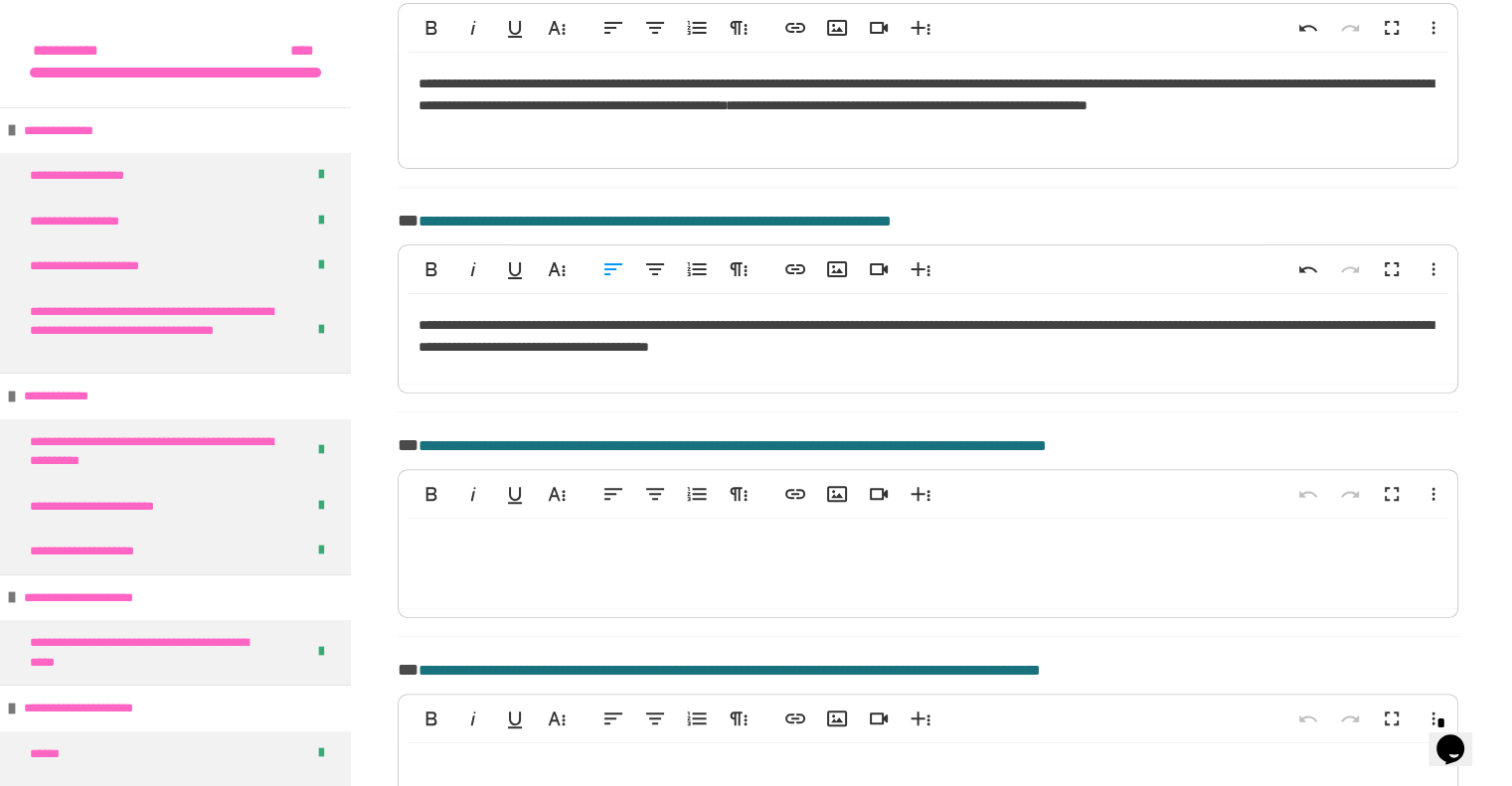 scroll, scrollTop: 660, scrollLeft: 0, axis: vertical 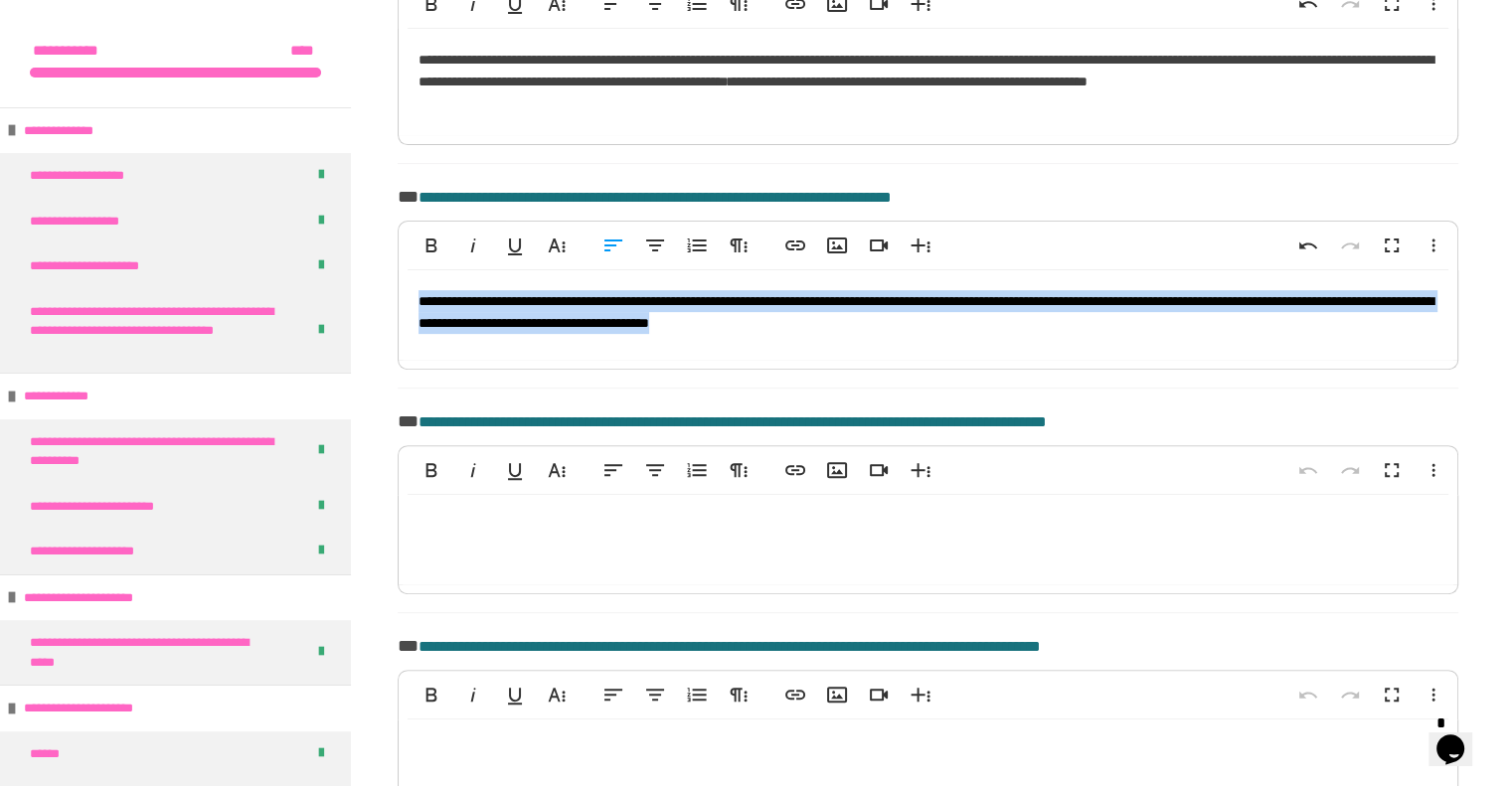 drag, startPoint x: 999, startPoint y: 350, endPoint x: 418, endPoint y: 315, distance: 582.0533 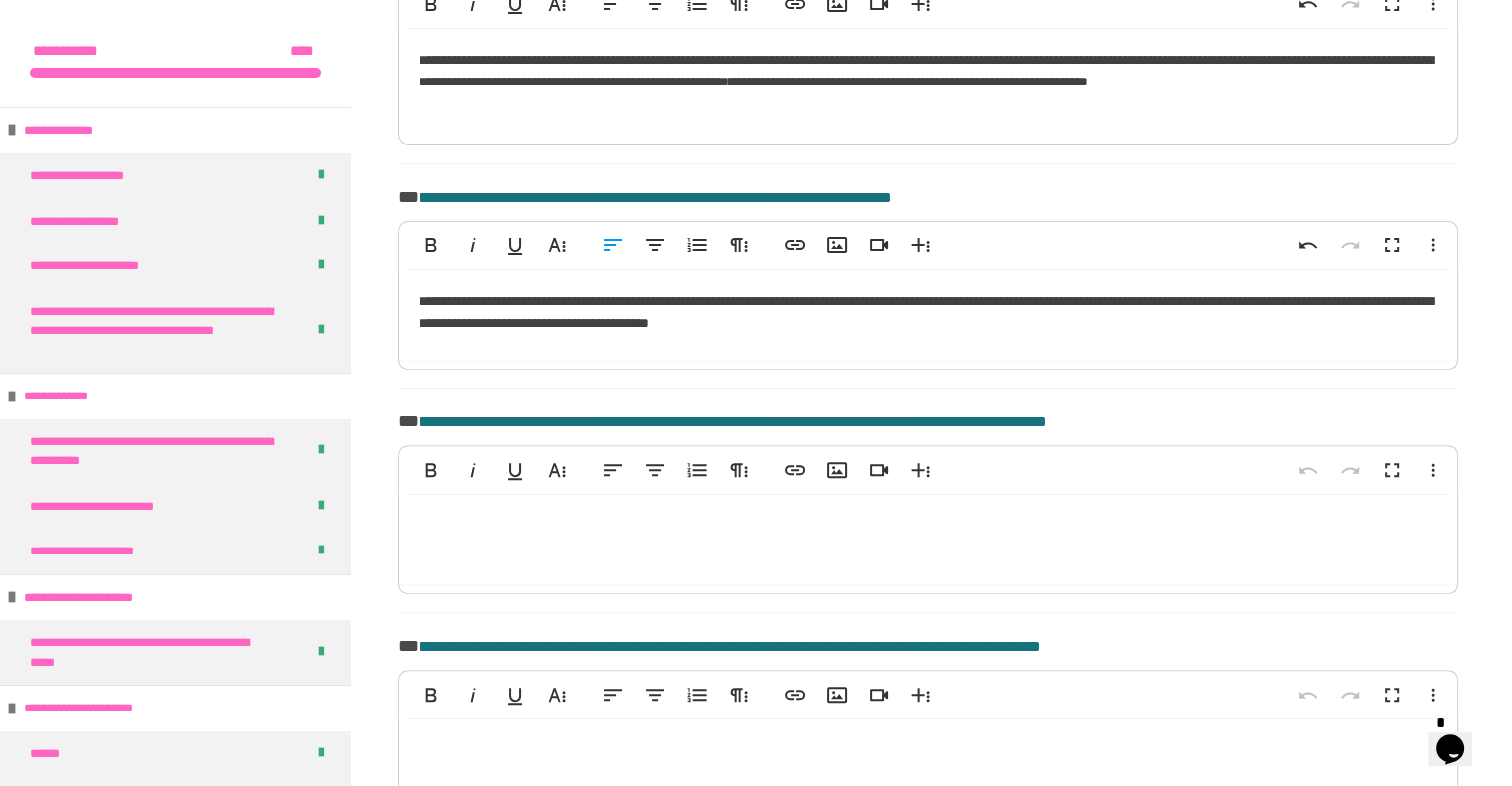 click on "**********" at bounding box center (733, 421) 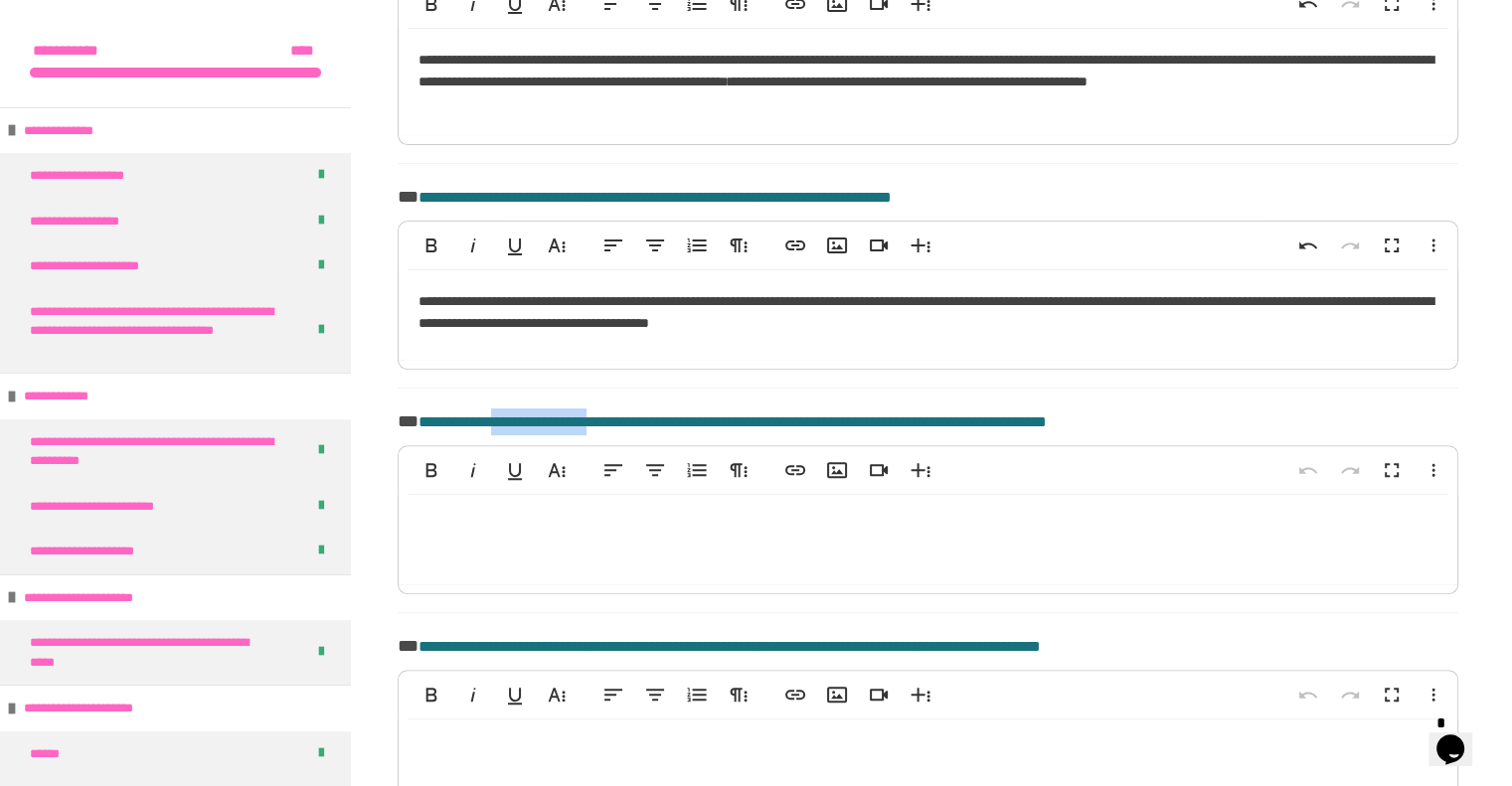 drag, startPoint x: 497, startPoint y: 444, endPoint x: 623, endPoint y: 460, distance: 127.0118 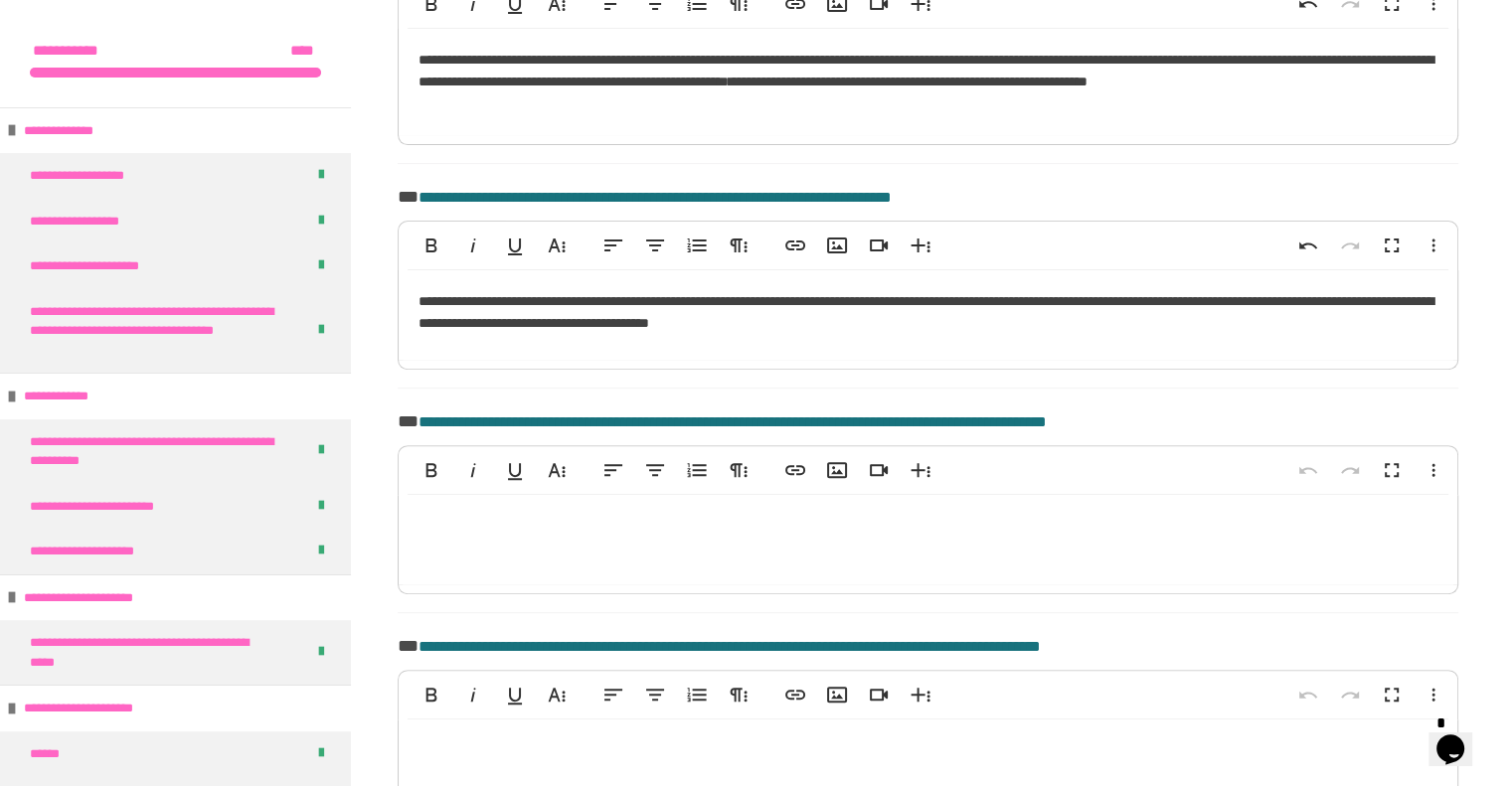 click at bounding box center [927, 540] 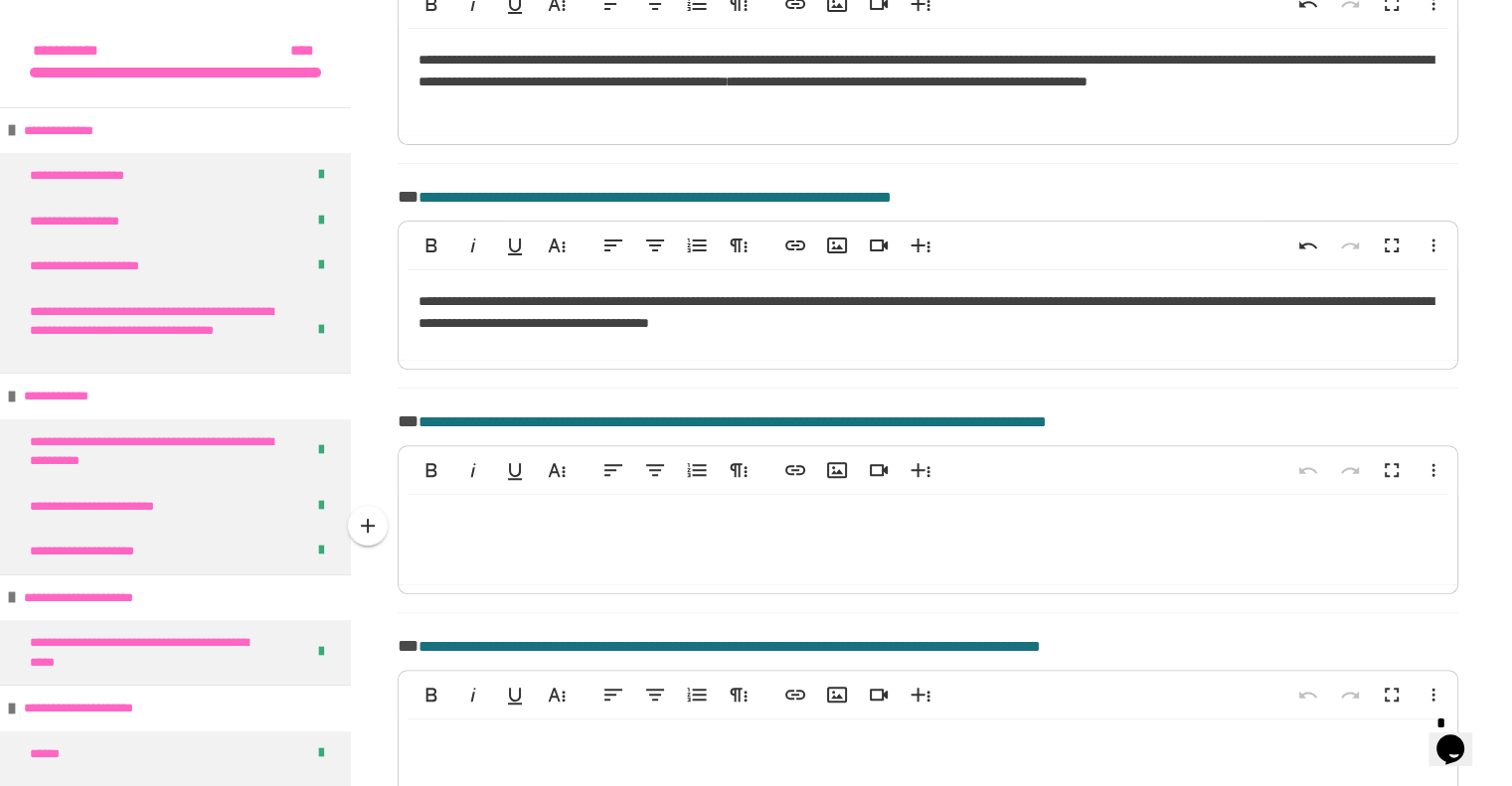 type 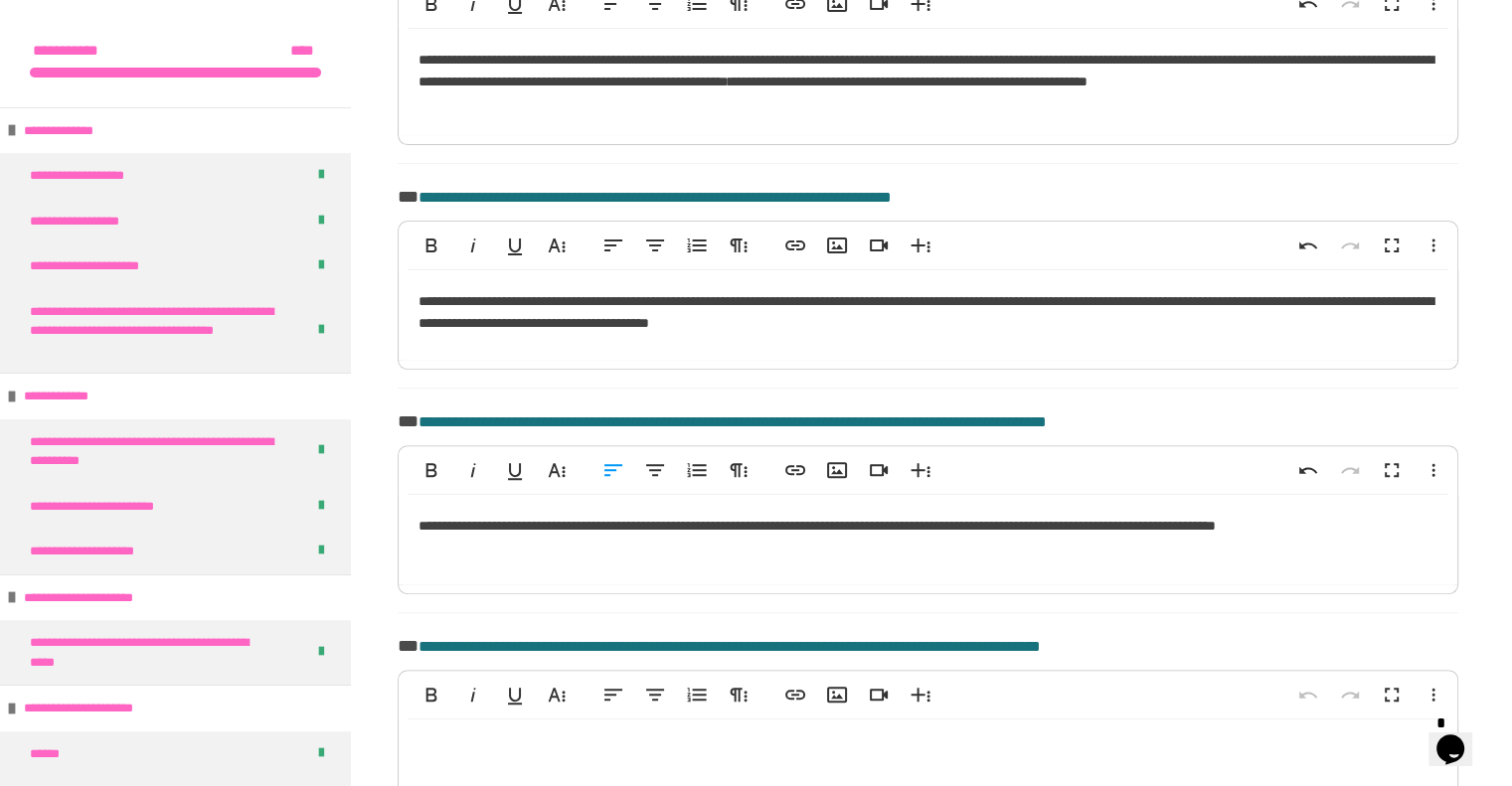 click on "**********" at bounding box center [927, 540] 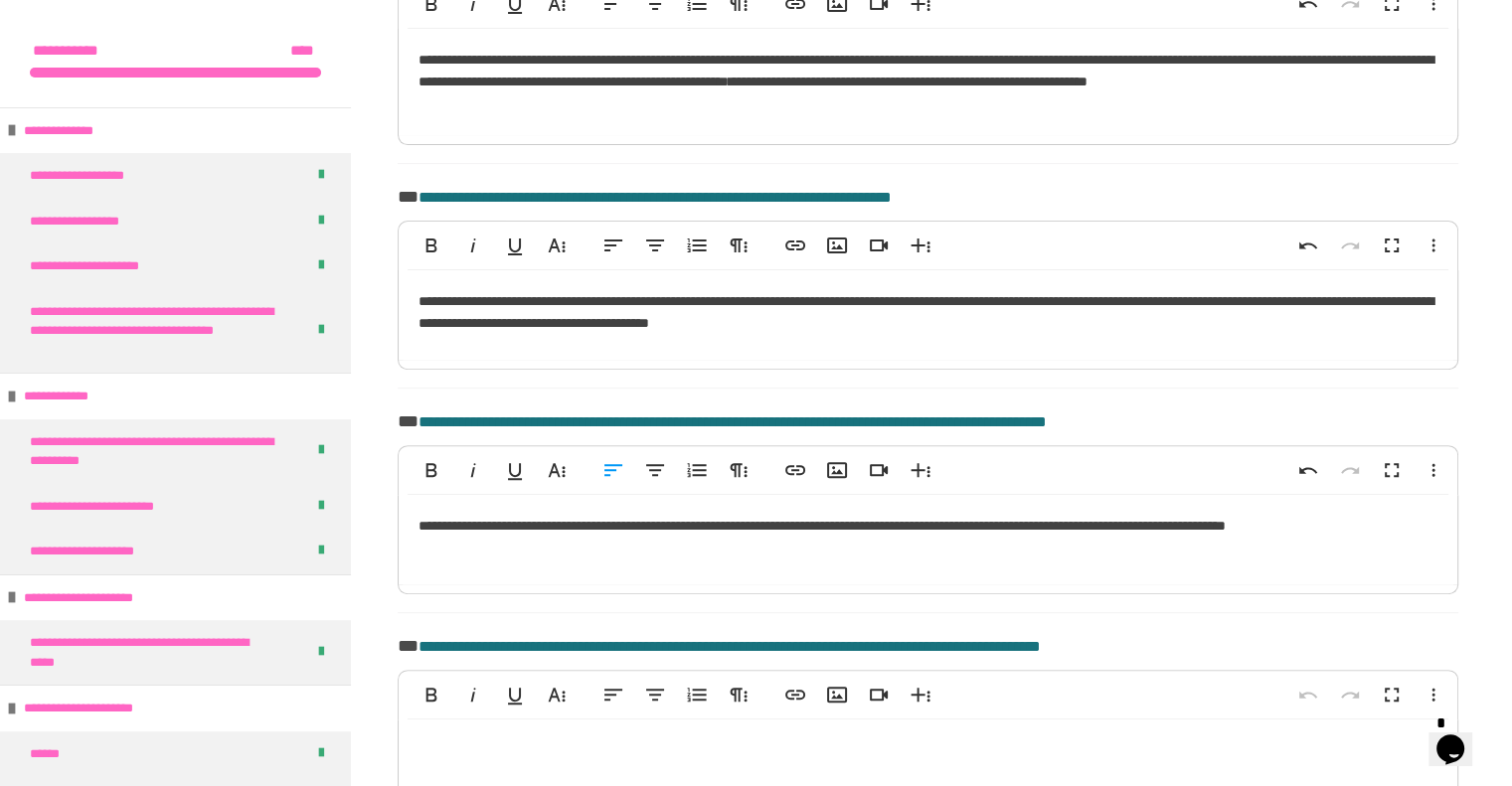 click on "**********" at bounding box center [927, 540] 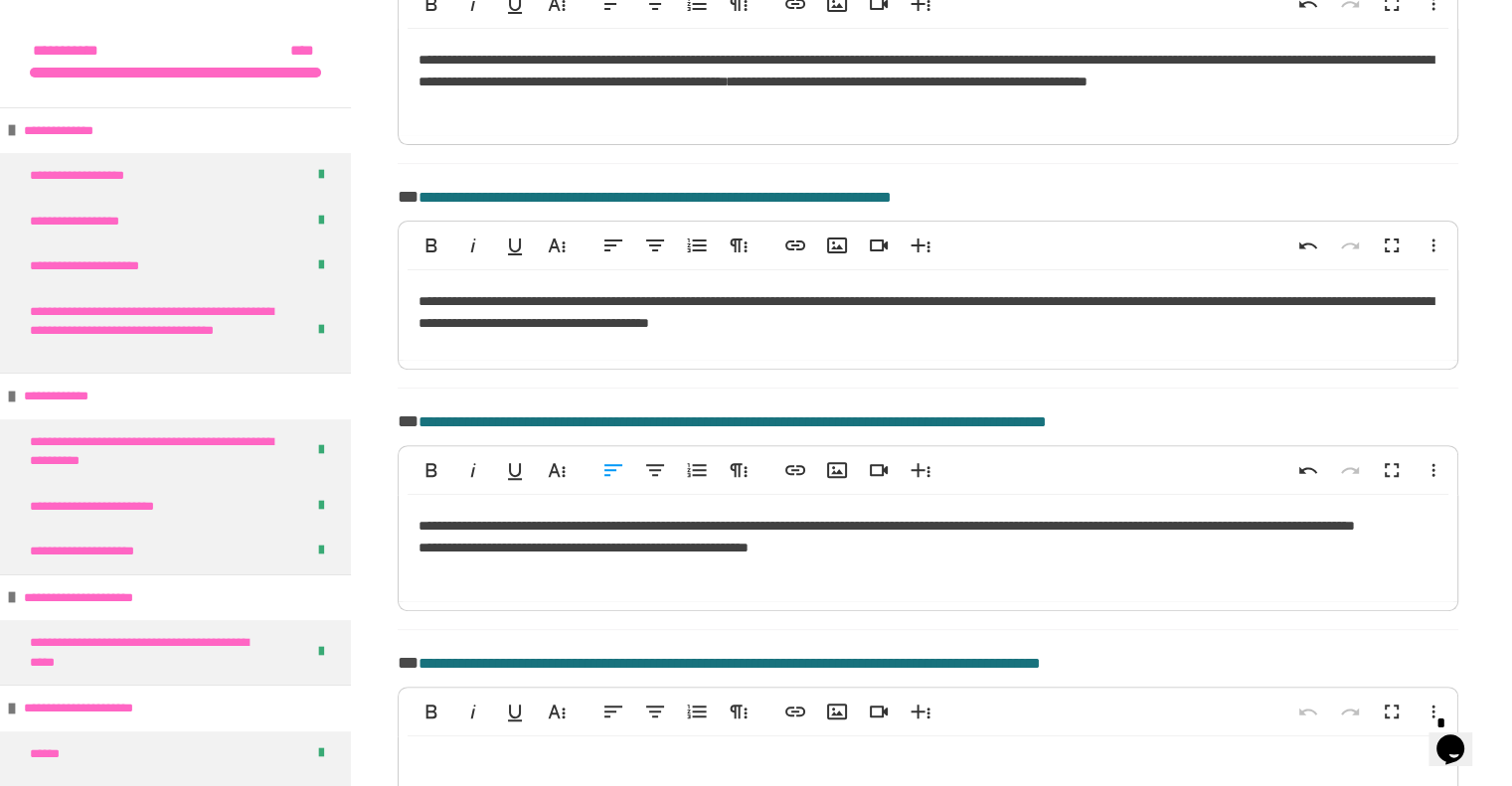 click on "**********" at bounding box center (927, 548) 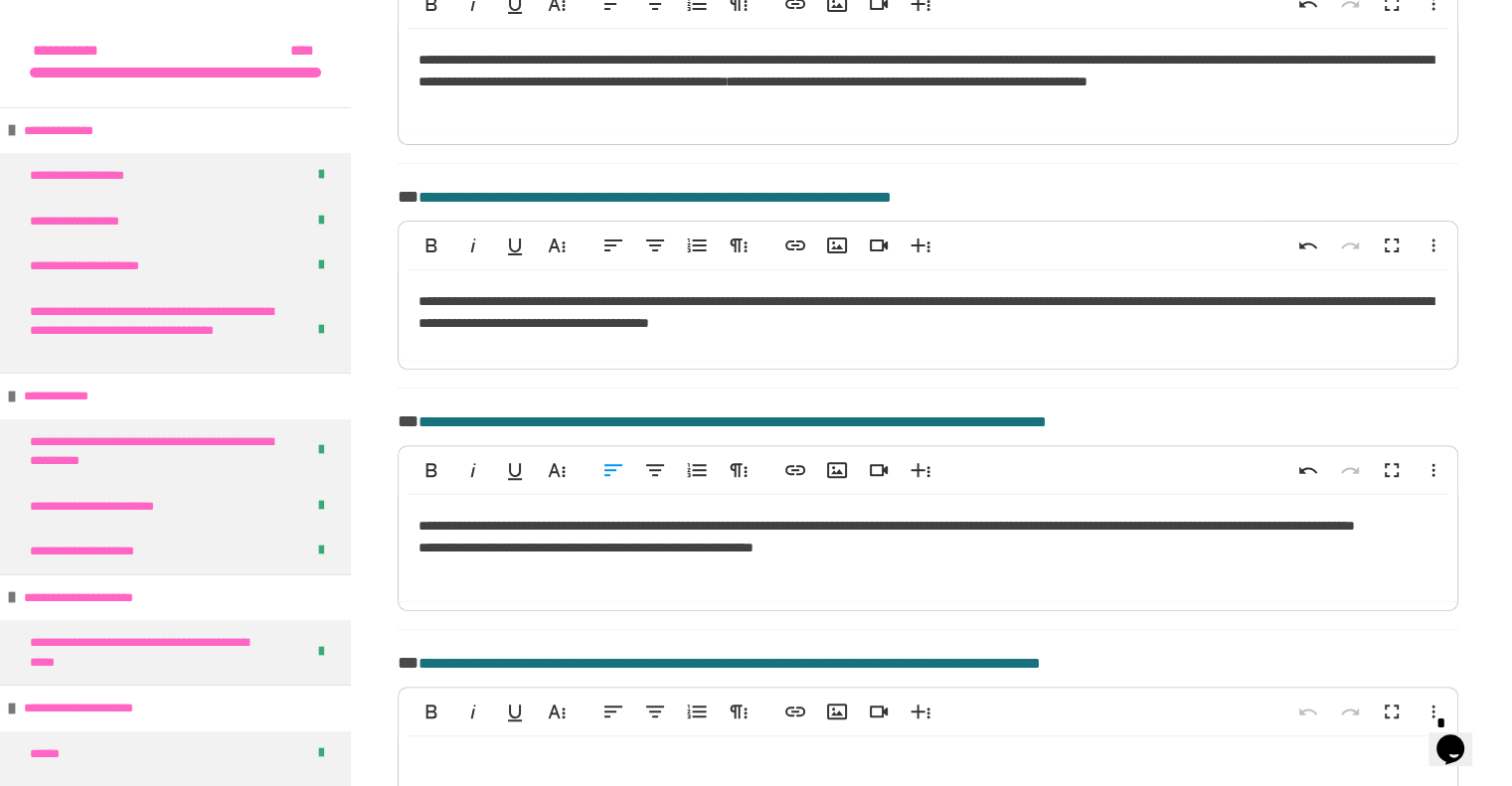 click on "**********" at bounding box center (927, 548) 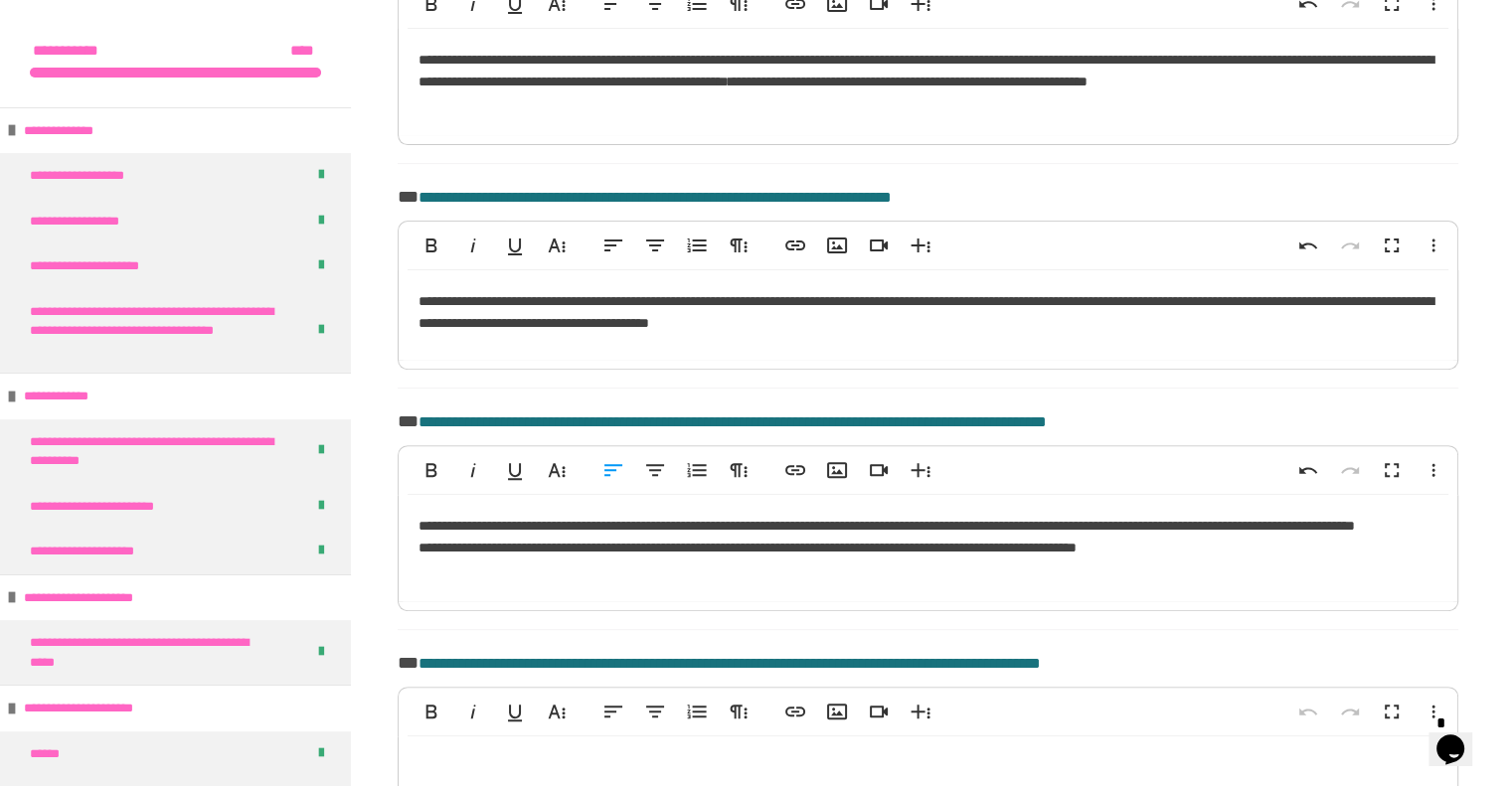 click on "**********" at bounding box center [927, 548] 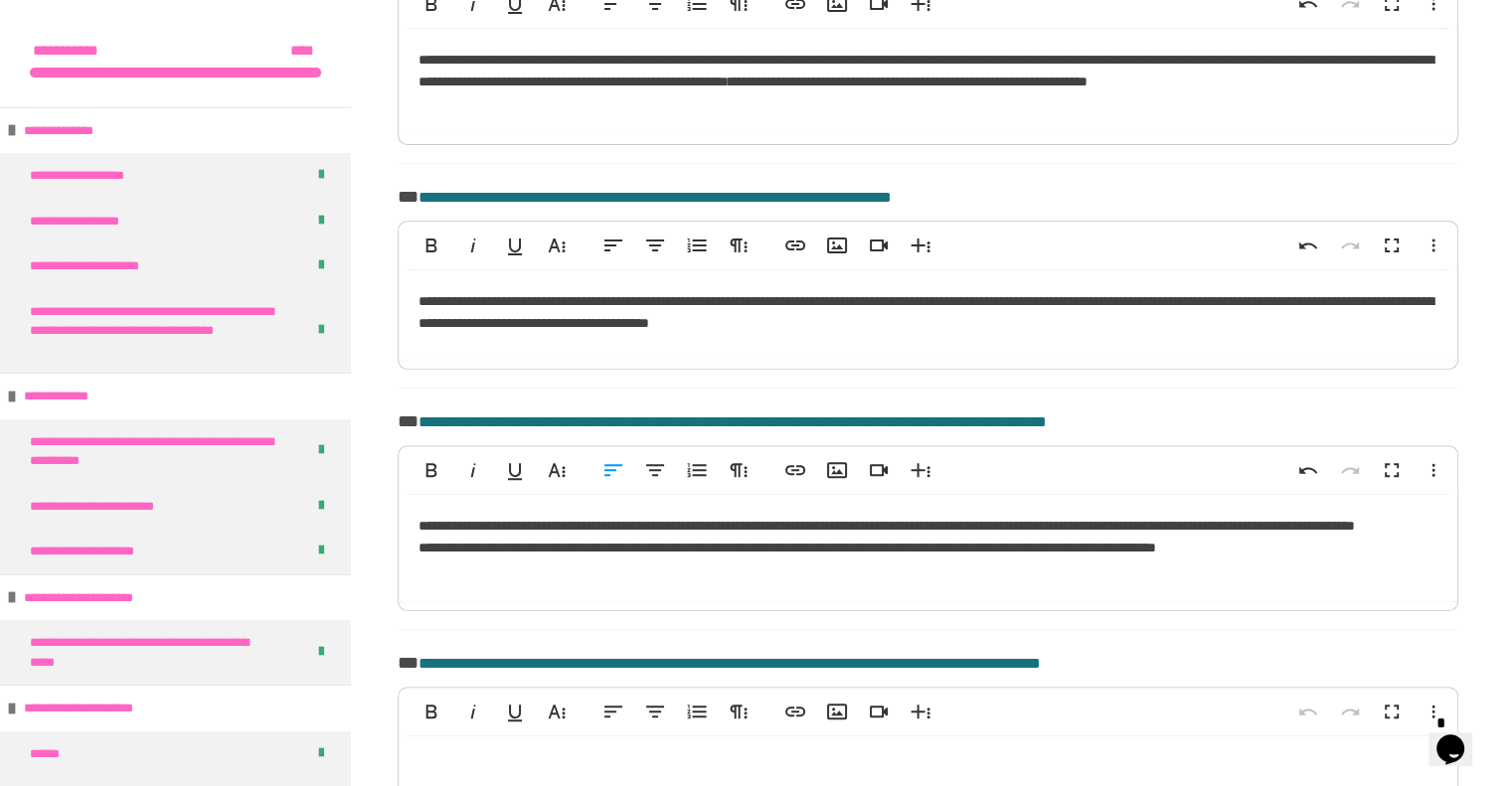 click on "**********" at bounding box center (927, 548) 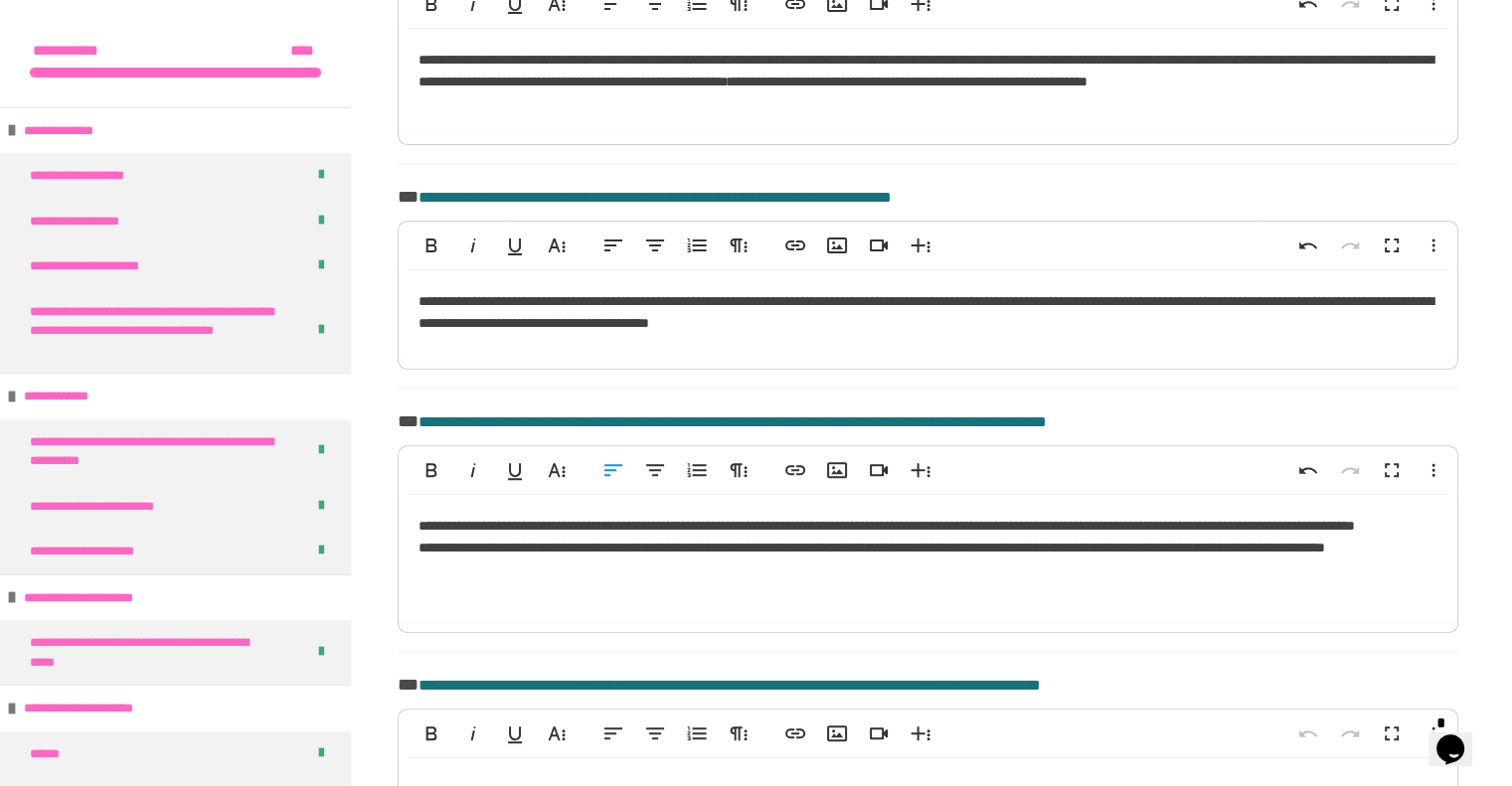 click on "**********" at bounding box center [927, 559] 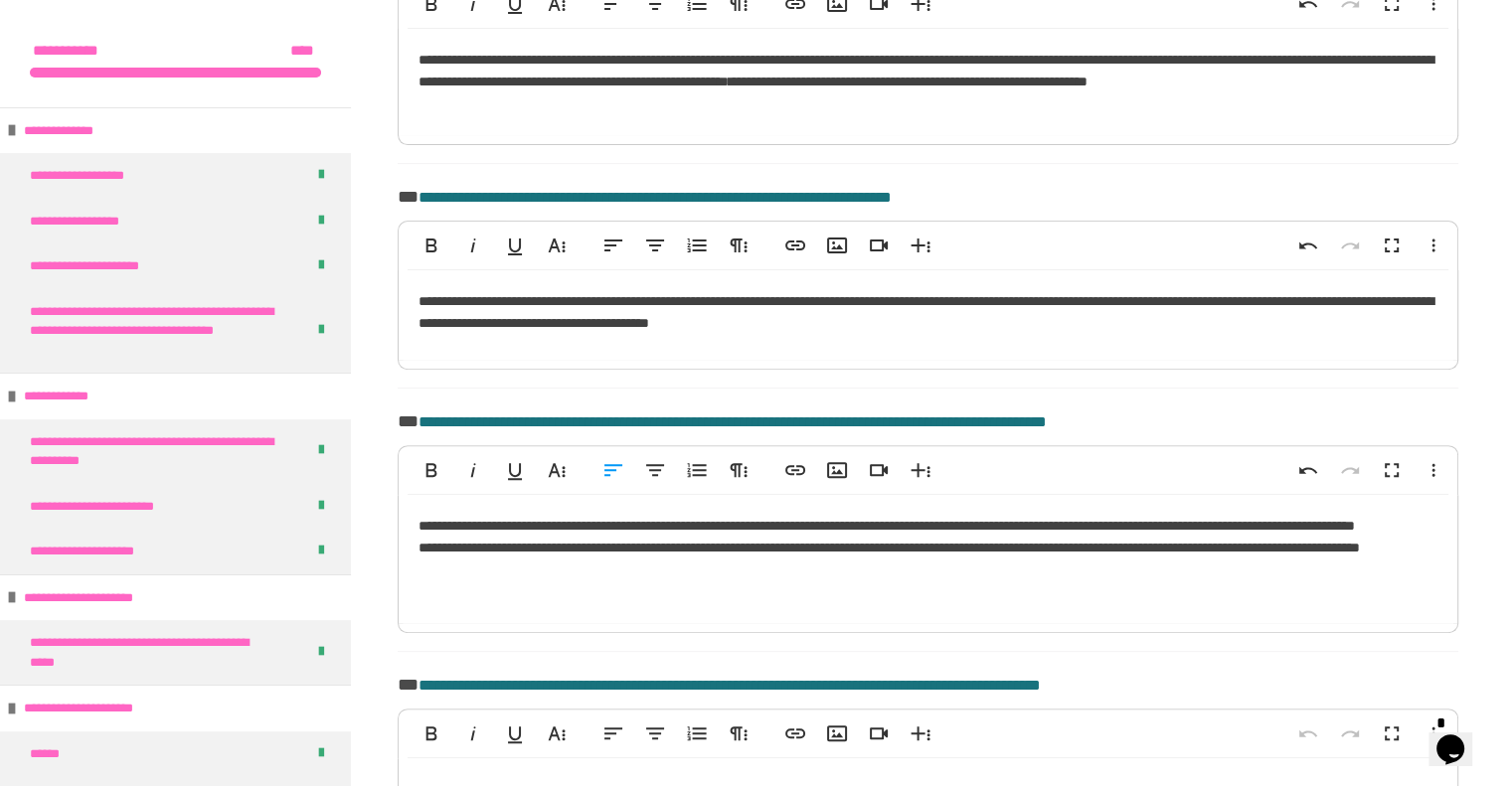 click on "**********" at bounding box center [927, 559] 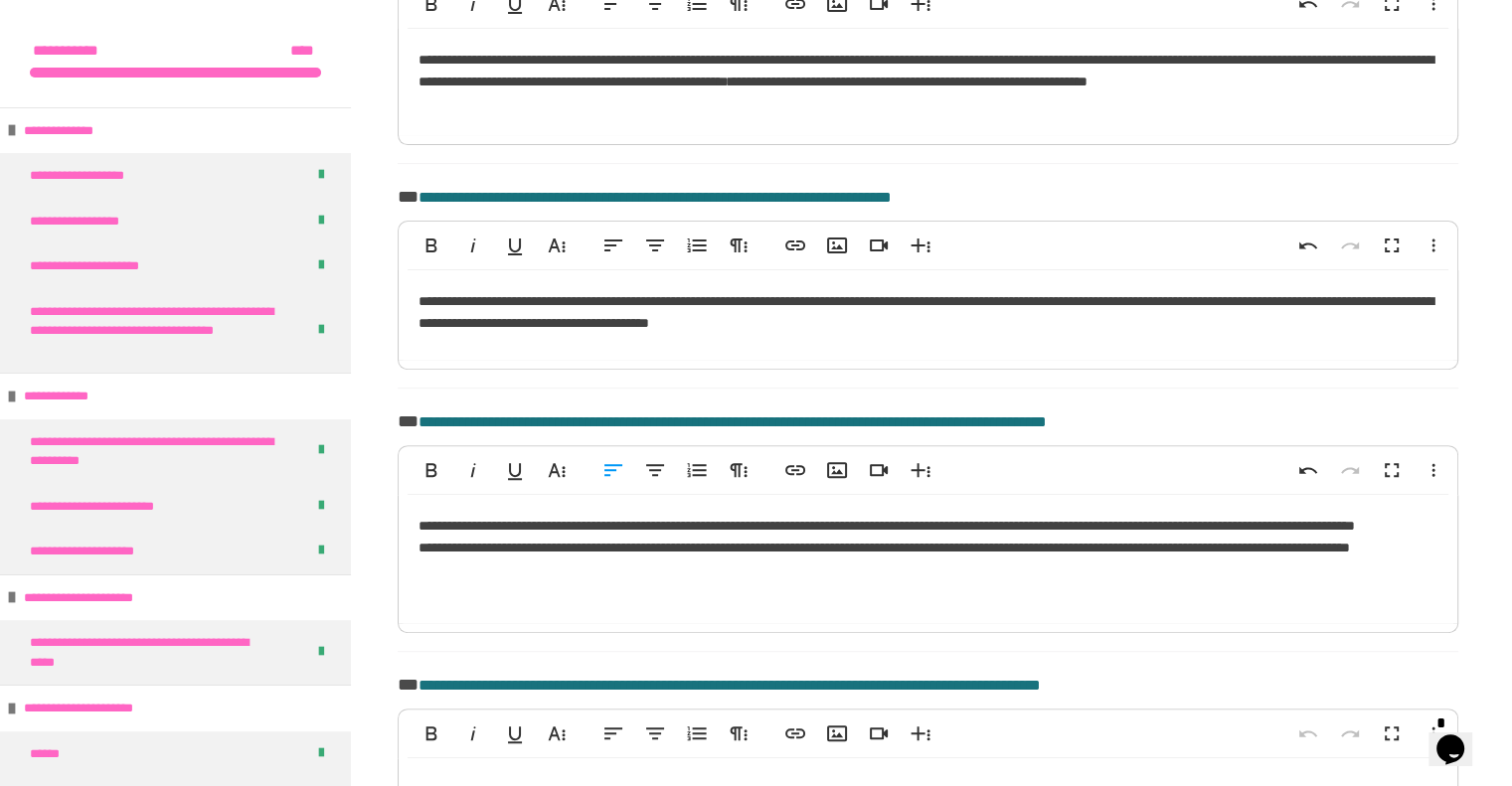 click on "**********" at bounding box center (927, 559) 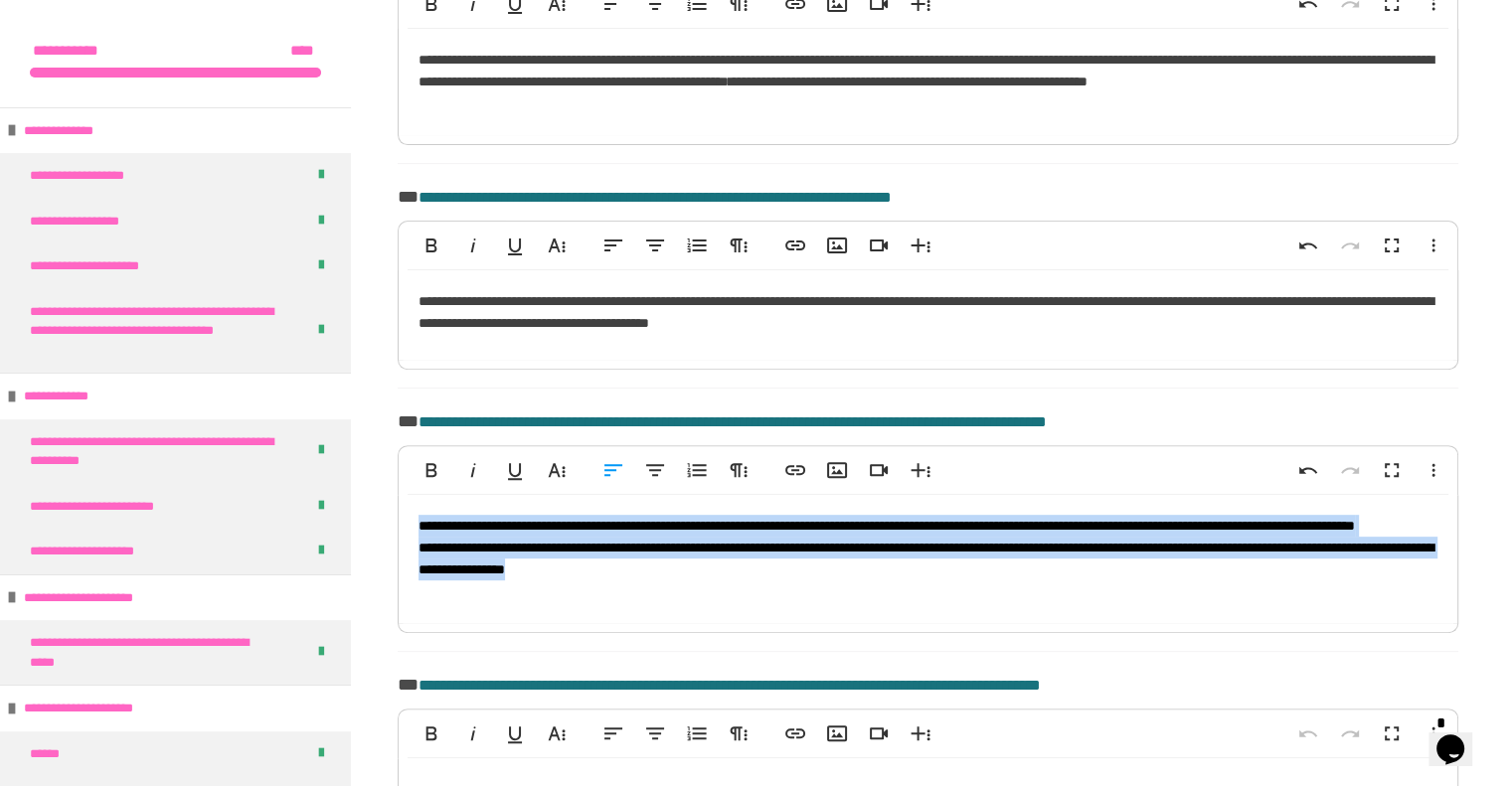 drag, startPoint x: 418, startPoint y: 546, endPoint x: 895, endPoint y: 639, distance: 485.98148 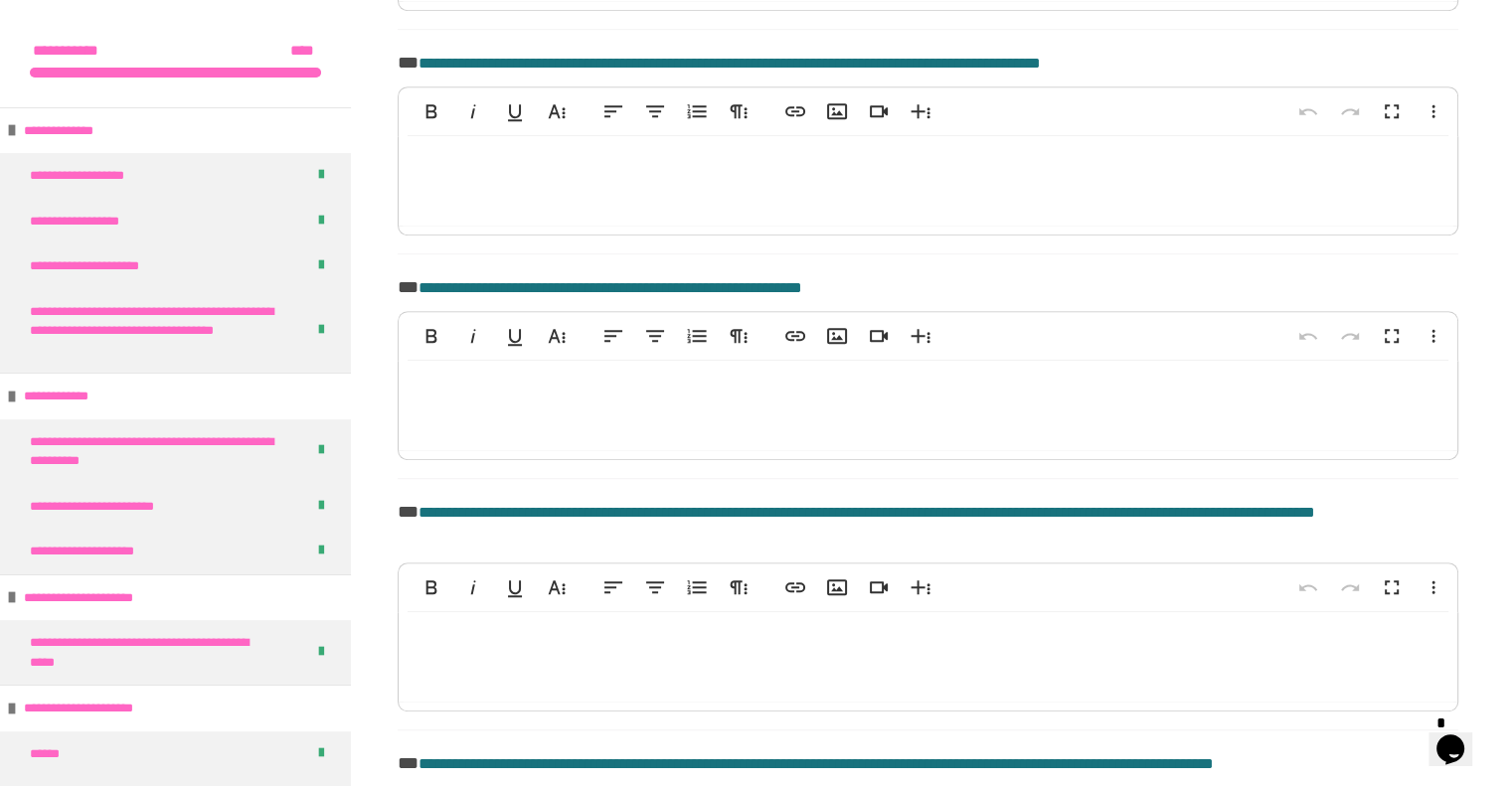 scroll, scrollTop: 1297, scrollLeft: 0, axis: vertical 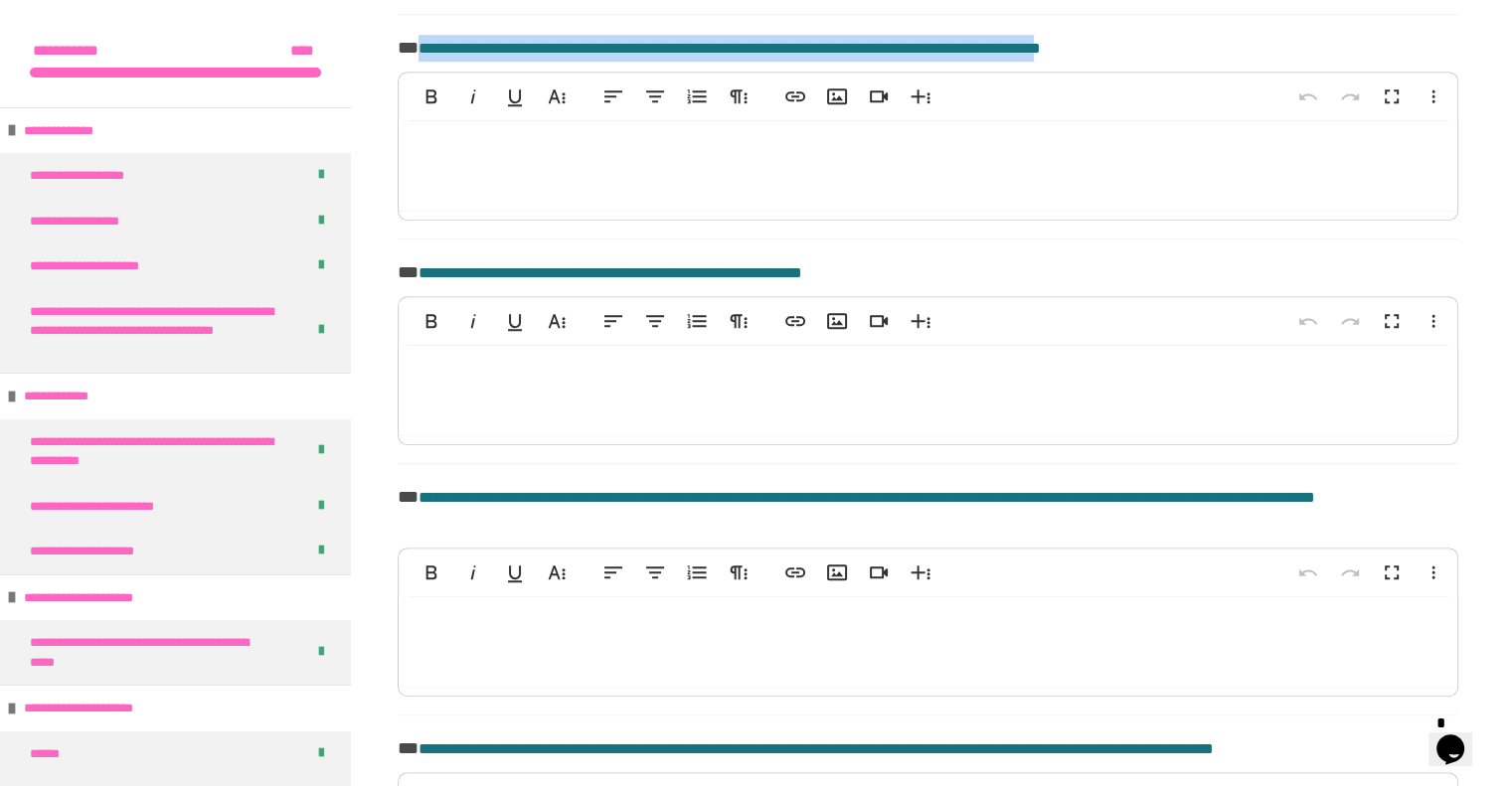drag, startPoint x: 420, startPoint y: 73, endPoint x: 1196, endPoint y: 71, distance: 776.00258 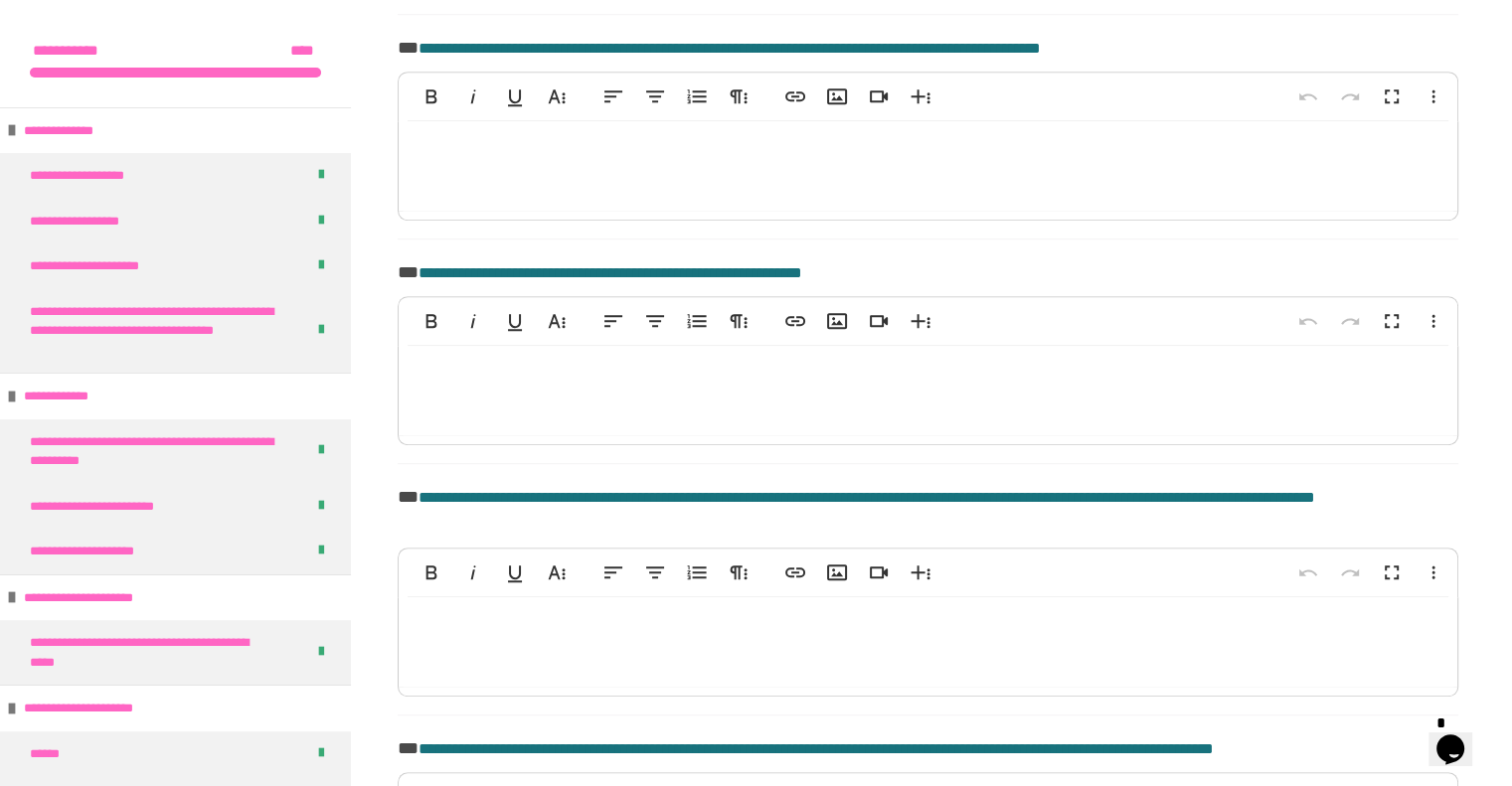 click at bounding box center [927, 391] 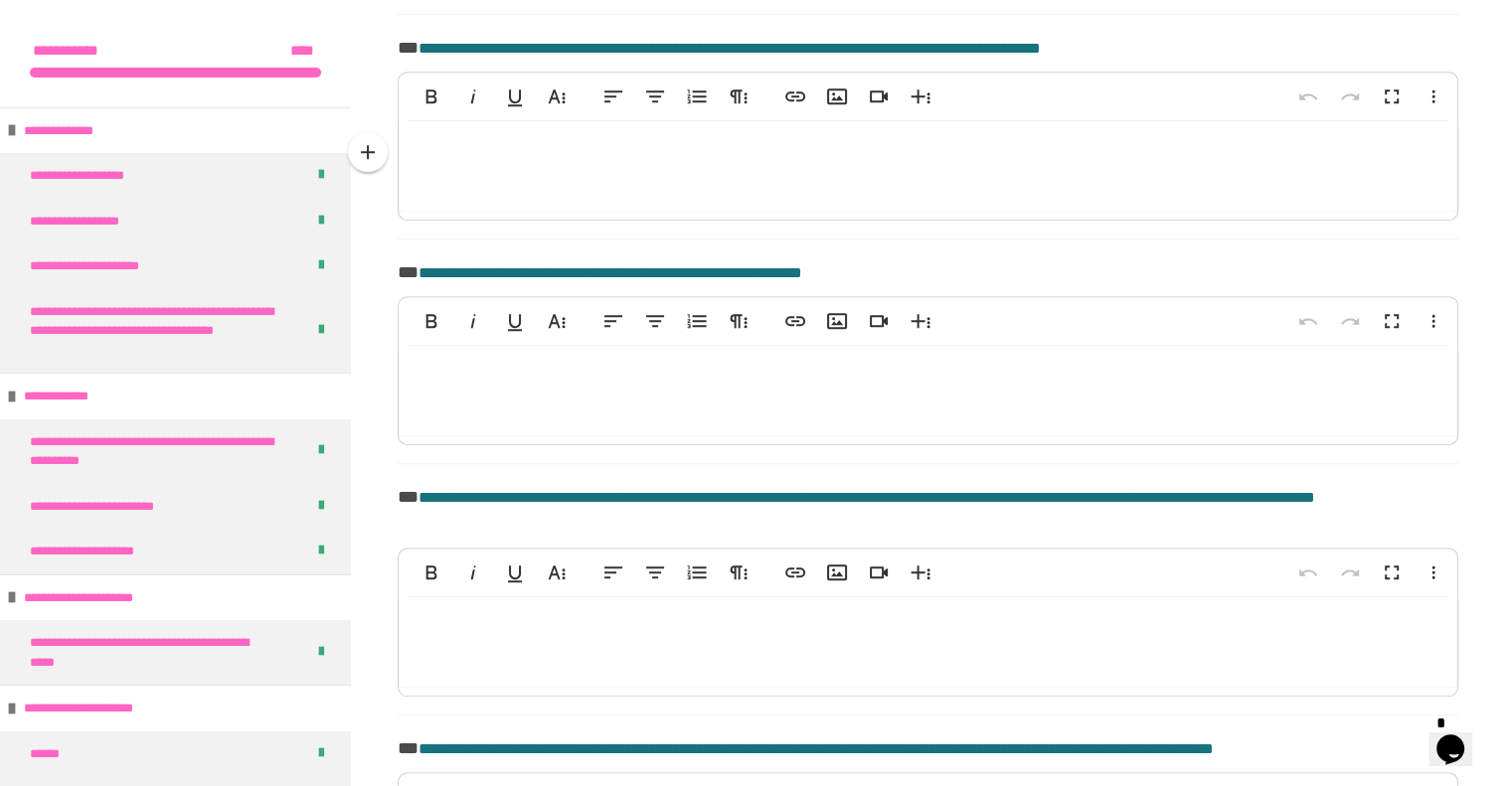 type 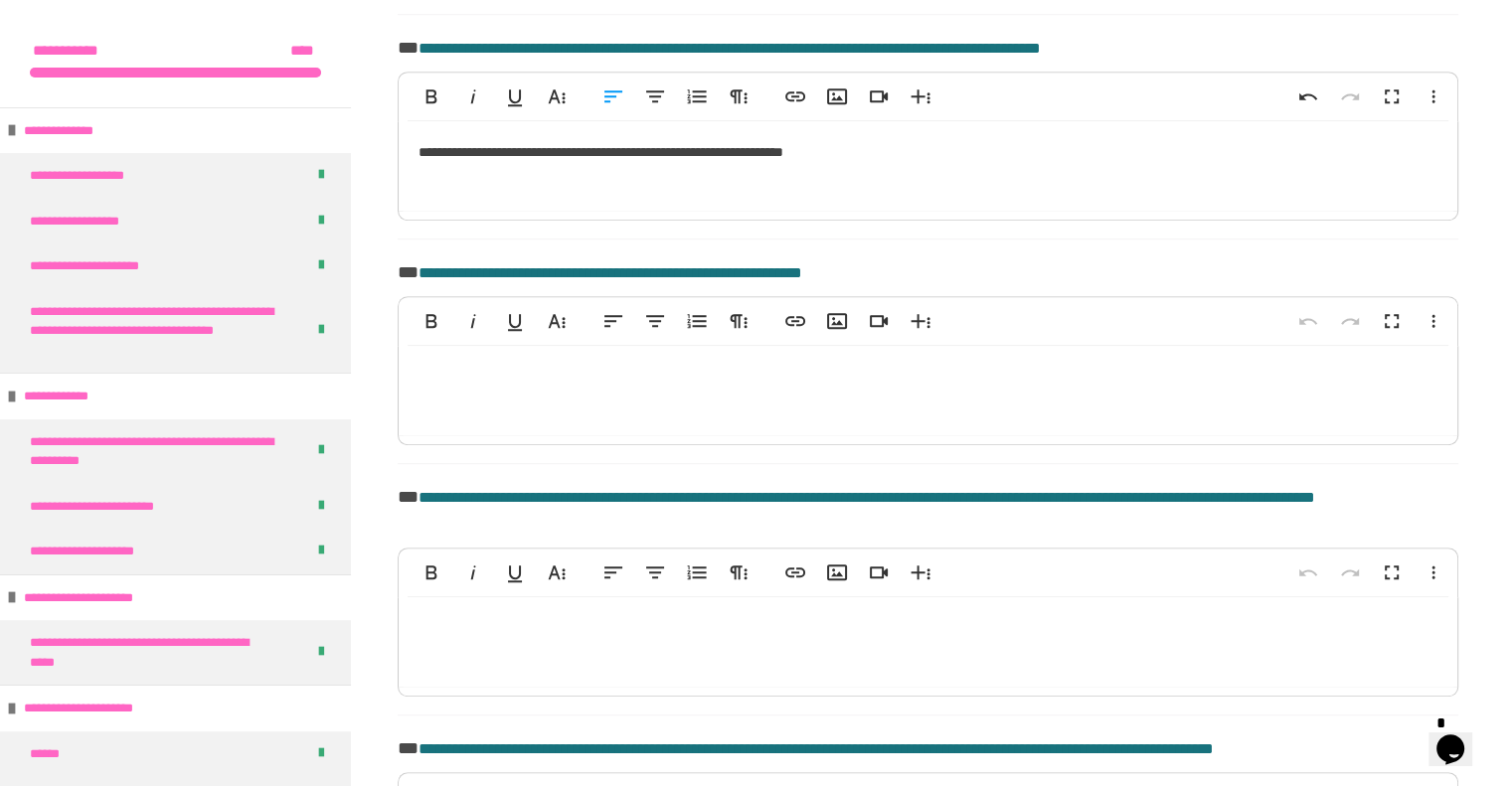 click on "**********" at bounding box center [927, 166] 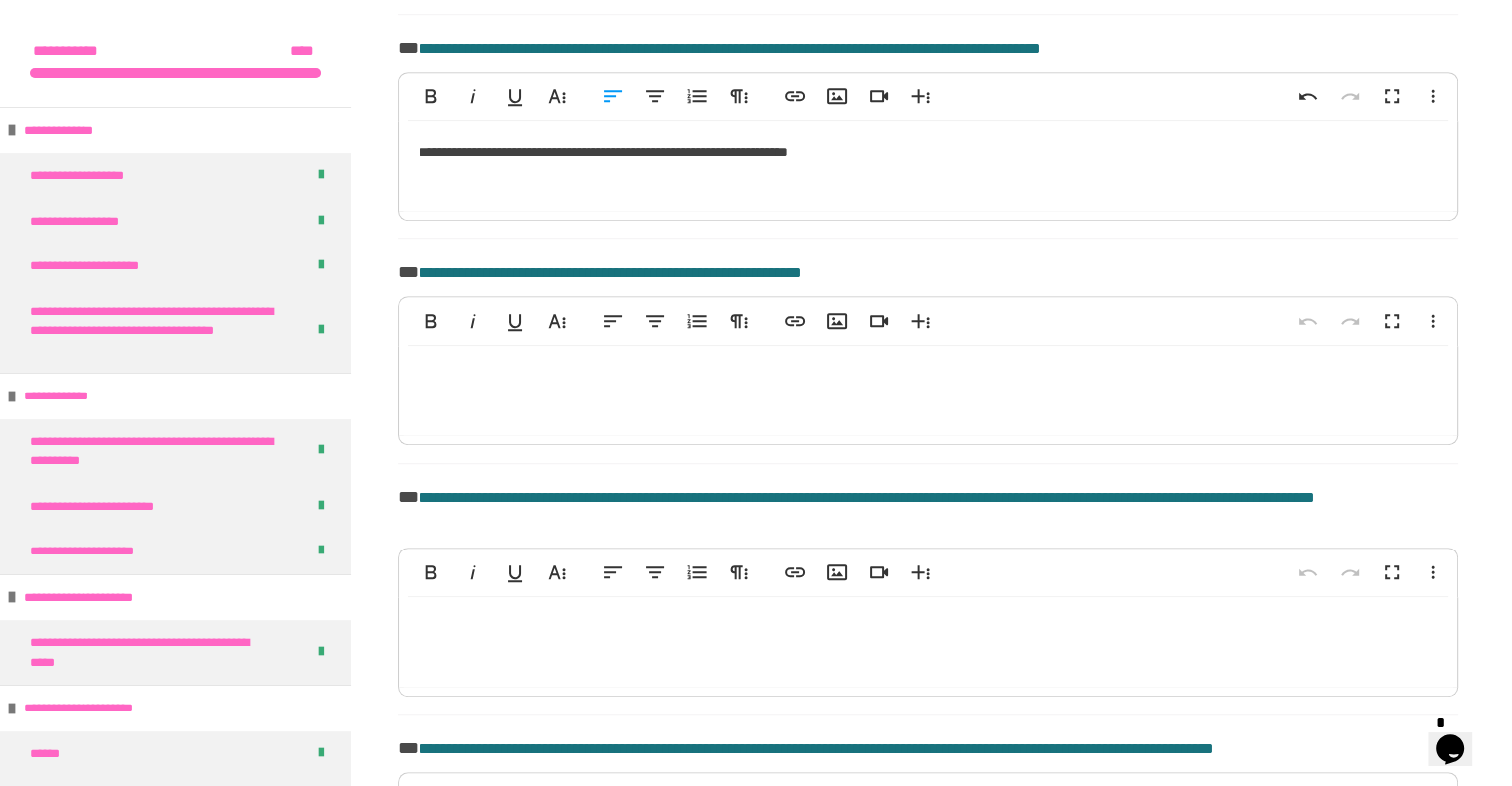 click on "**********" at bounding box center [927, 166] 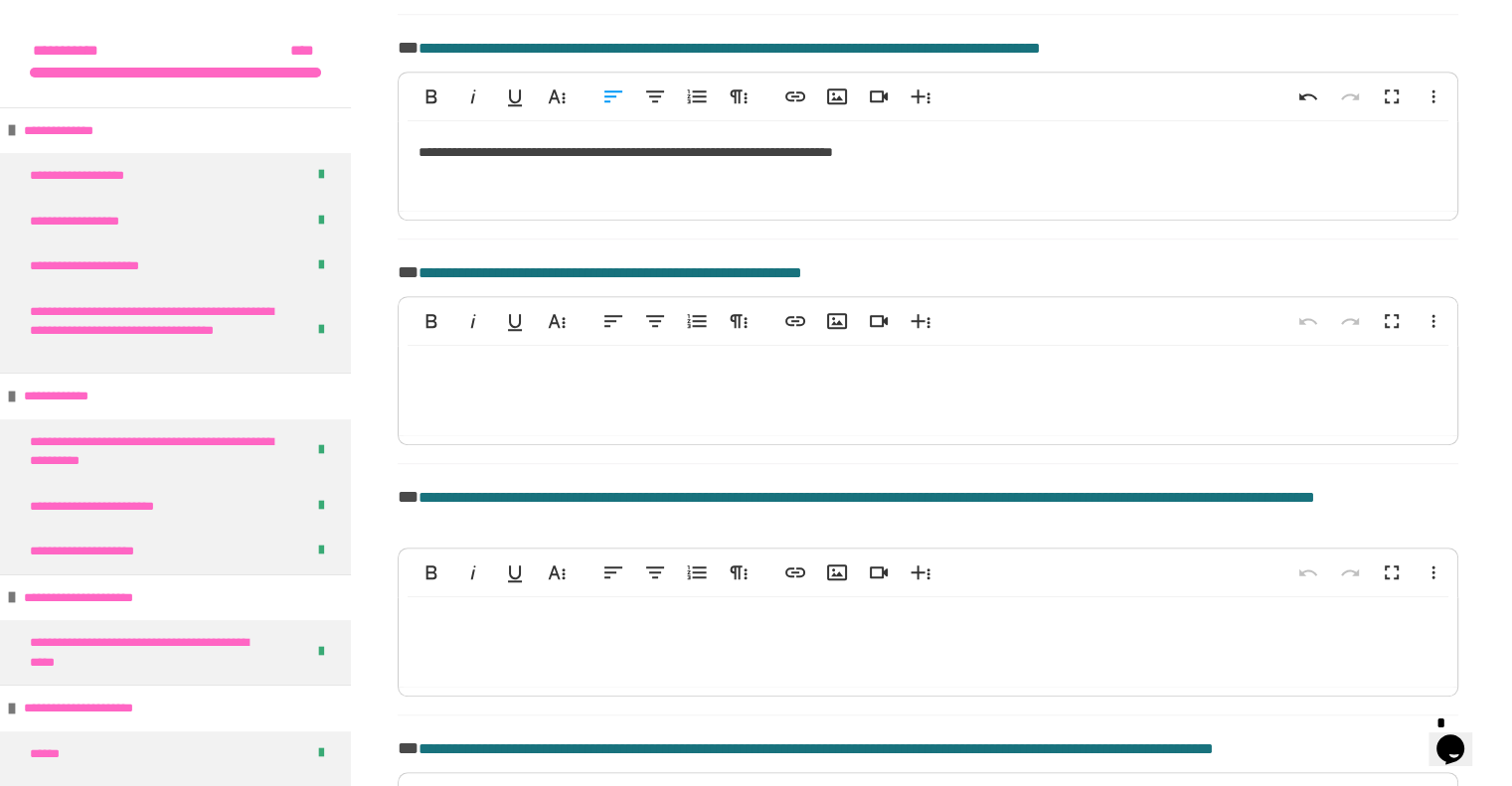click on "**********" at bounding box center (927, 166) 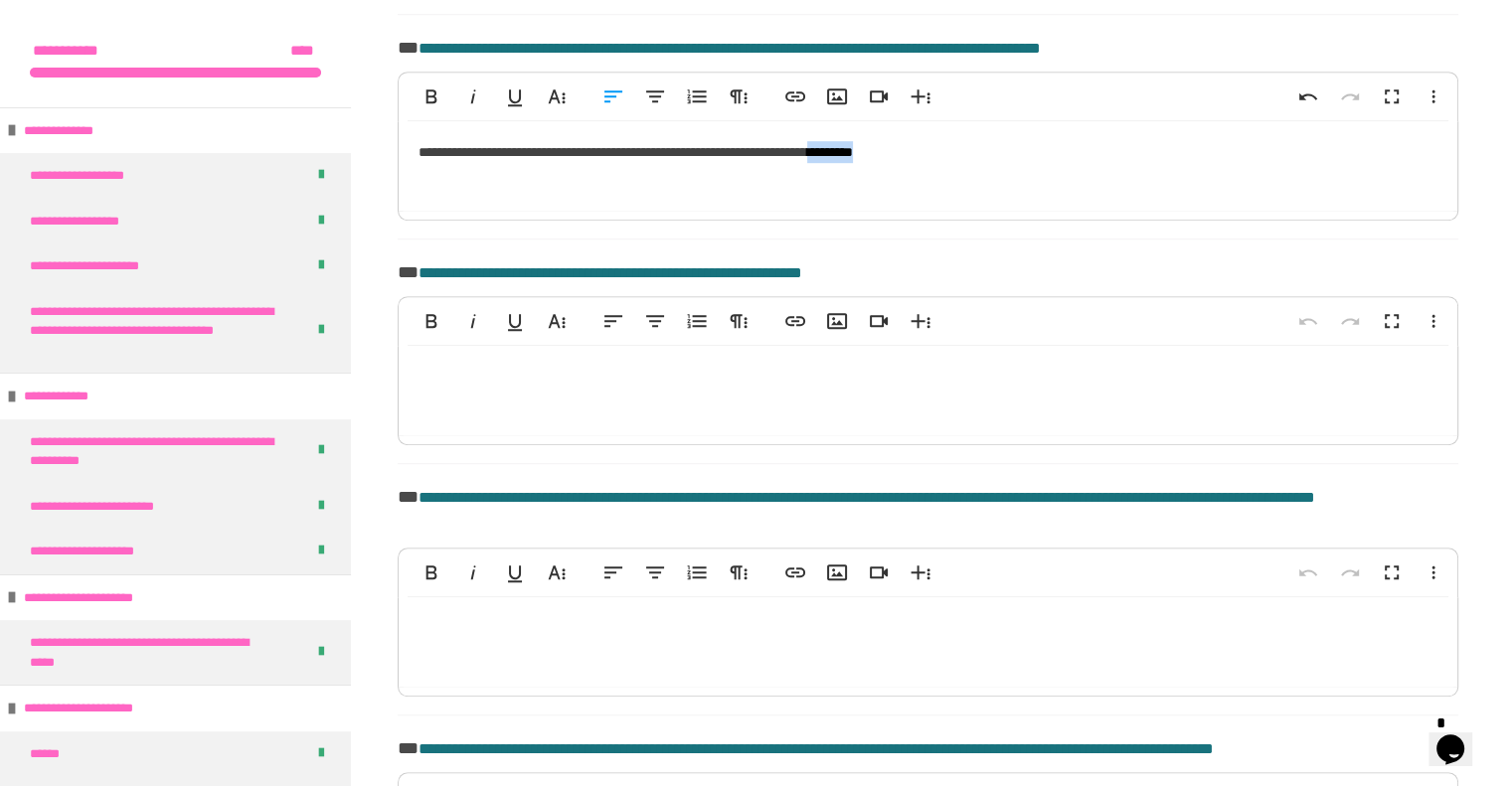 drag, startPoint x: 967, startPoint y: 178, endPoint x: 895, endPoint y: 174, distance: 72.111026 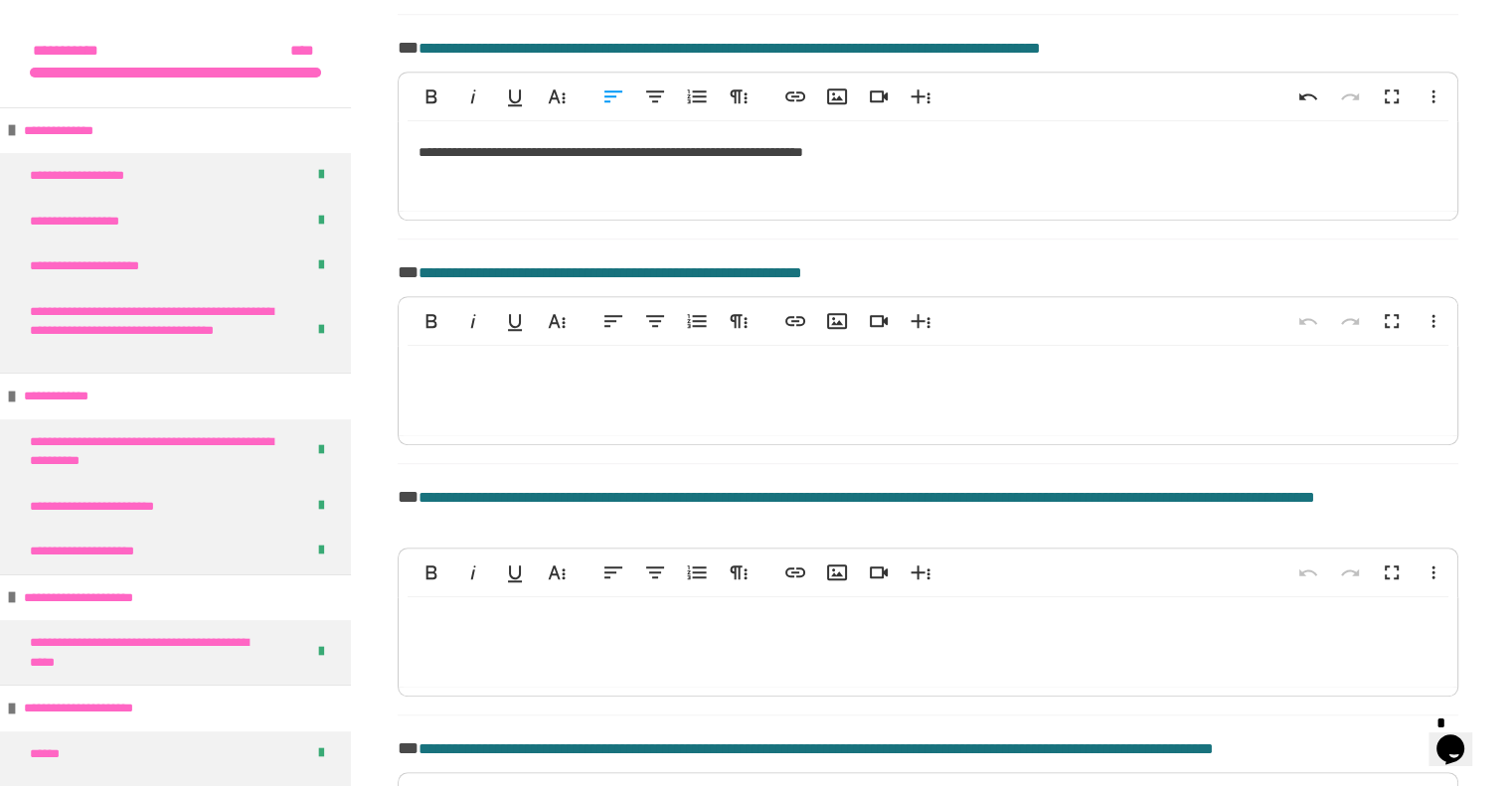 click on "**********" at bounding box center [927, 166] 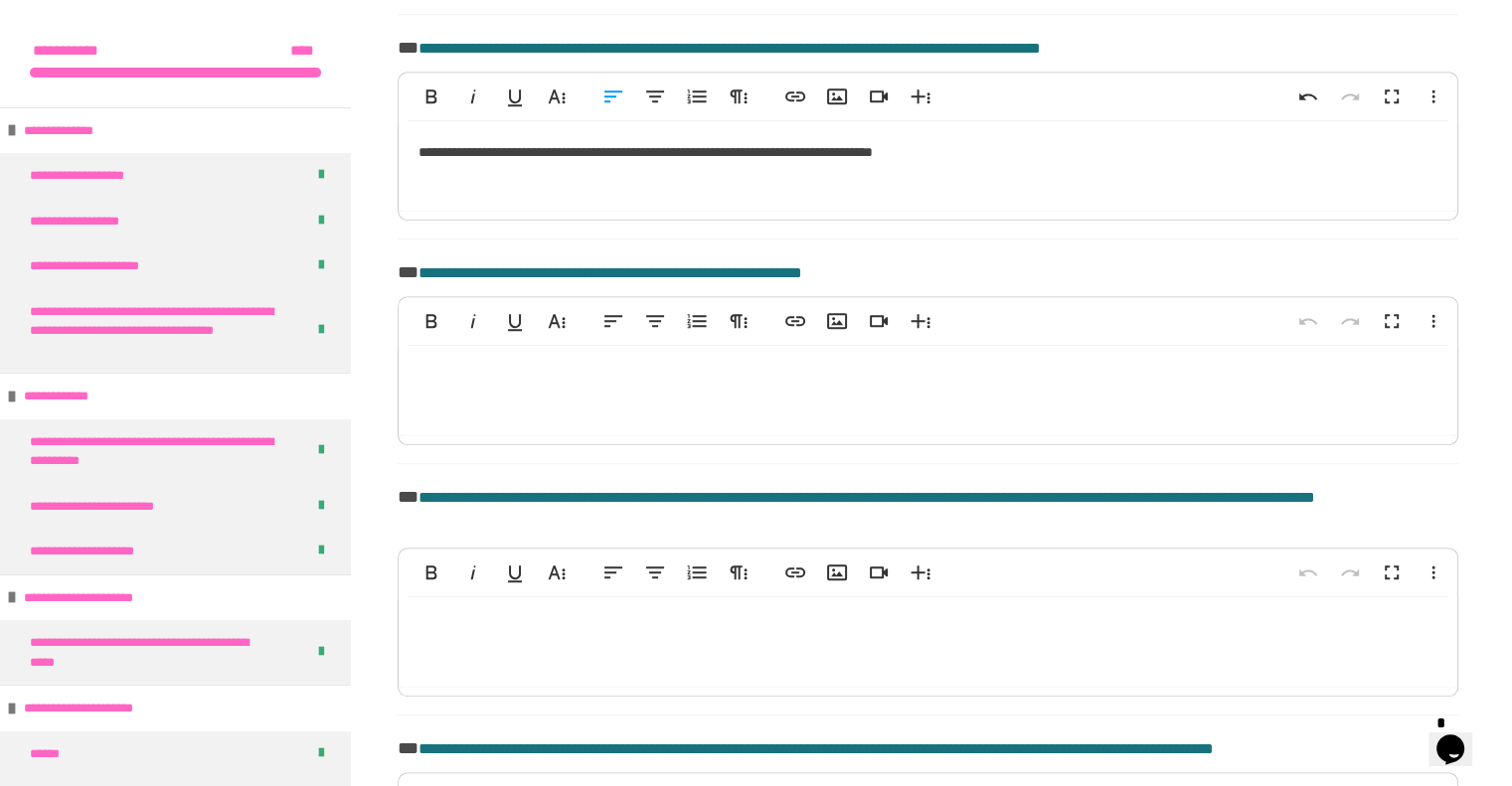 click on "**********" at bounding box center (927, 166) 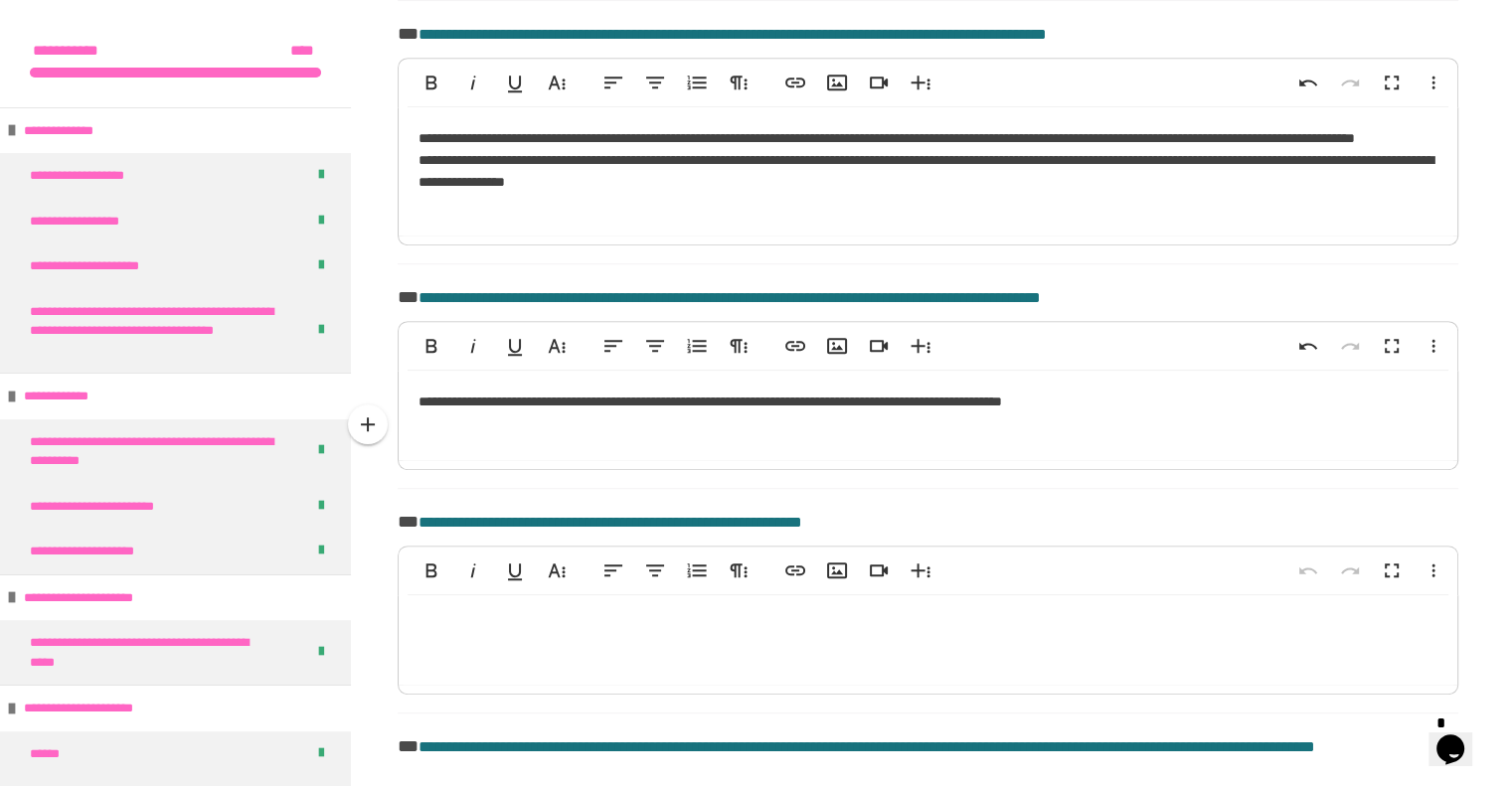 scroll, scrollTop: 1042, scrollLeft: 0, axis: vertical 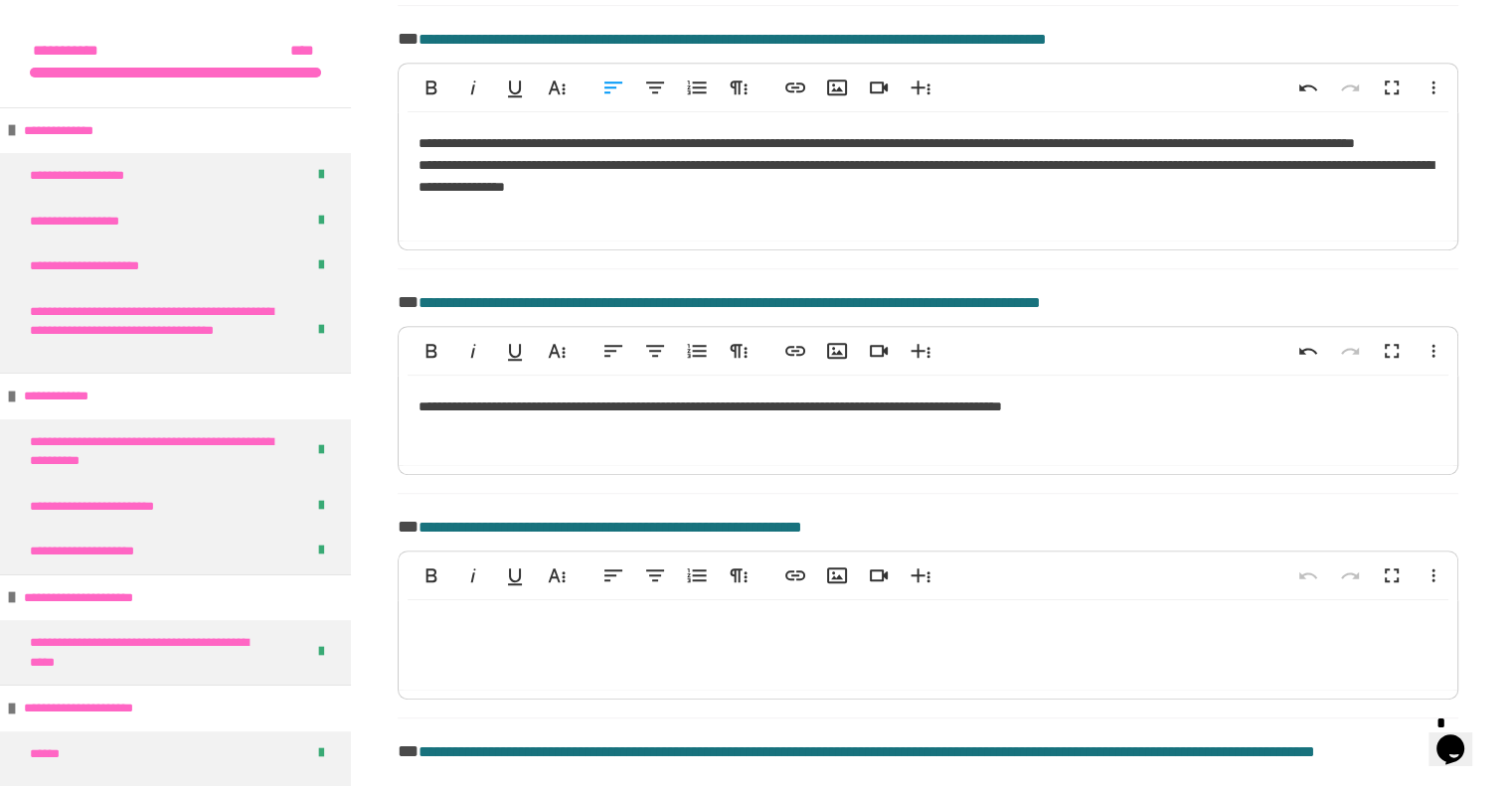 click on "**********" at bounding box center [927, 177] 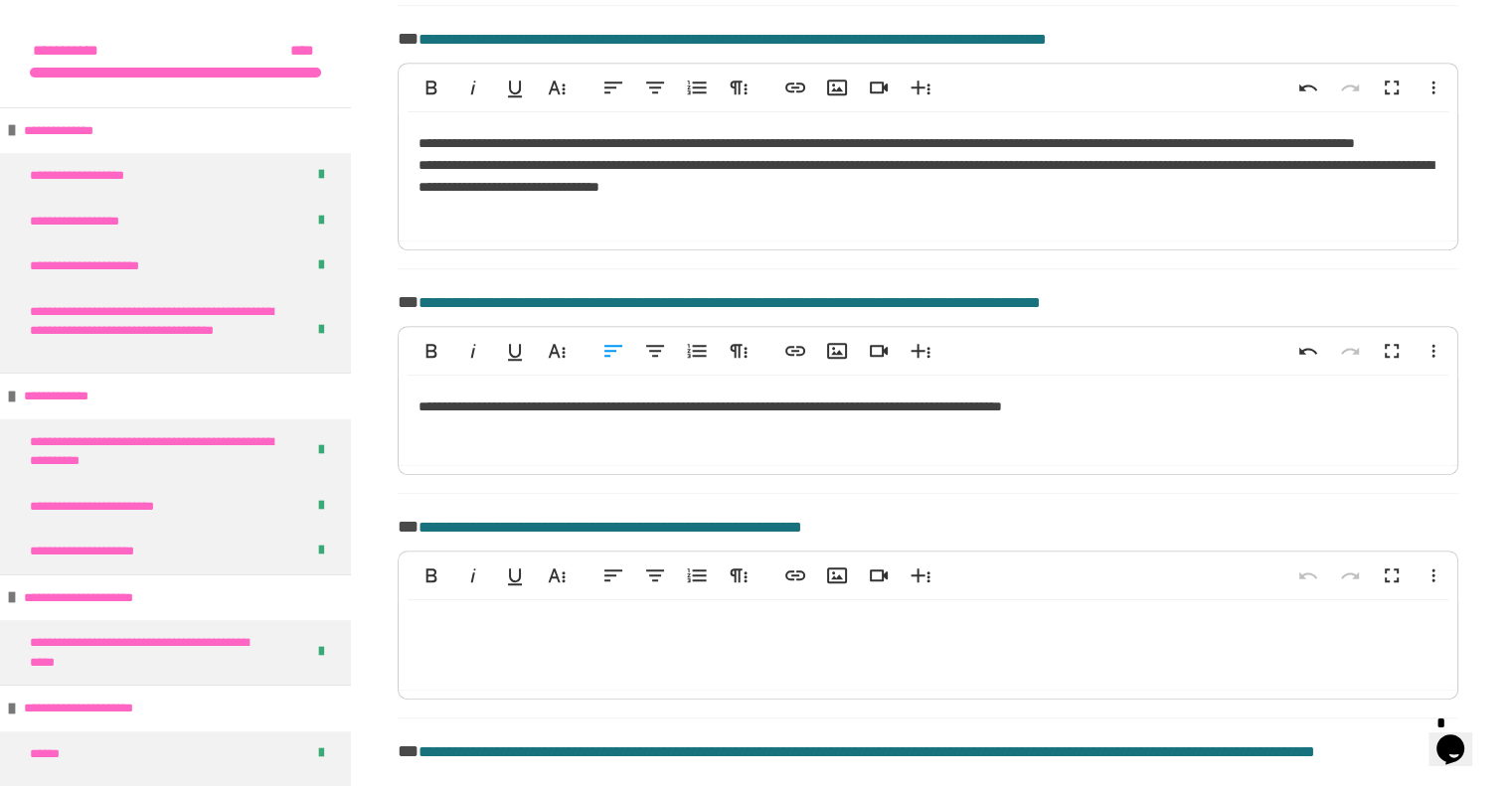 click on "**********" at bounding box center [927, 420] 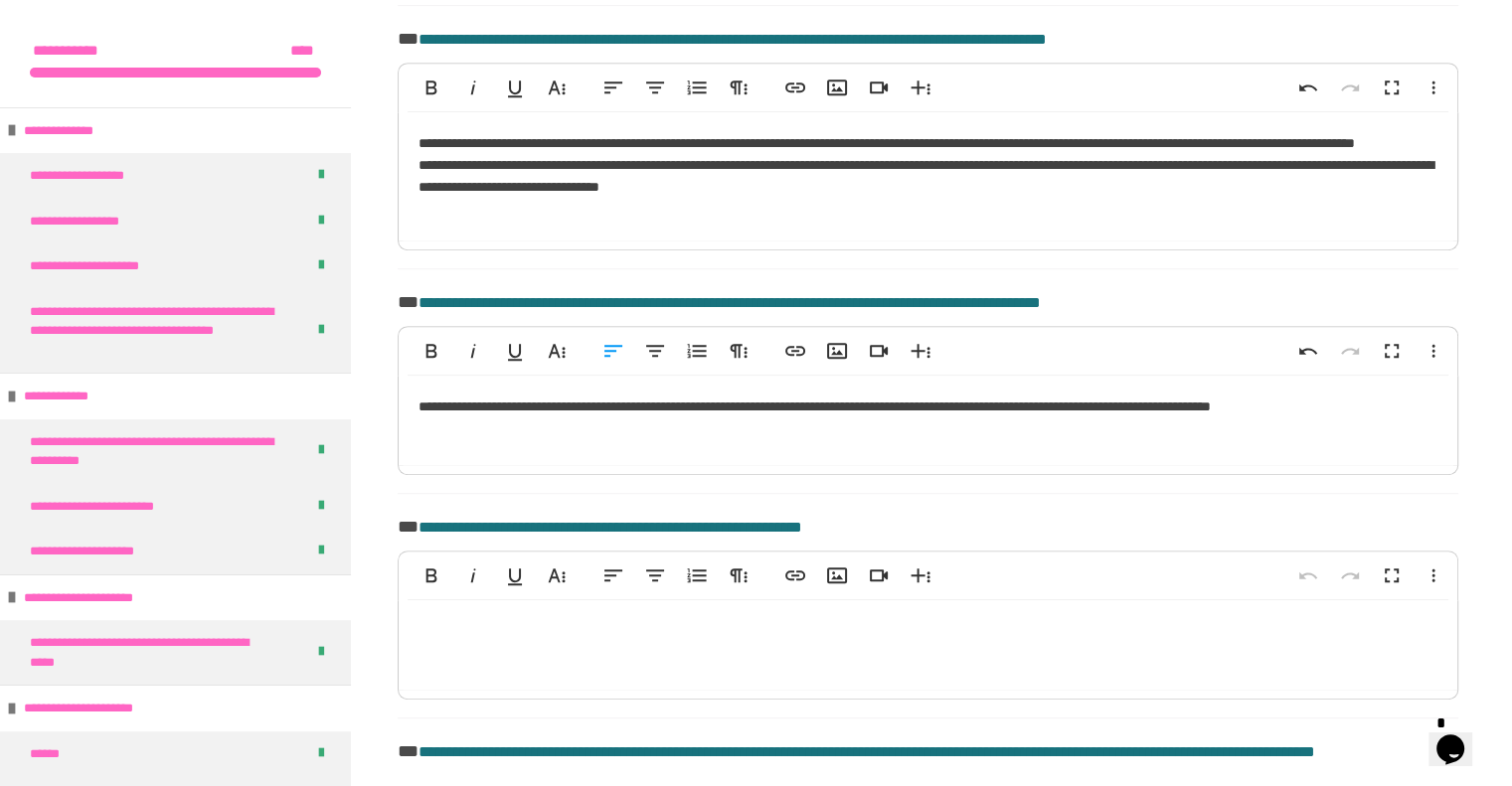 click on "**********" at bounding box center (927, 420) 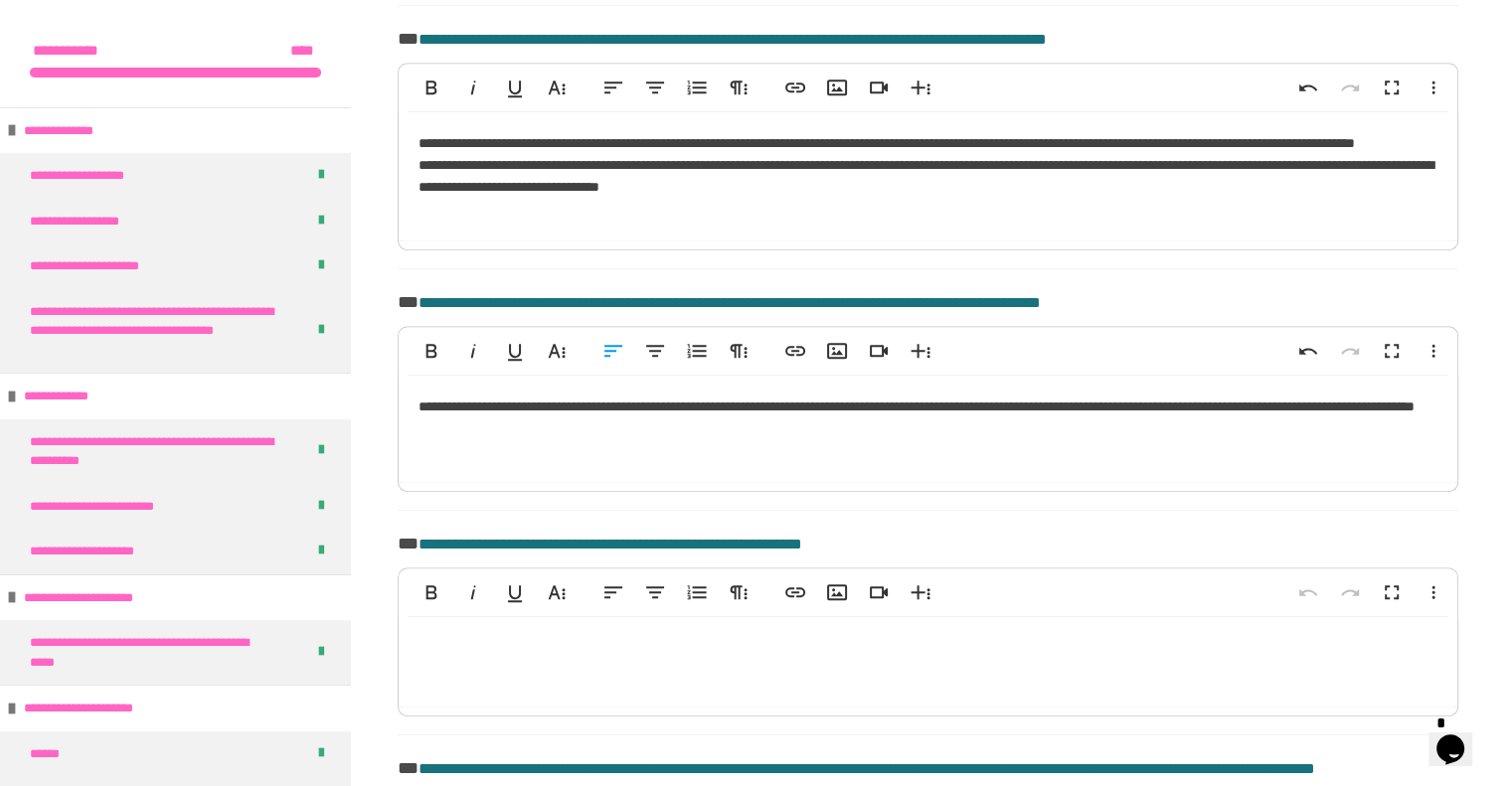click on "**********" at bounding box center (927, 428) 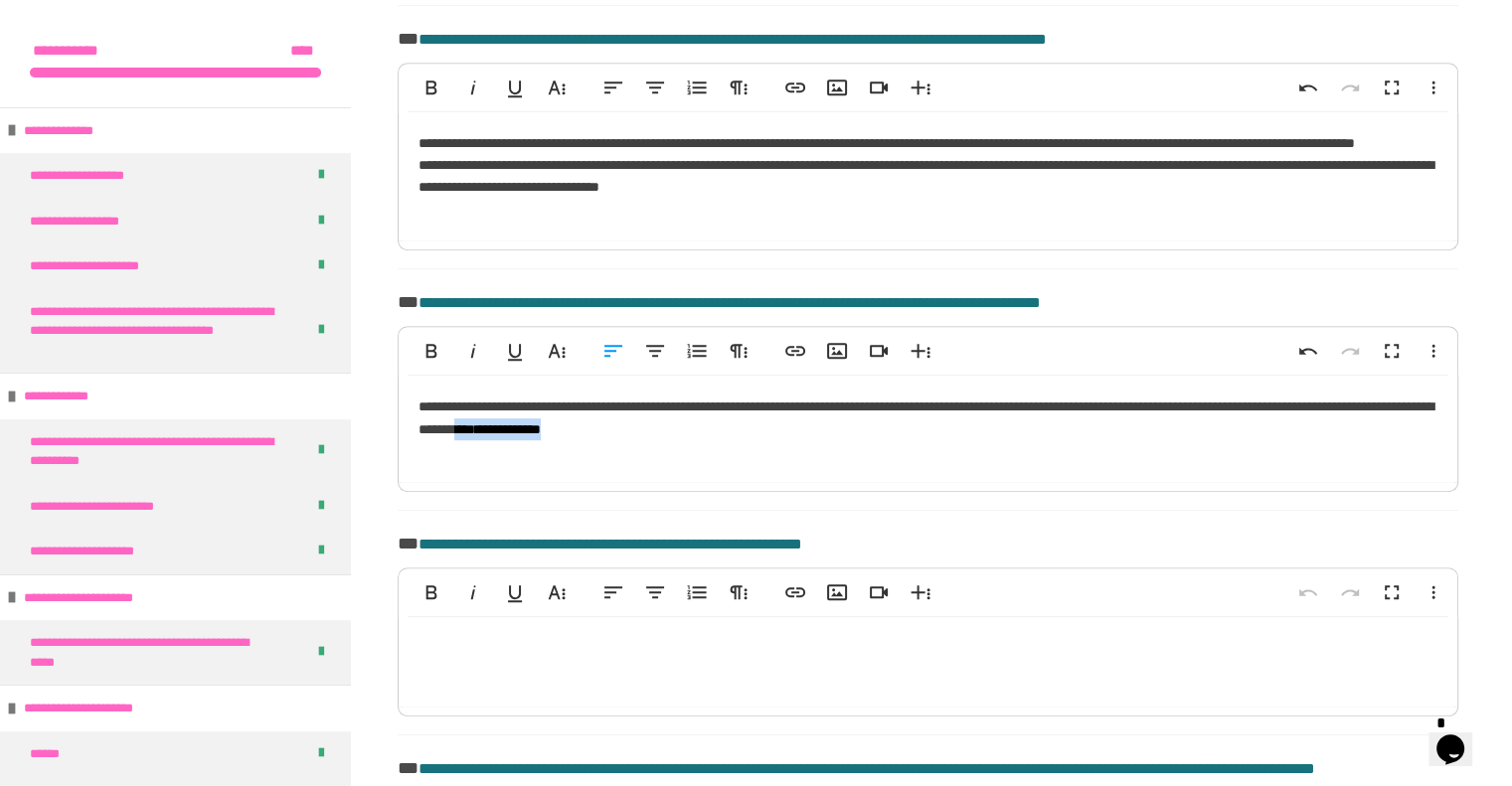 drag, startPoint x: 871, startPoint y: 457, endPoint x: 763, endPoint y: 456, distance: 108.00463 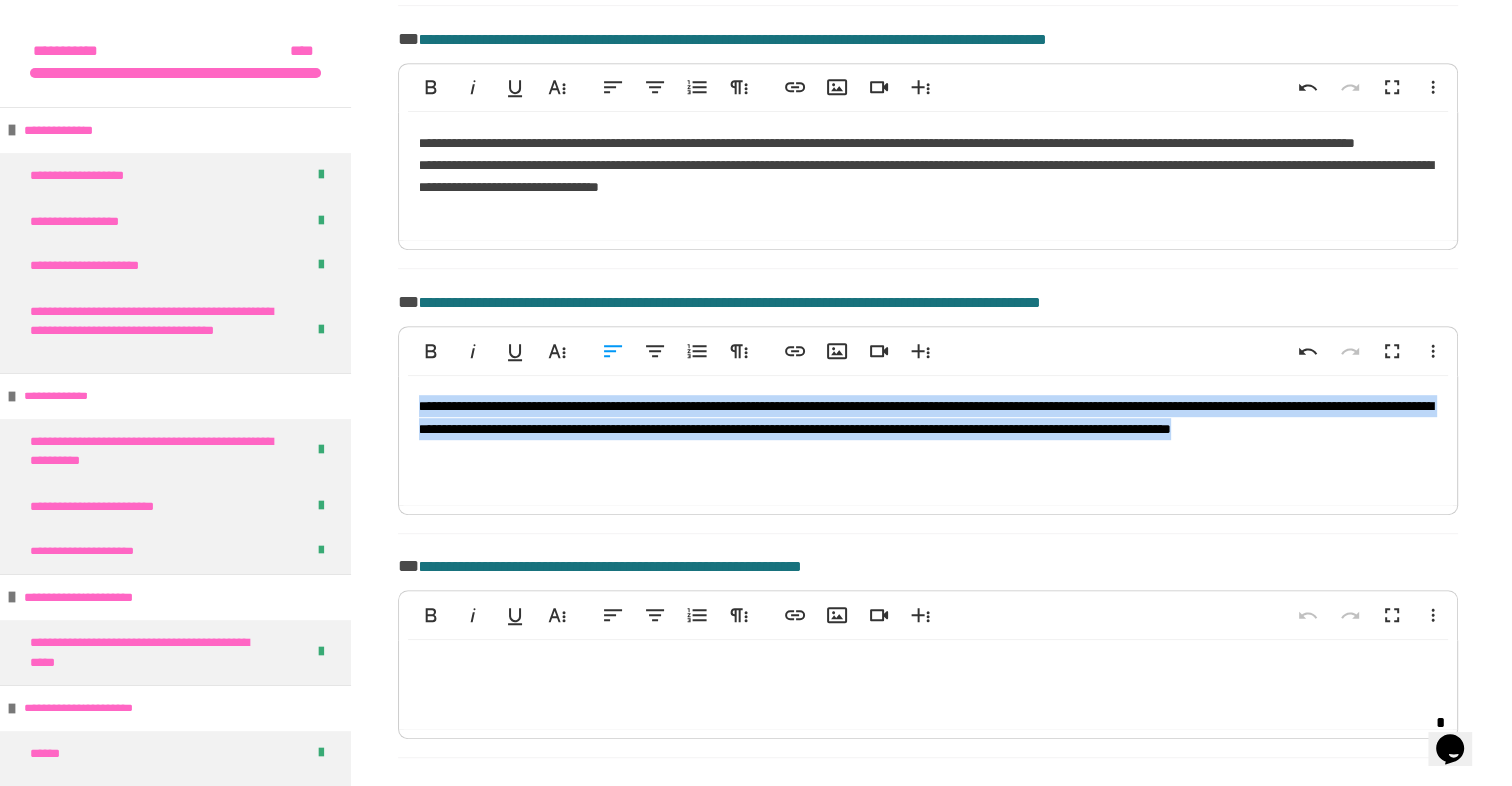 drag, startPoint x: 795, startPoint y: 479, endPoint x: 411, endPoint y: 424, distance: 387.91881 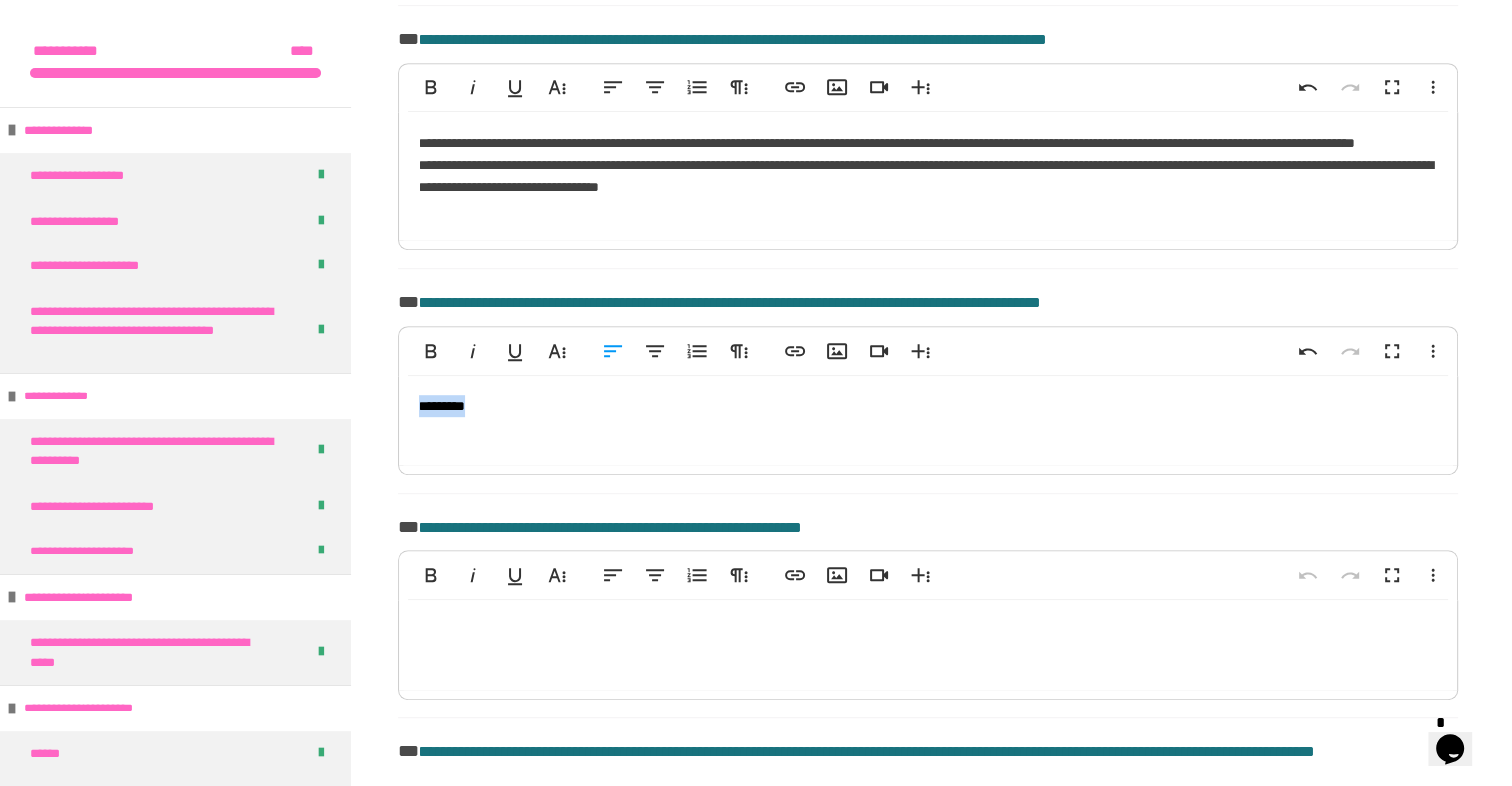 drag, startPoint x: 532, startPoint y: 431, endPoint x: 360, endPoint y: 374, distance: 181.1988 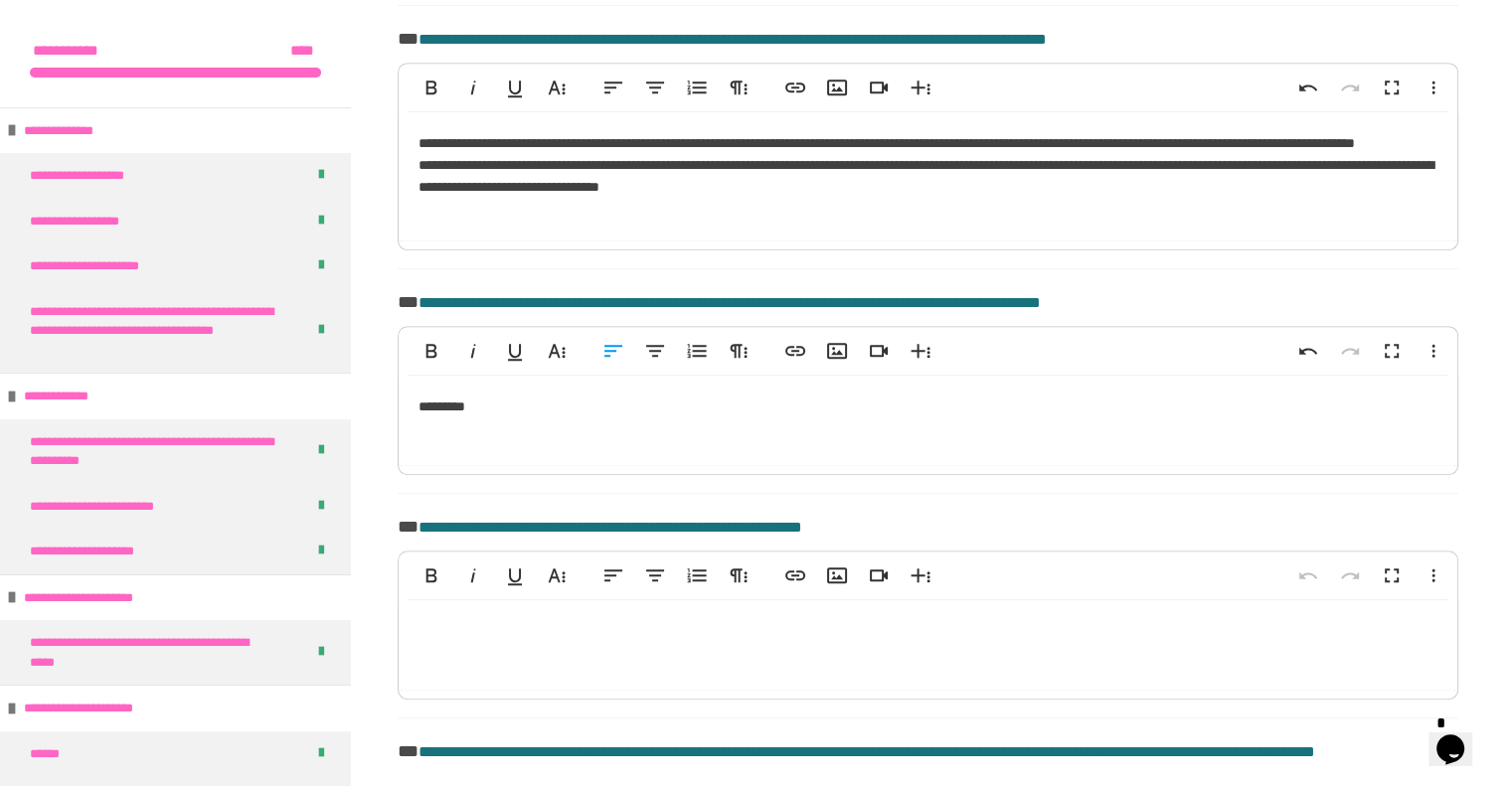 drag, startPoint x: 495, startPoint y: 427, endPoint x: 499, endPoint y: 442, distance: 15.524175 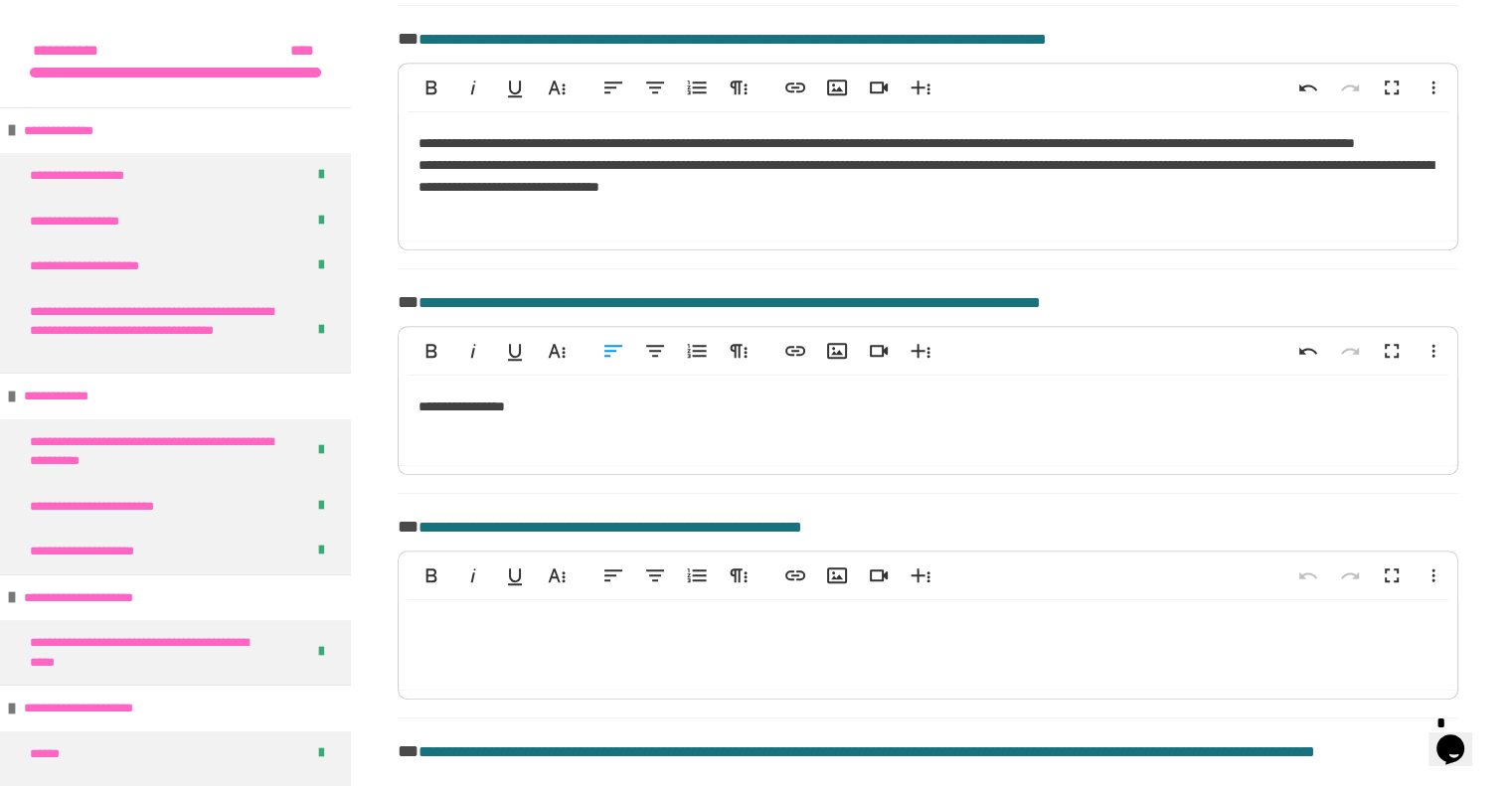 click on "******* *********" at bounding box center [927, 420] 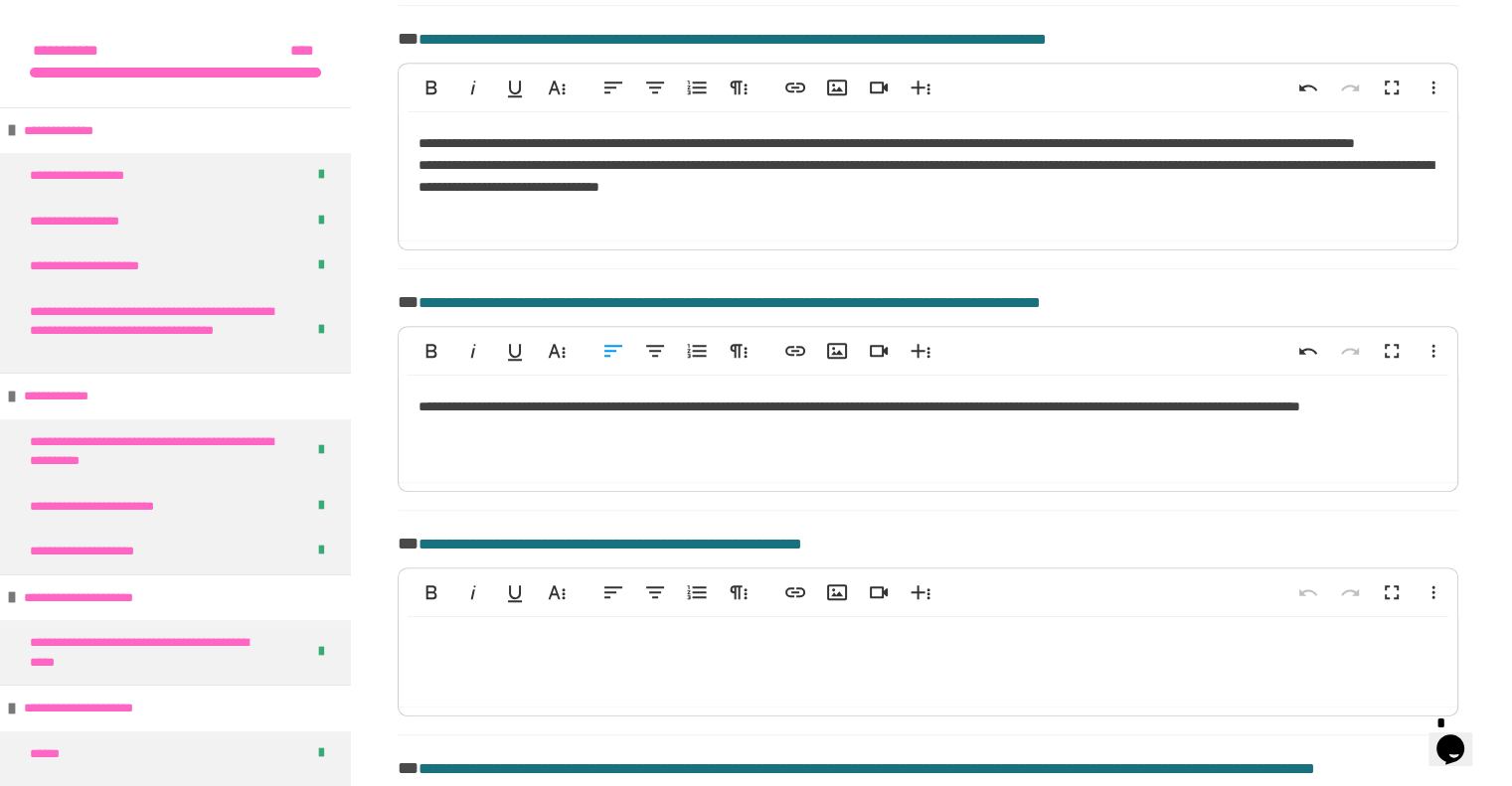 click on "**********" at bounding box center [927, 428] 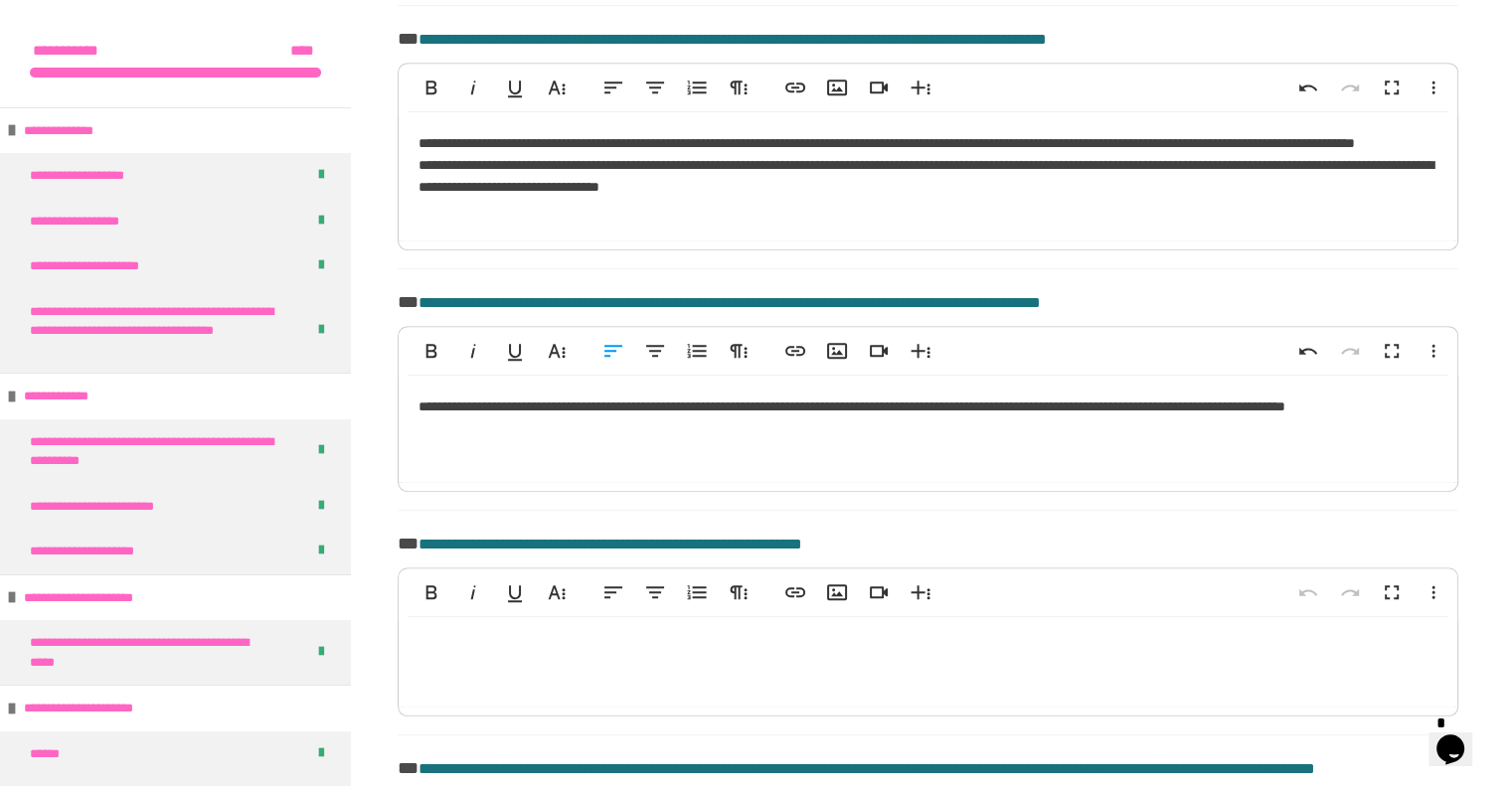 click on "**********" at bounding box center [927, 428] 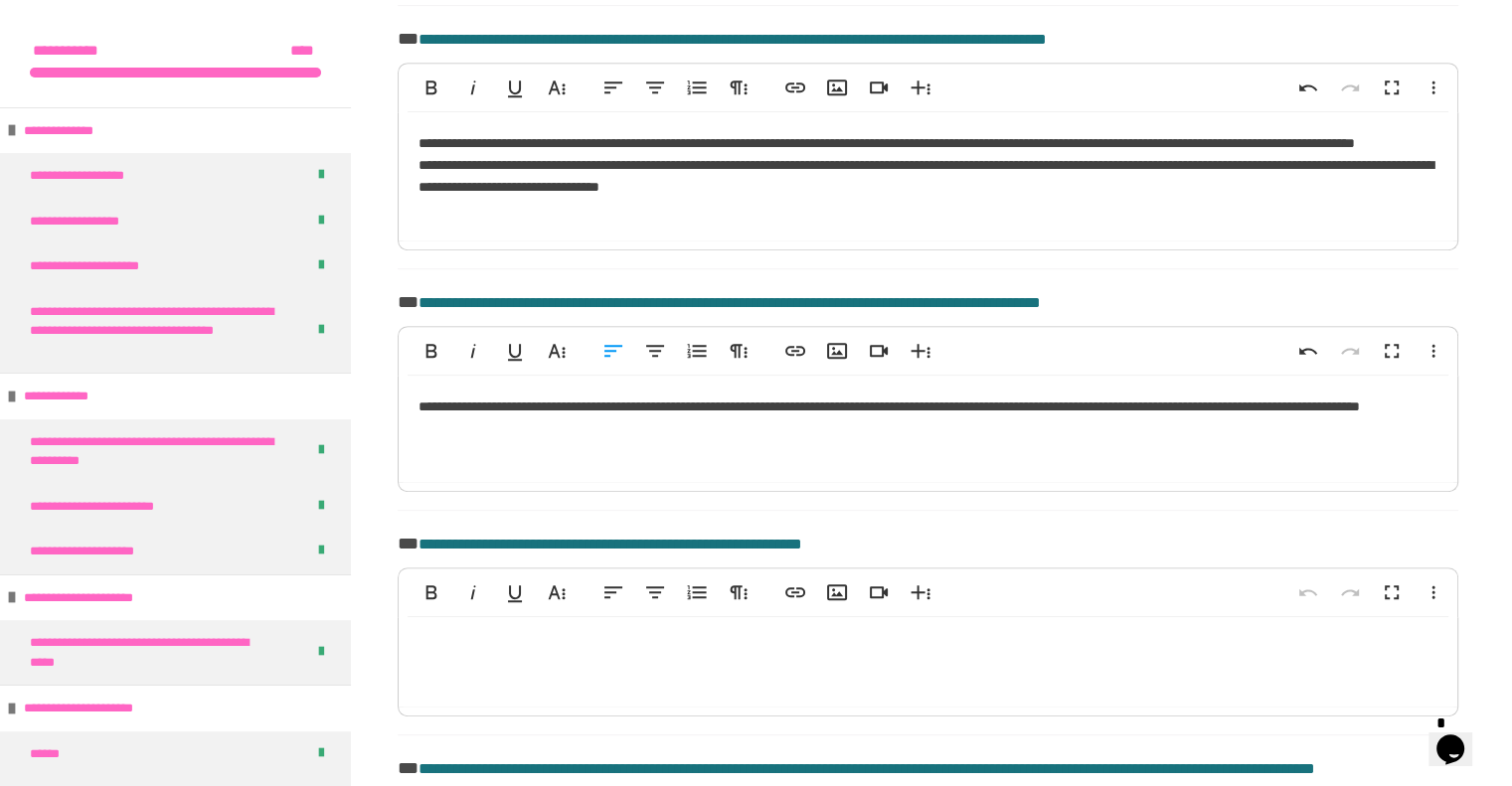click on "**********" at bounding box center [927, 428] 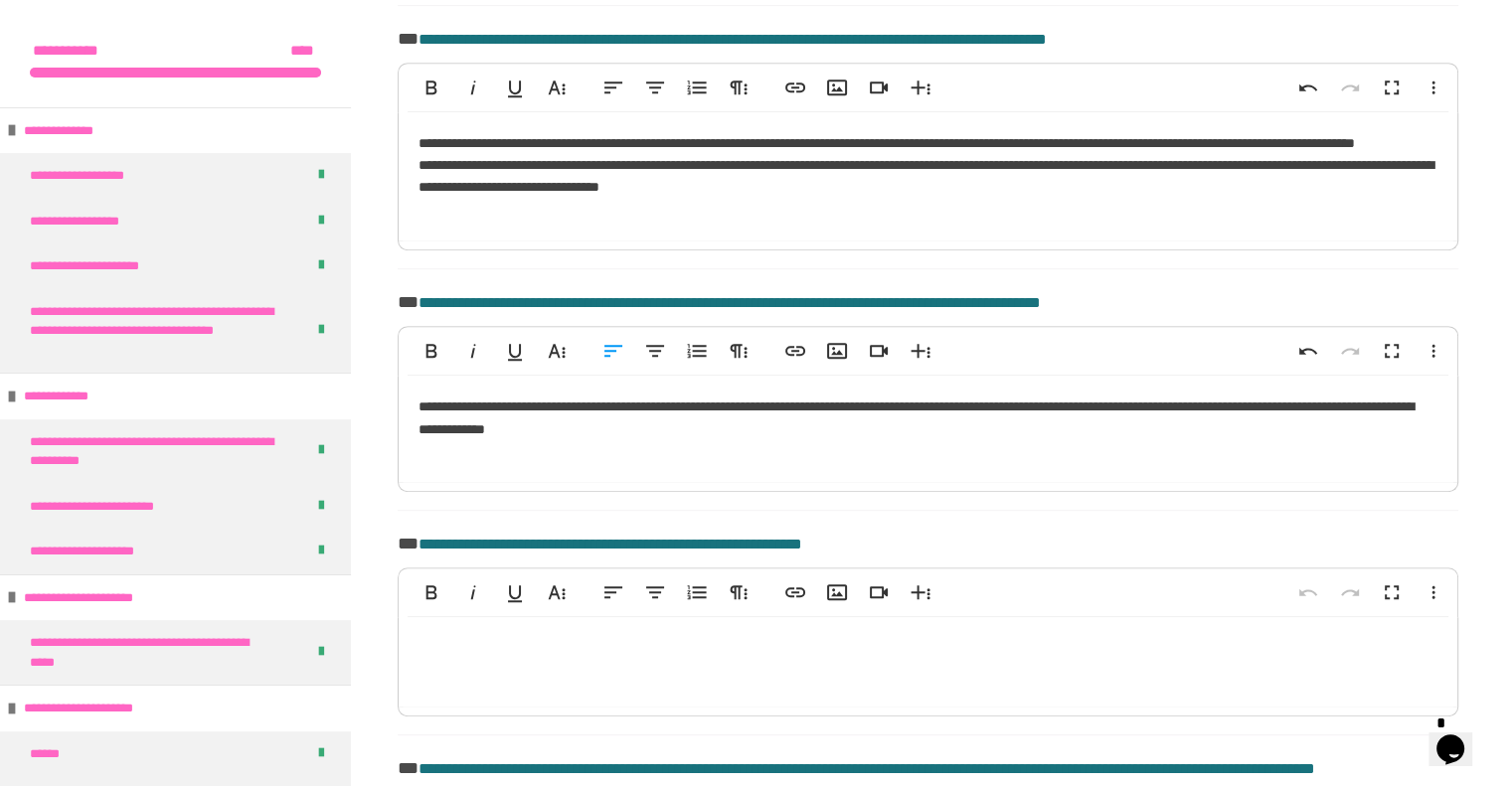 click on "**********" at bounding box center [927, 428] 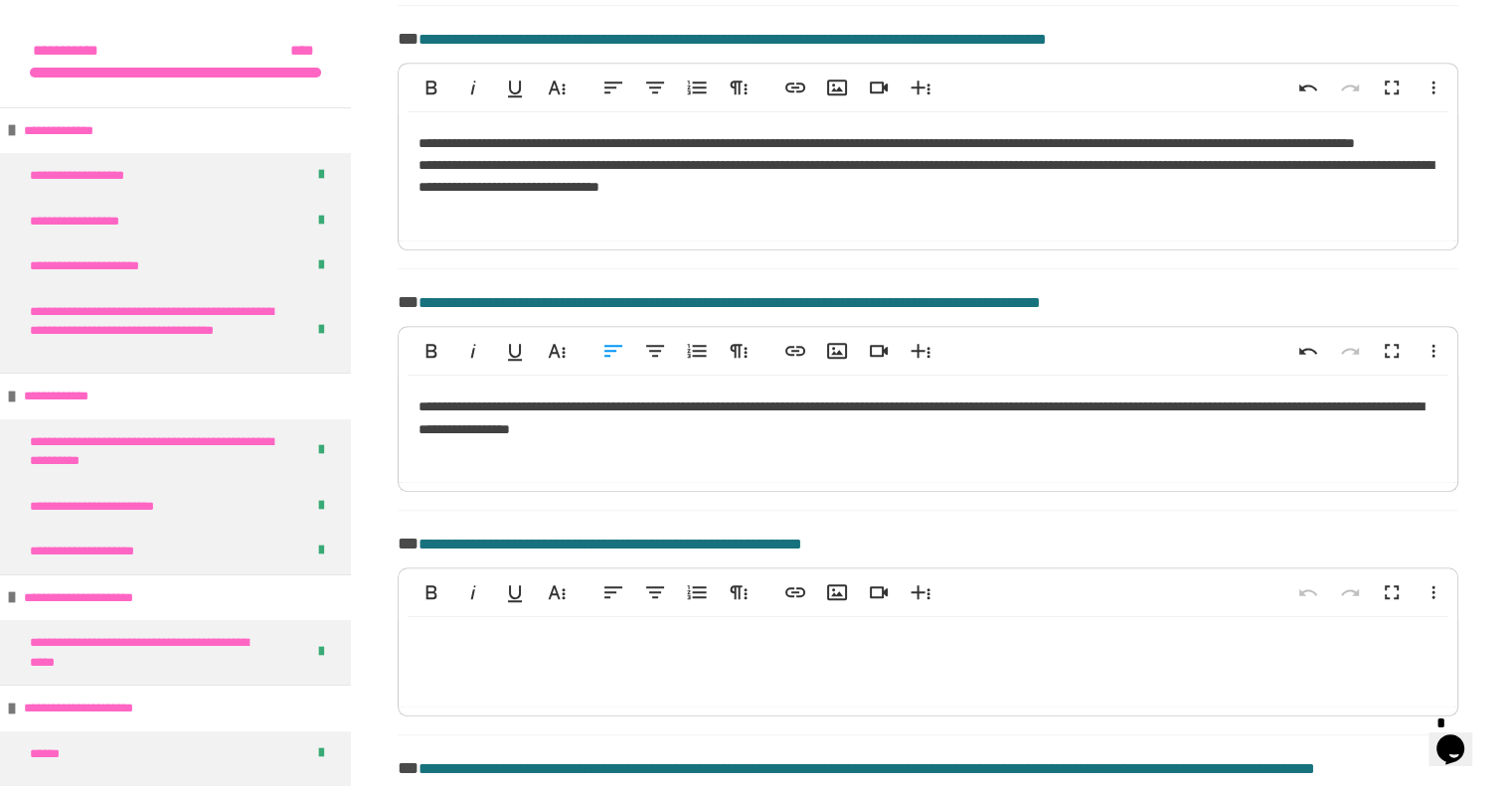 click on "**********" at bounding box center [927, 428] 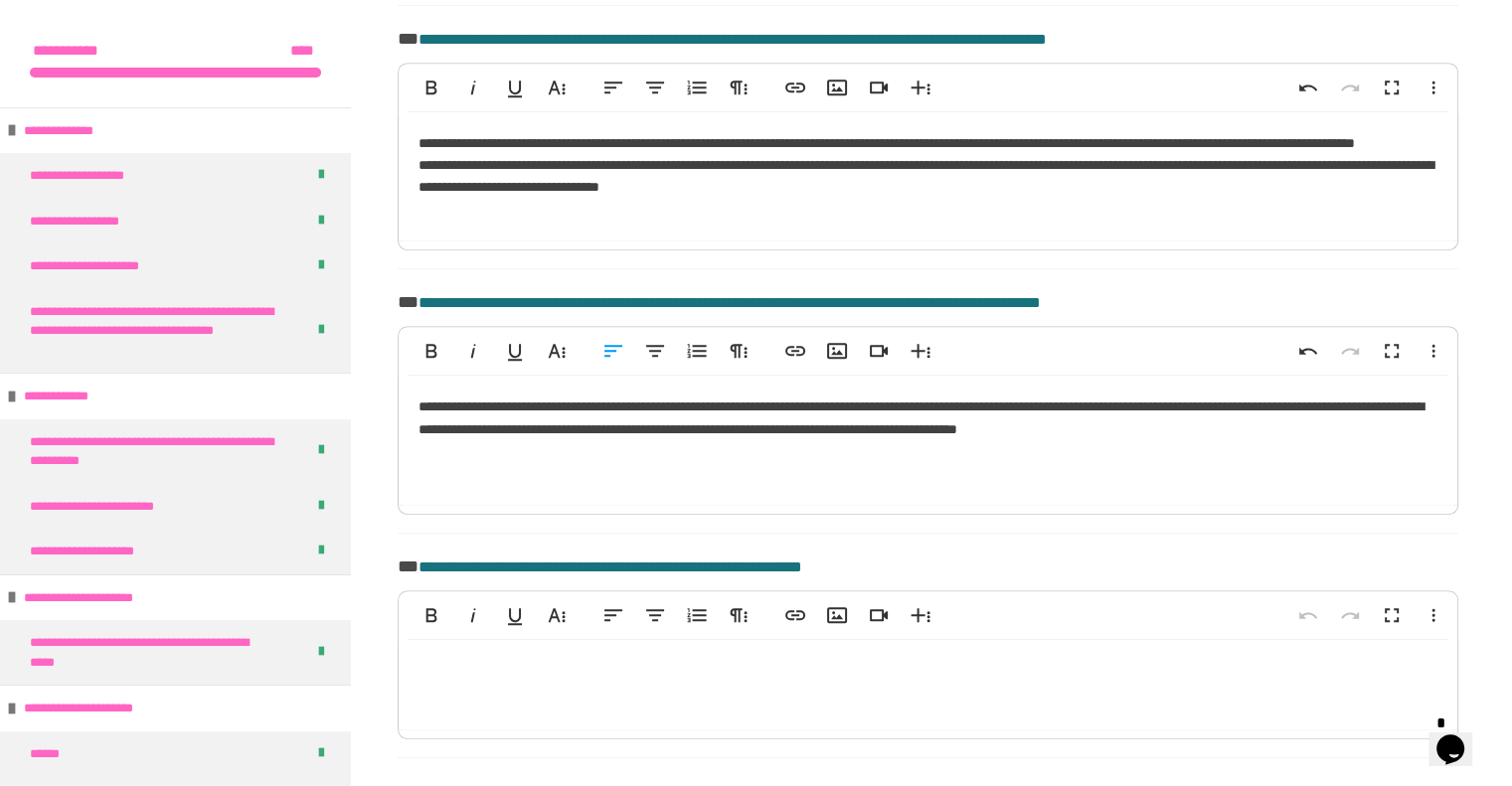 click on "**********" at bounding box center (927, 440) 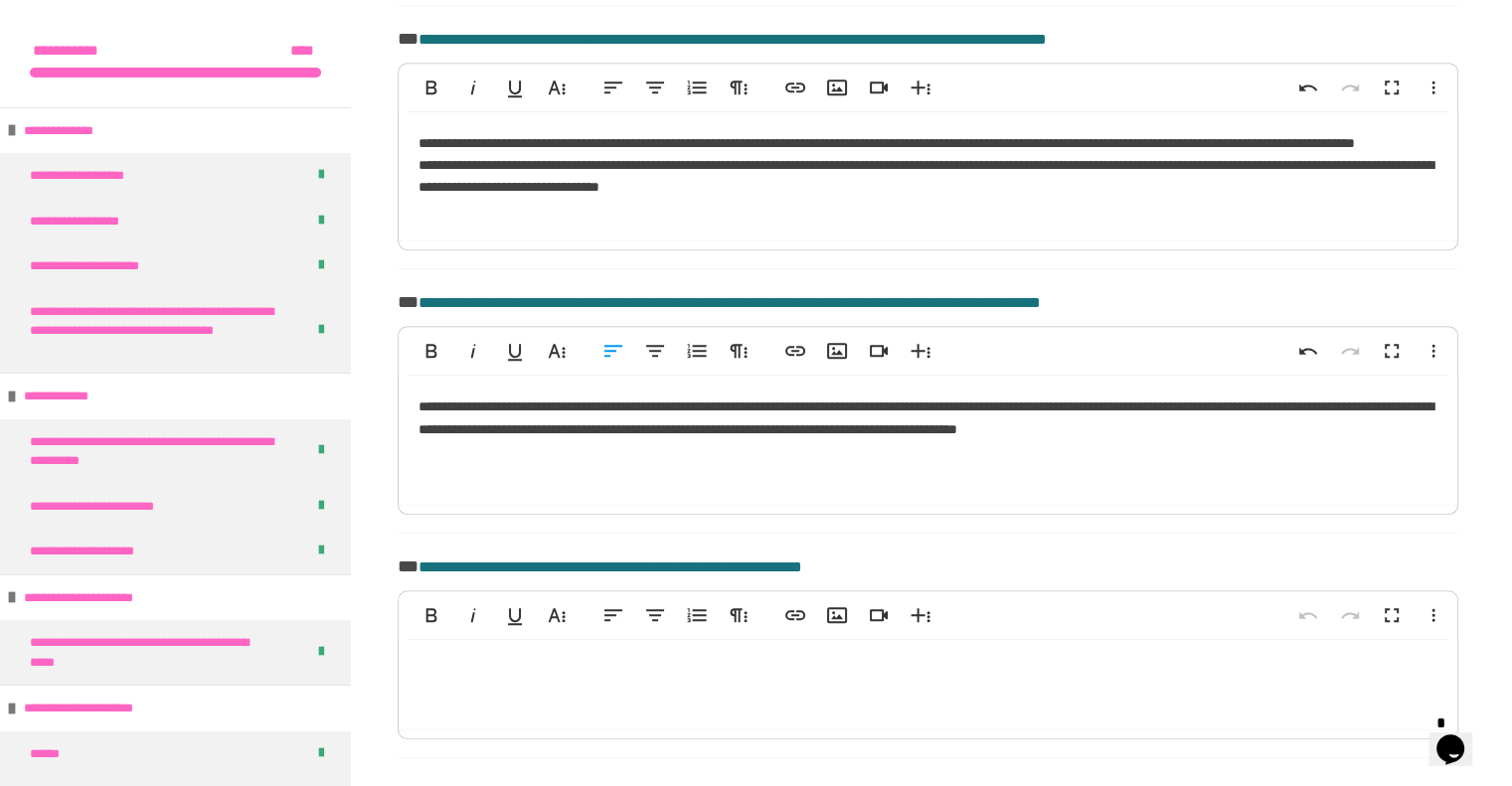 click on "**********" at bounding box center [927, 440] 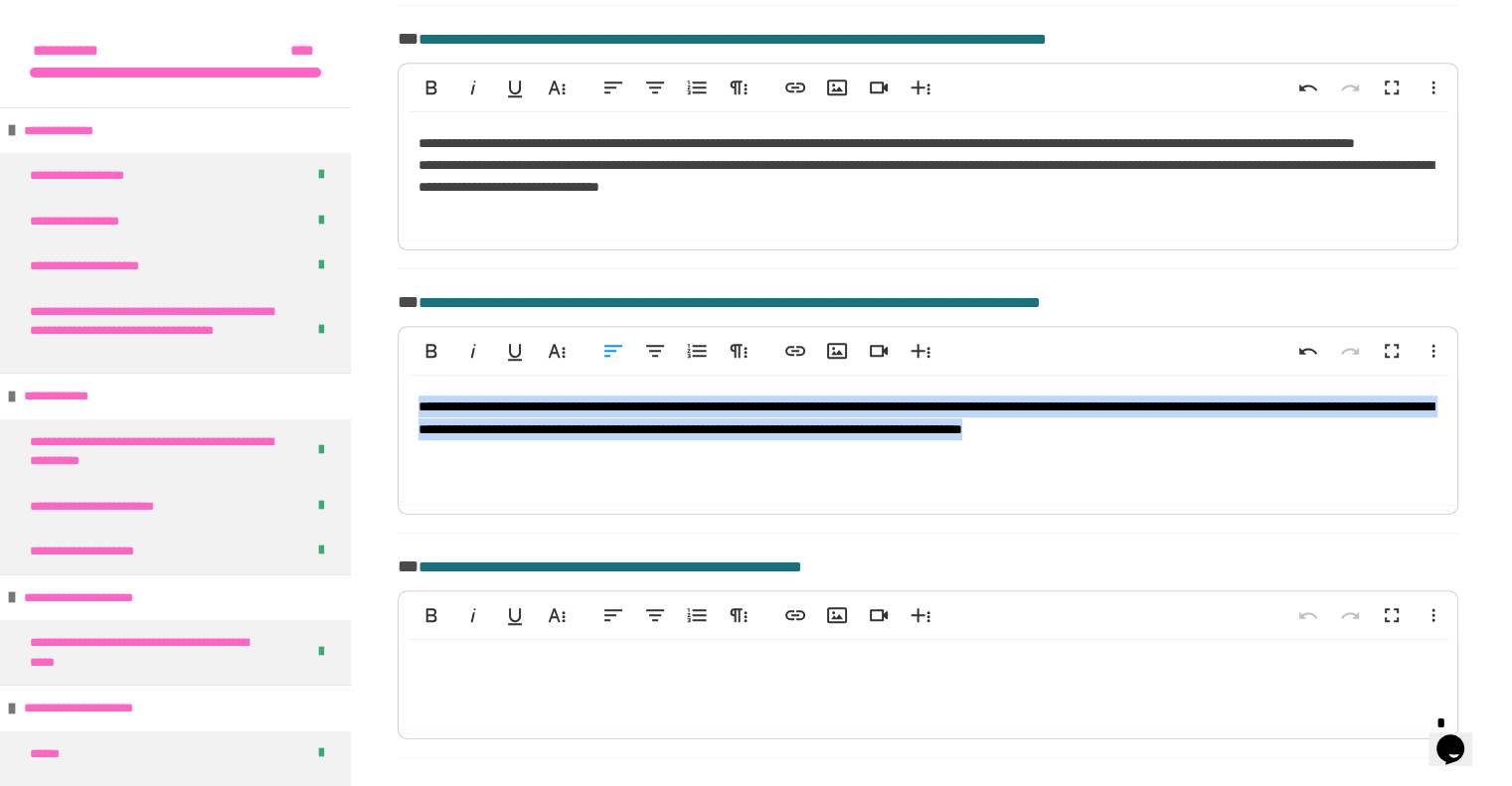 drag, startPoint x: 487, startPoint y: 484, endPoint x: 419, endPoint y: 430, distance: 86.83317 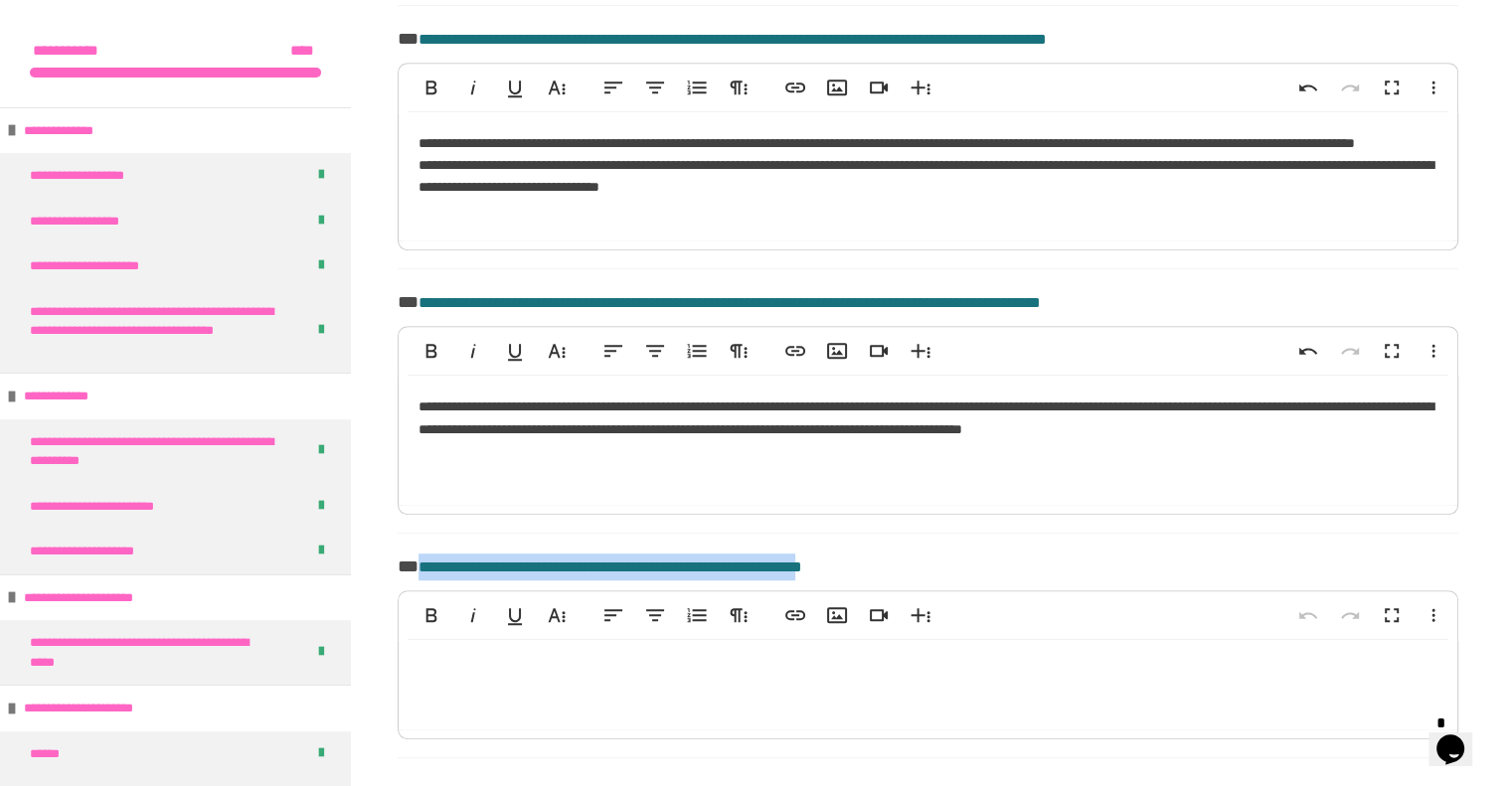 drag, startPoint x: 421, startPoint y: 589, endPoint x: 903, endPoint y: 599, distance: 482.1037 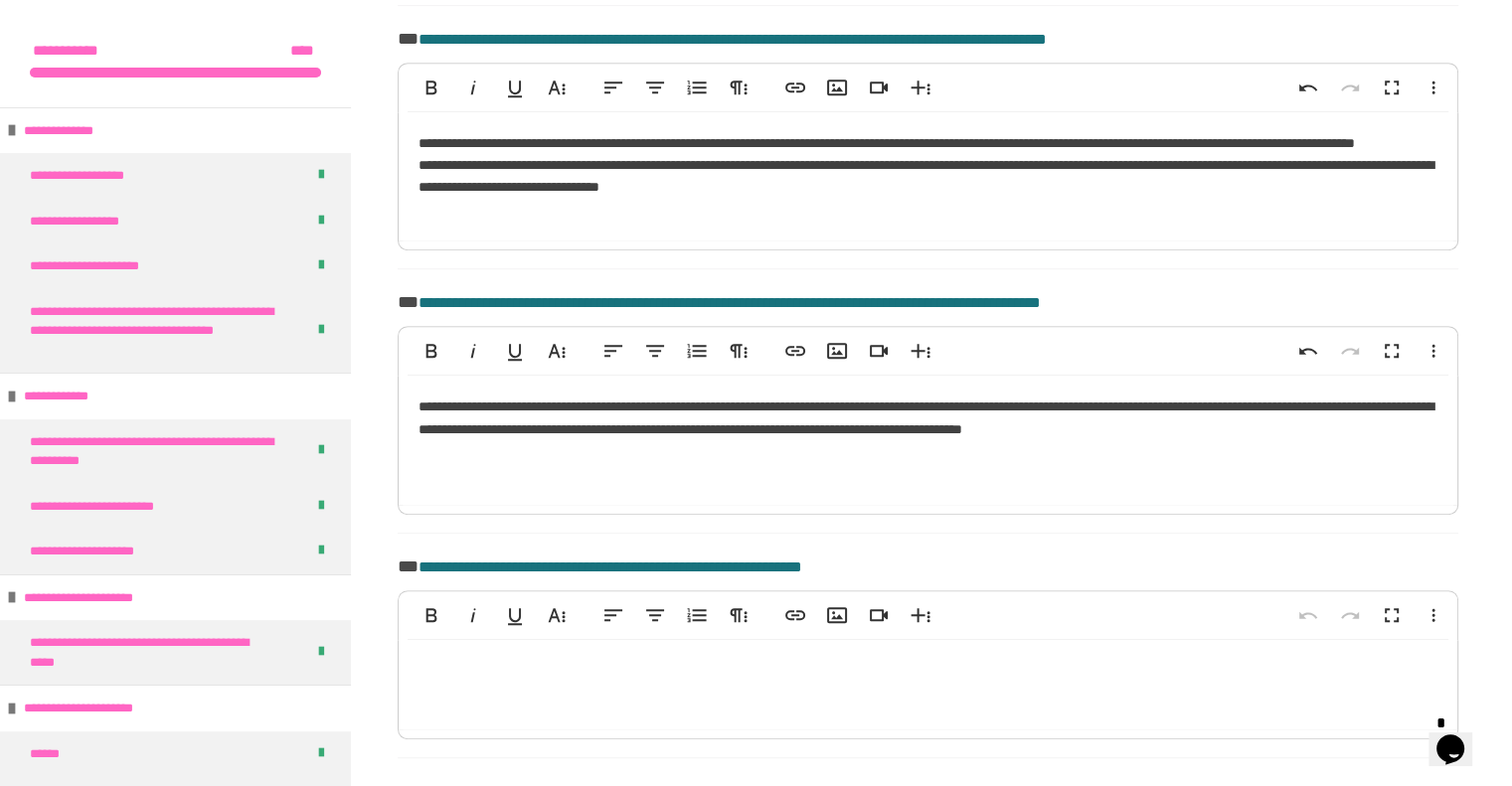 click at bounding box center [927, 685] 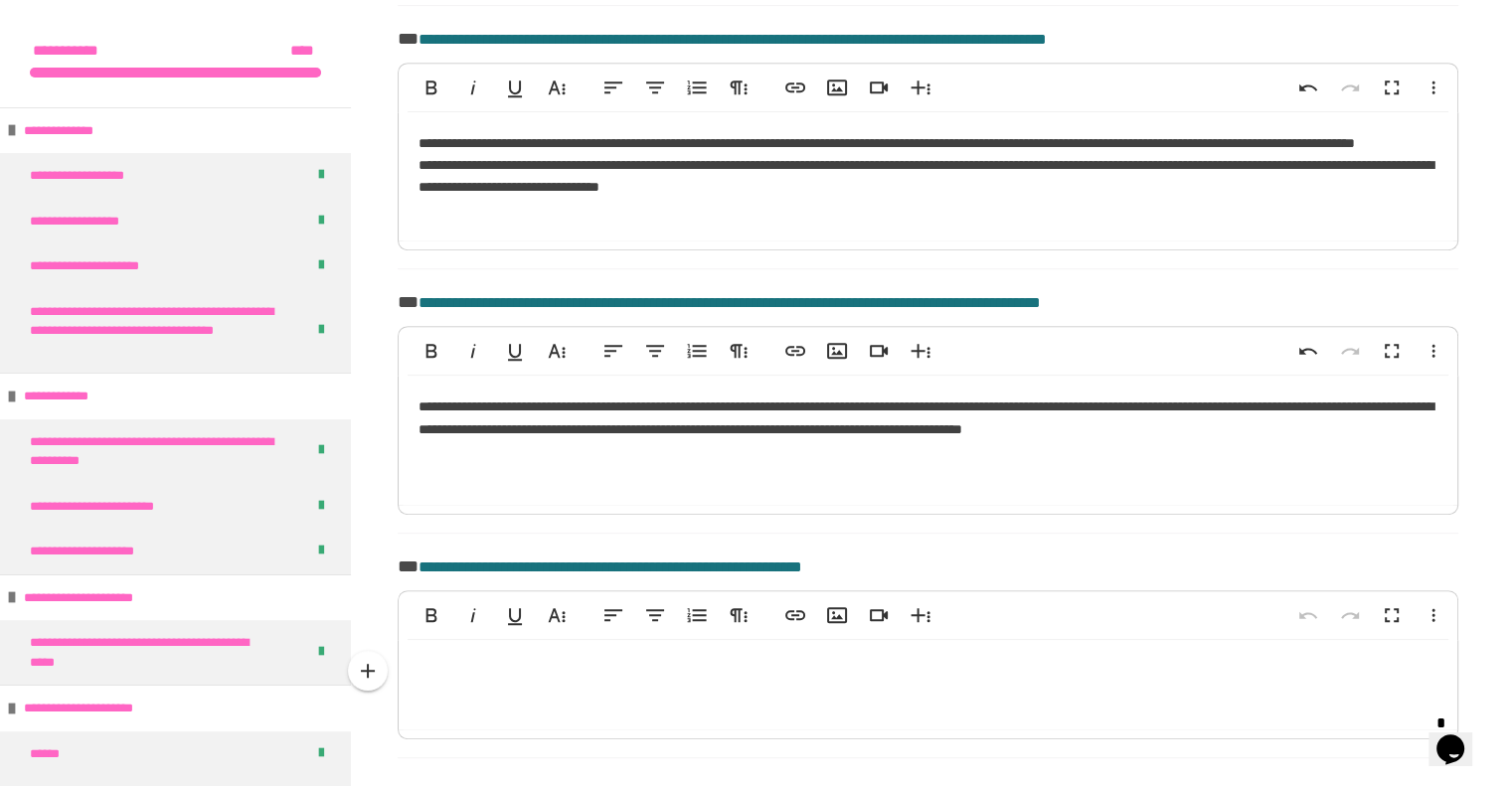 type 